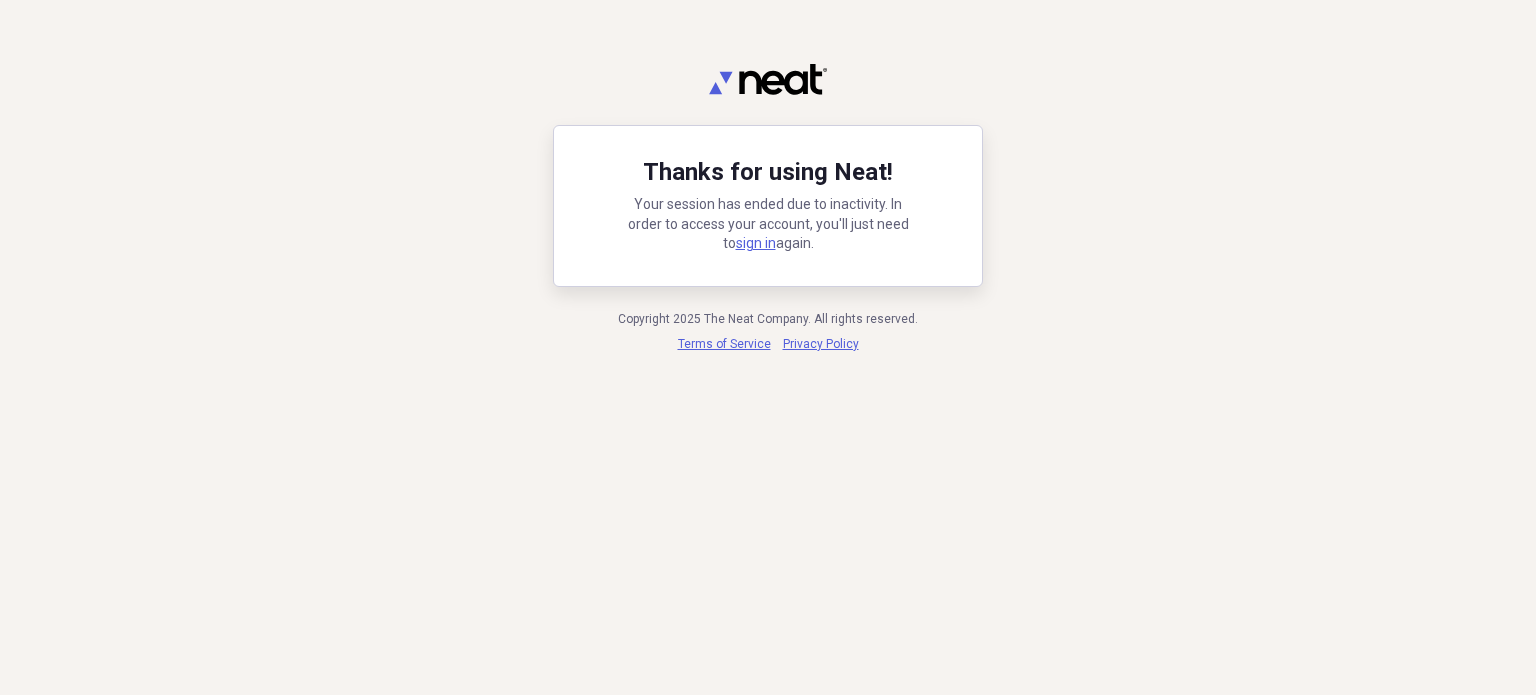 scroll, scrollTop: 0, scrollLeft: 0, axis: both 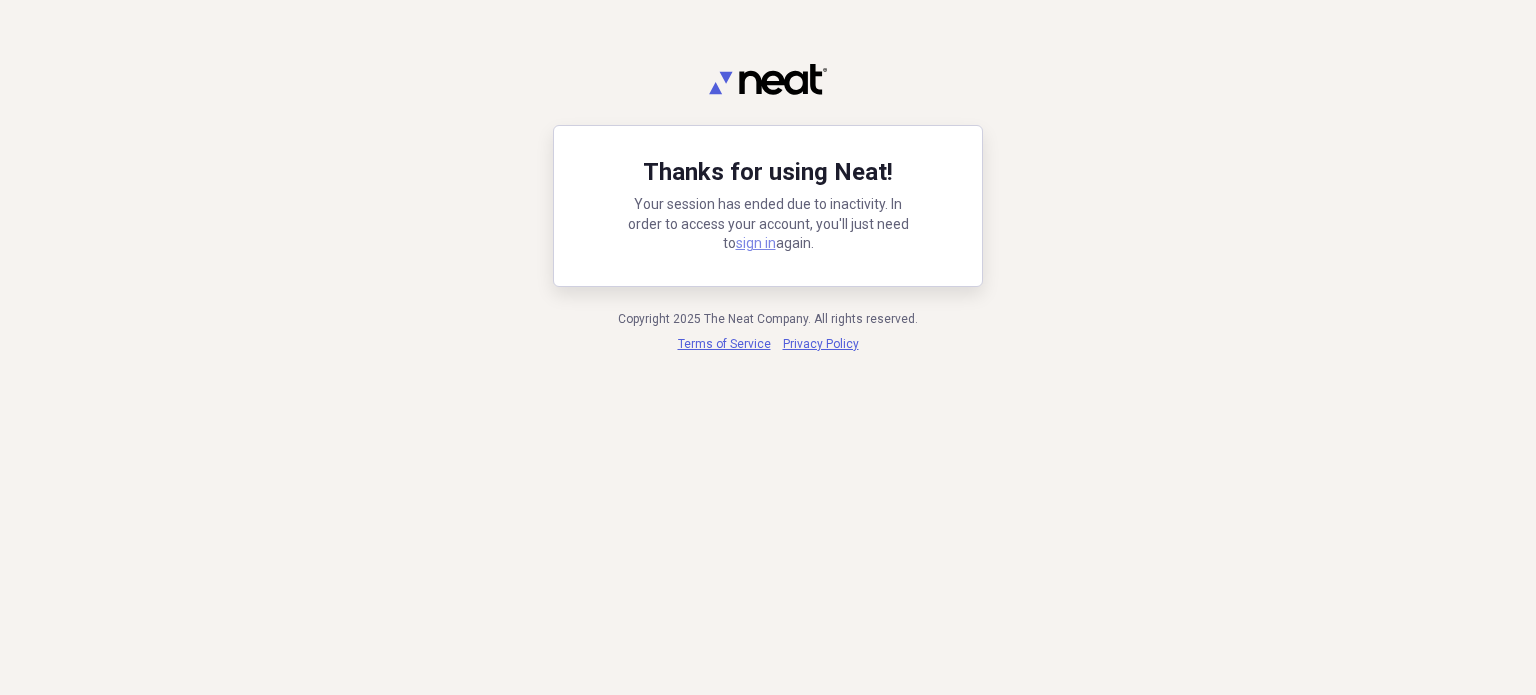 click on "sign in" at bounding box center [756, 243] 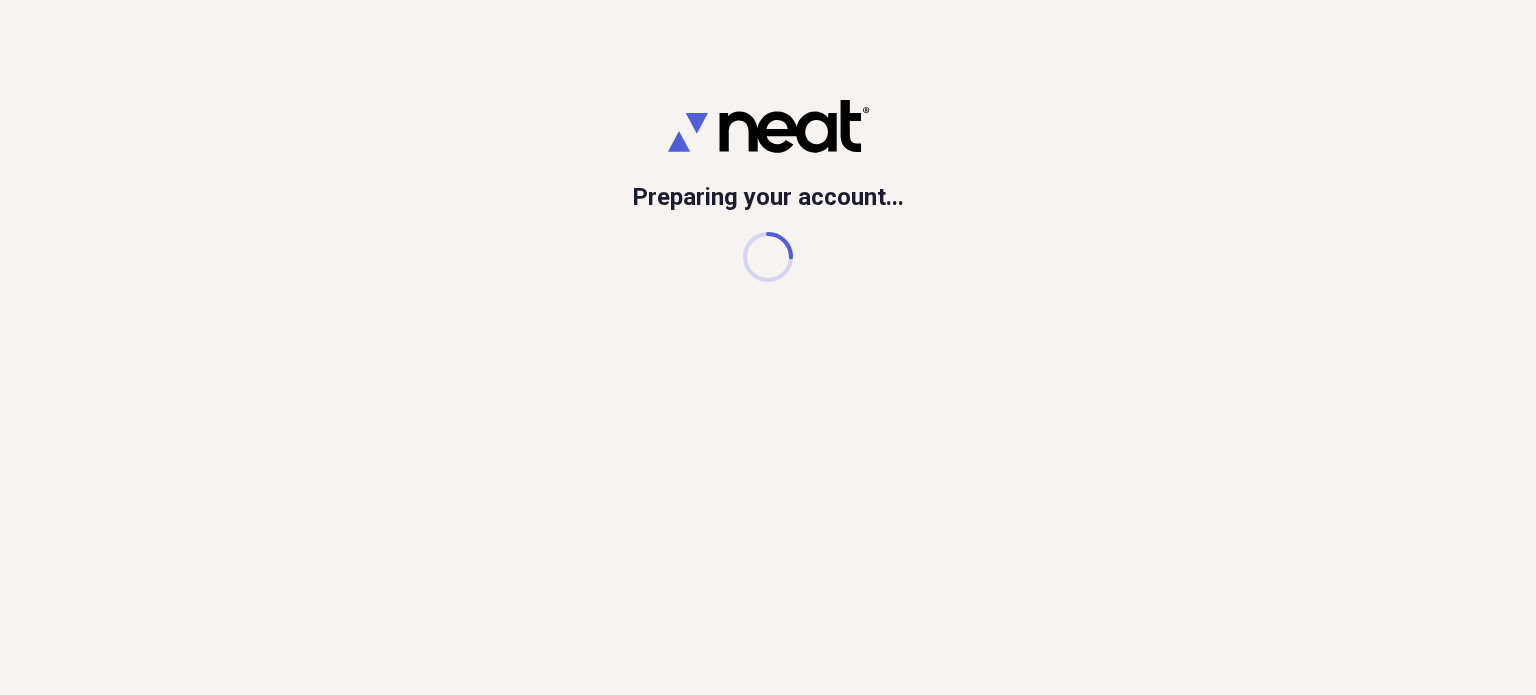 scroll, scrollTop: 0, scrollLeft: 0, axis: both 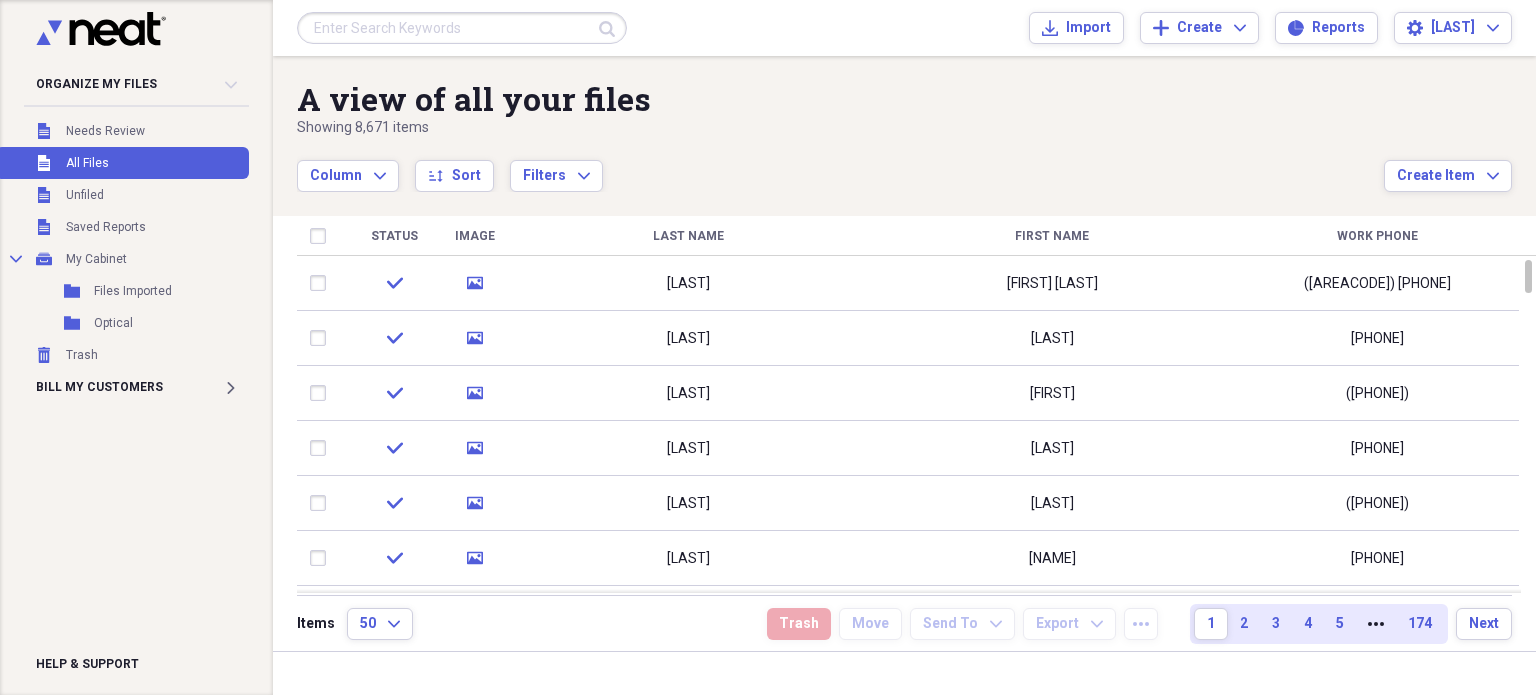 click at bounding box center [462, 28] 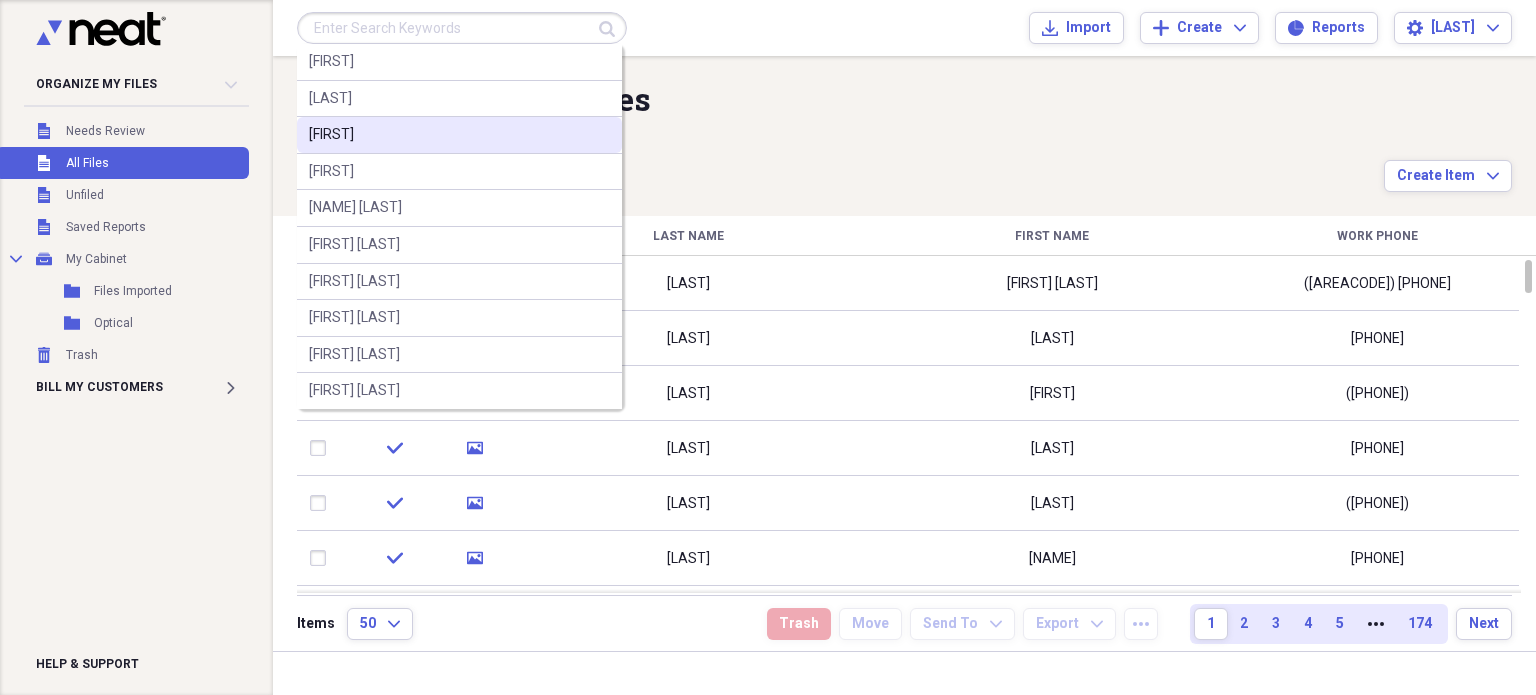 click on "[FIRST]" at bounding box center [459, 135] 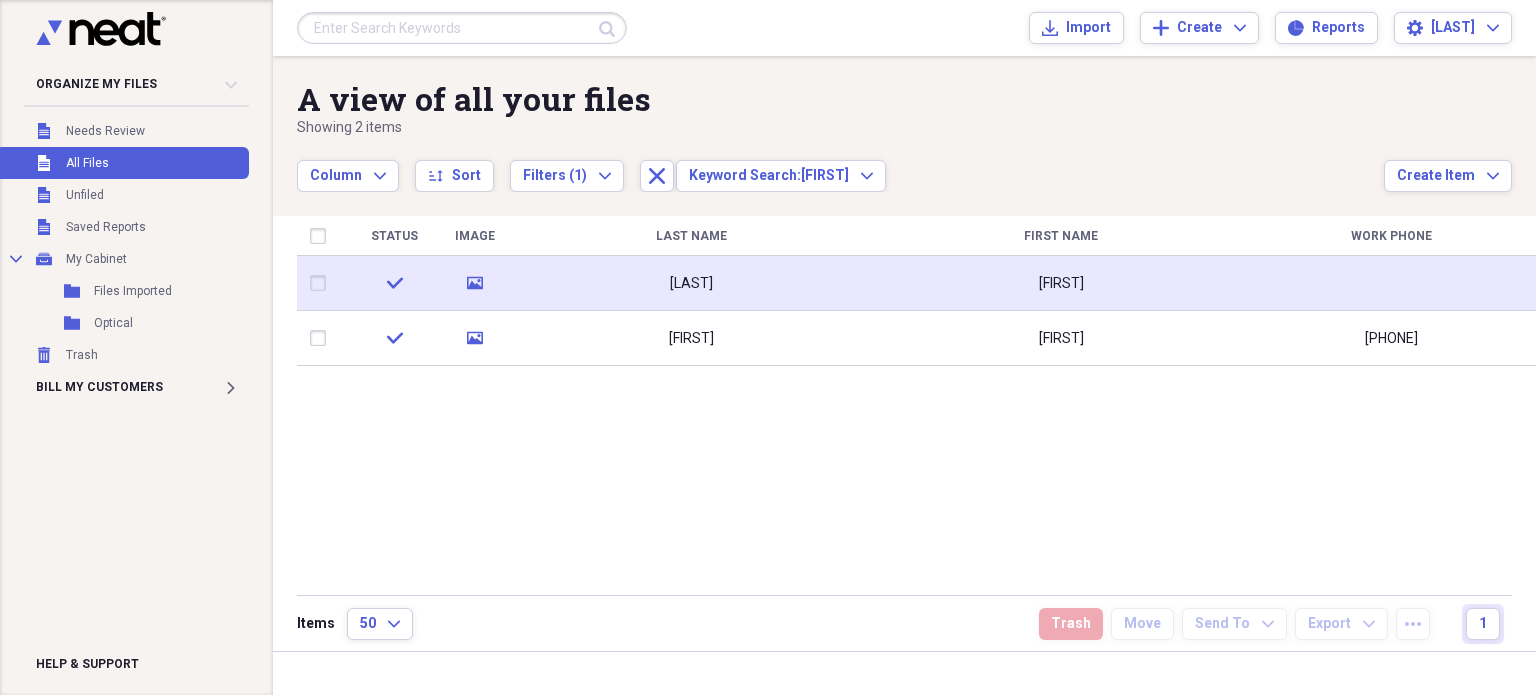 click on "[LAST]" at bounding box center [691, 283] 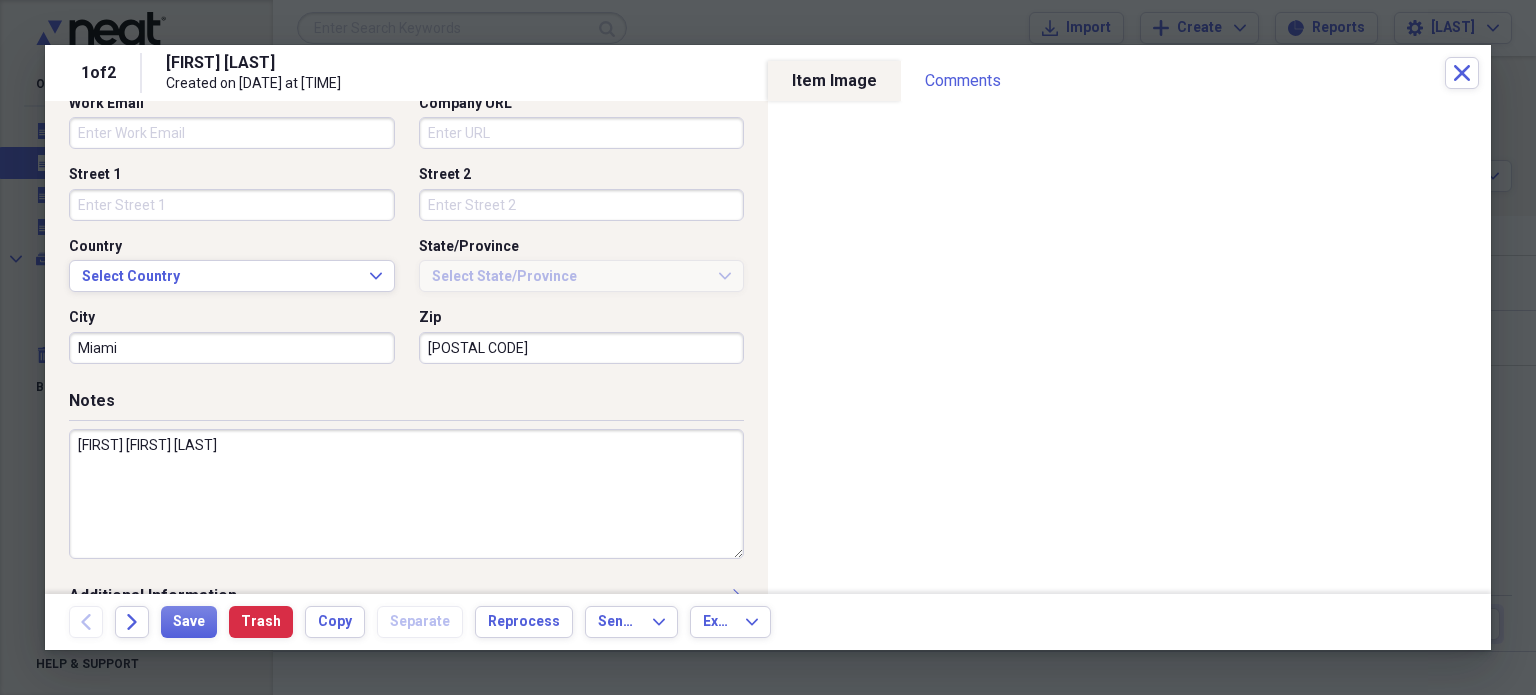 scroll, scrollTop: 621, scrollLeft: 0, axis: vertical 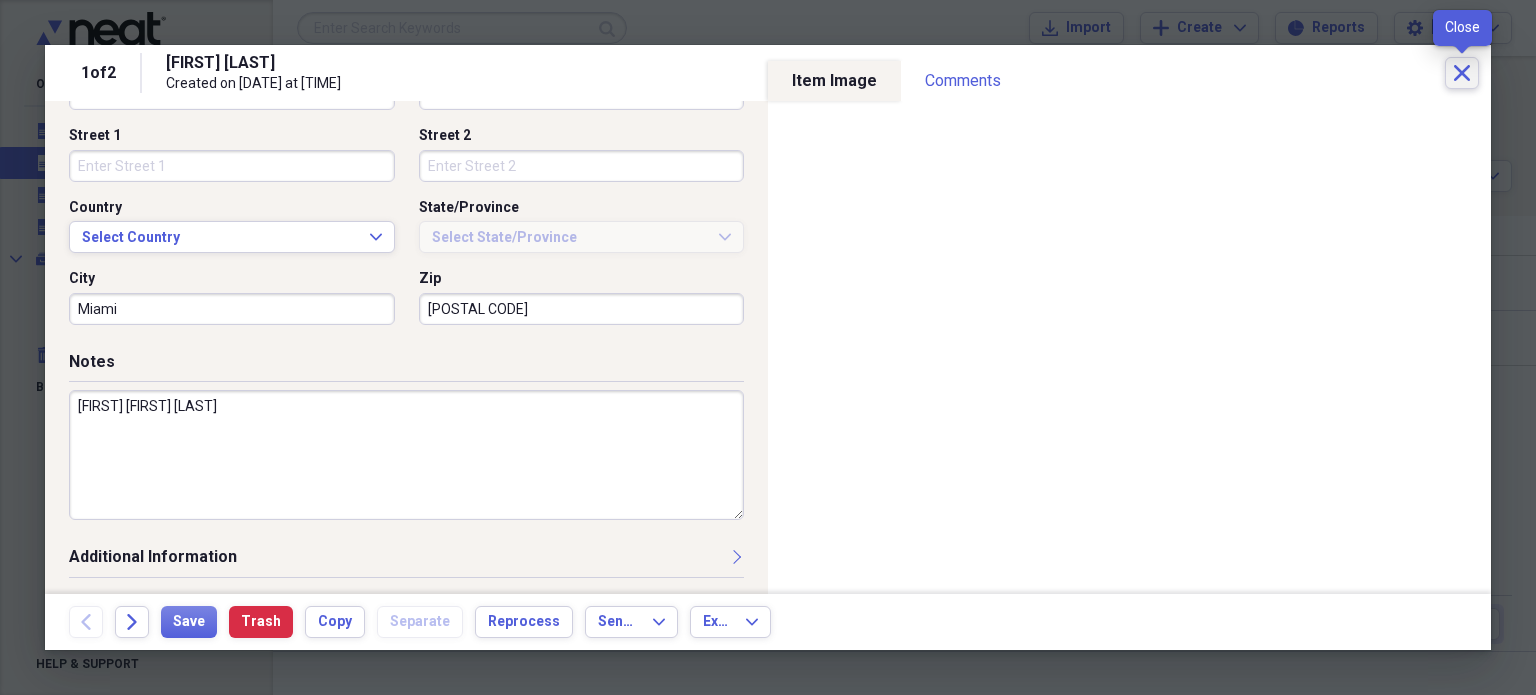 click 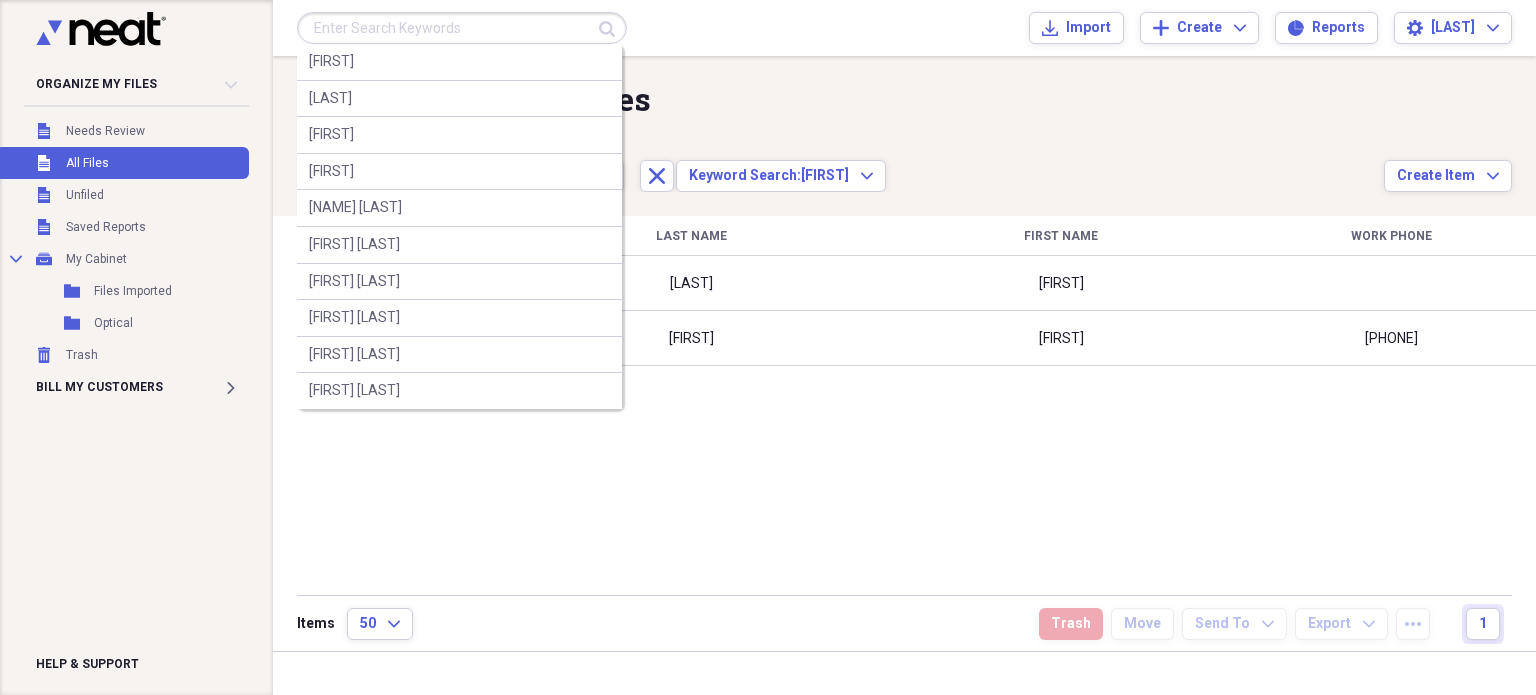 click at bounding box center (462, 28) 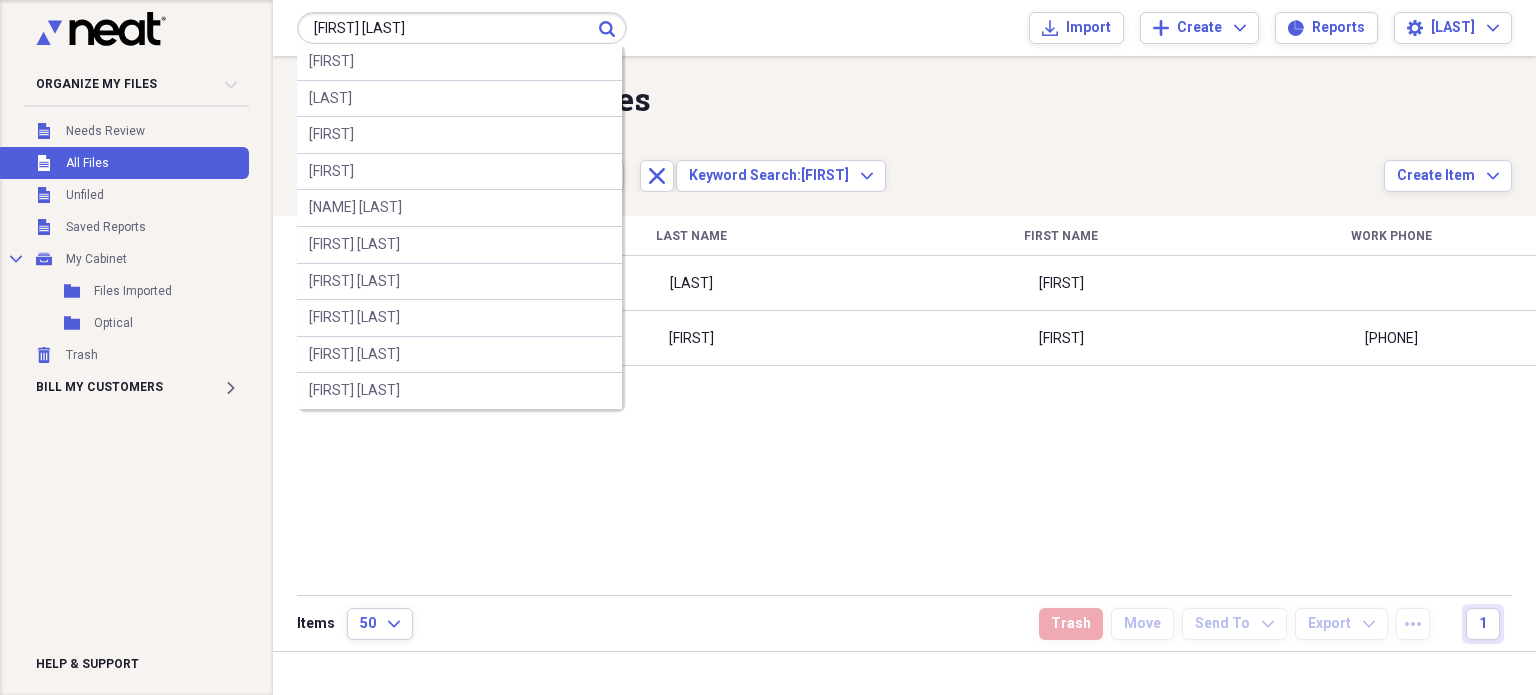 type on "[FIRST] [LAST]" 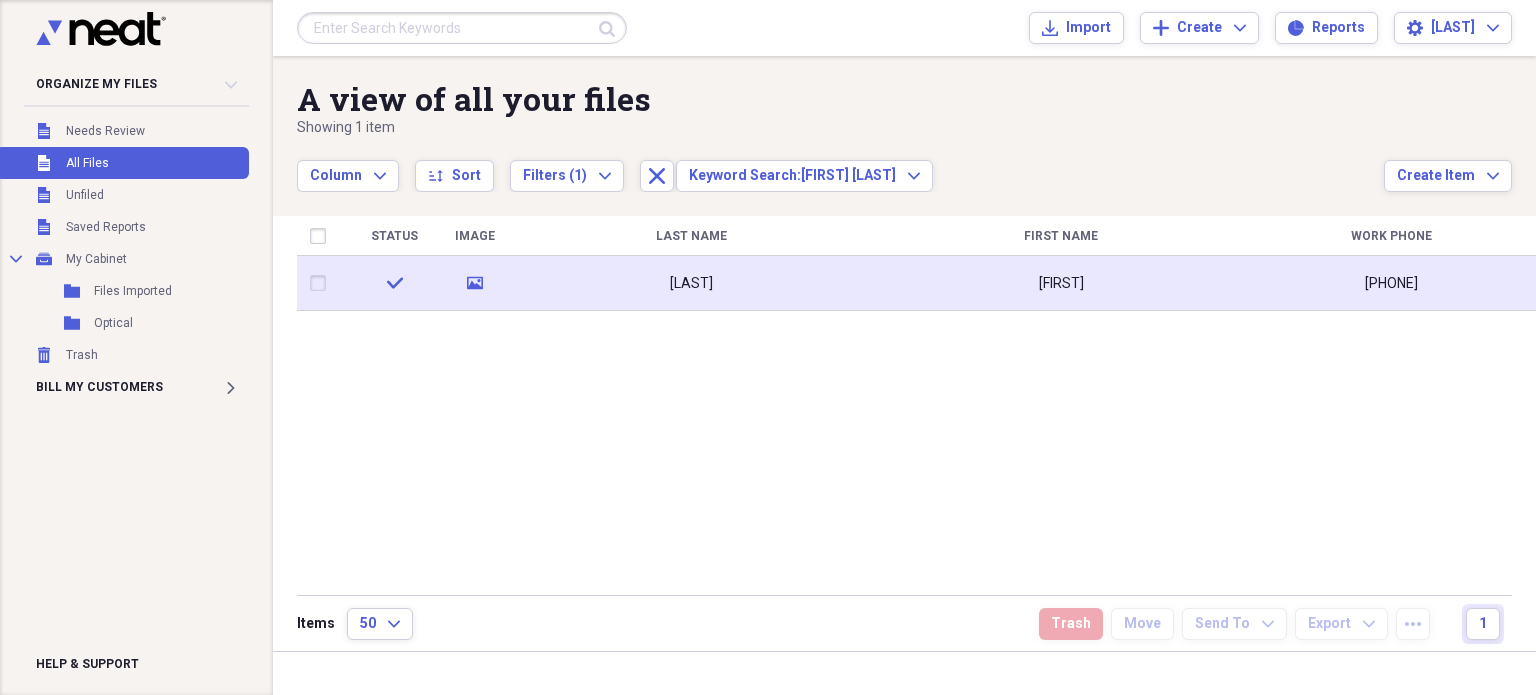 click on "[LAST]" at bounding box center [691, 283] 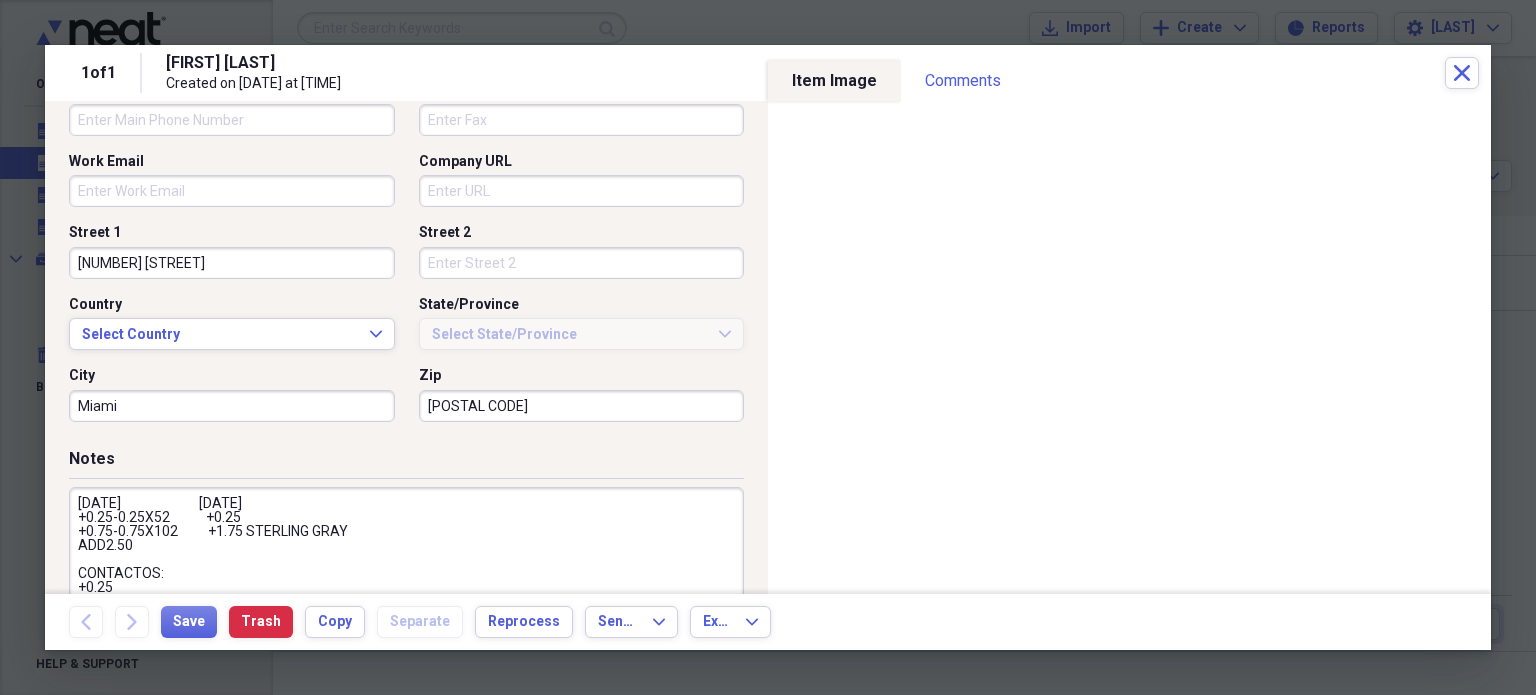 scroll, scrollTop: 621, scrollLeft: 0, axis: vertical 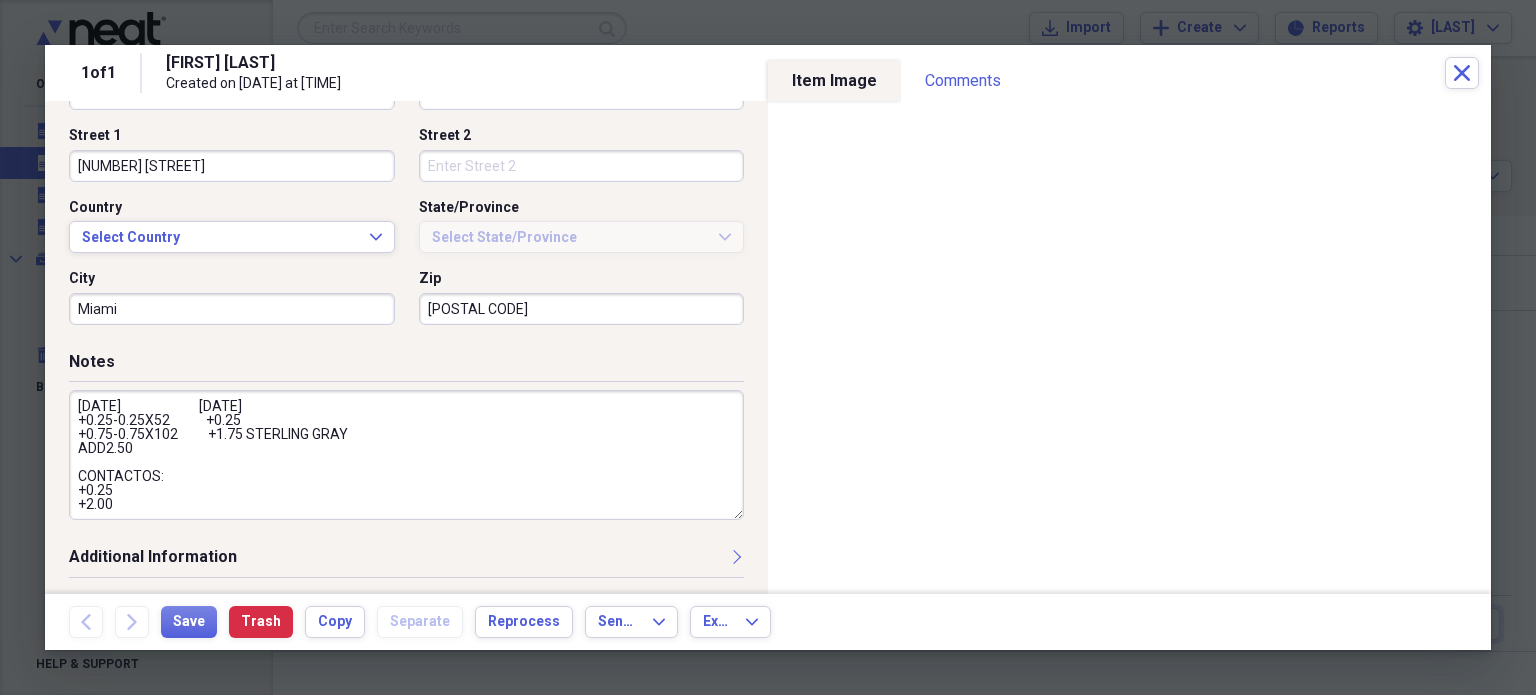 click on "[DATE]                          [DATE]
+0.25-0.25X52            +0.25
+0.75-0.75X102          +1.75 STERLING GRAY
ADD2.50
CONTACTOS:
+0.25
+2.00" at bounding box center (406, 455) 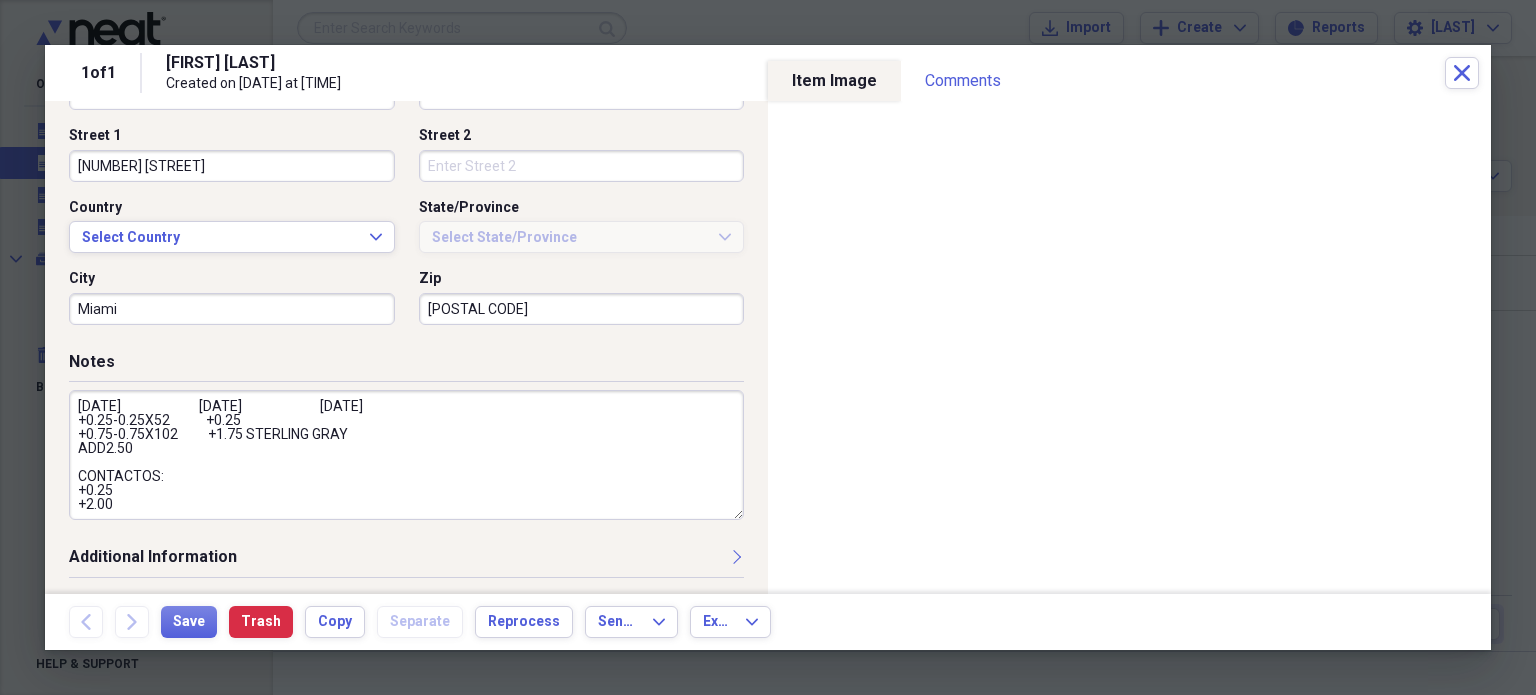 click on "[DATE]                          [DATE]                          [DATE]
+0.25-0.25X52            +0.25
+0.75-0.75X102          +1.75 STERLING GRAY
ADD2.50
CONTACTOS:
+0.25
+2.00" at bounding box center (406, 455) 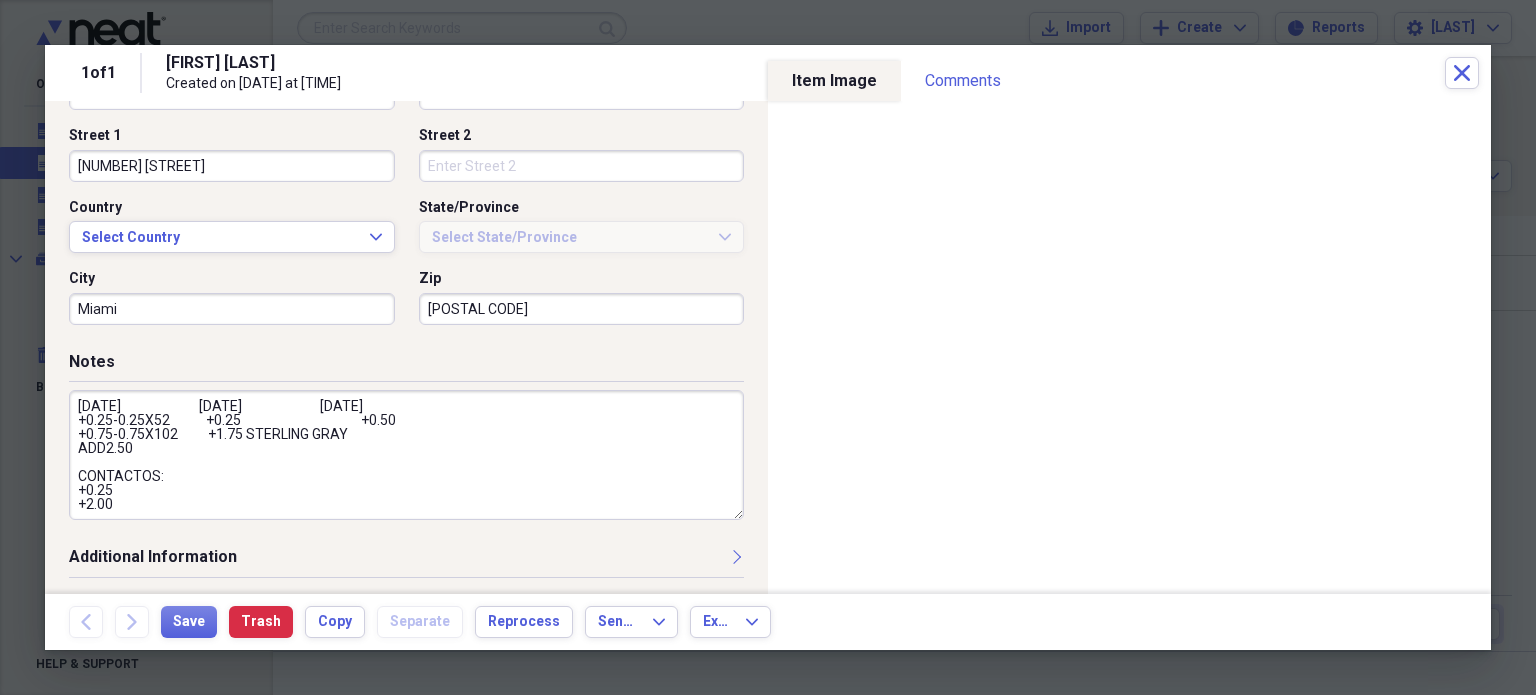click on "[DATE]                          [DATE]                          [DATE]
+0.25-0.25X52            +0.25                                        +0.50
+0.75-0.75X102          +1.75 STERLING GRAY
ADD2.50
CONTACTOS:
+0.25
+2.00" at bounding box center (406, 455) 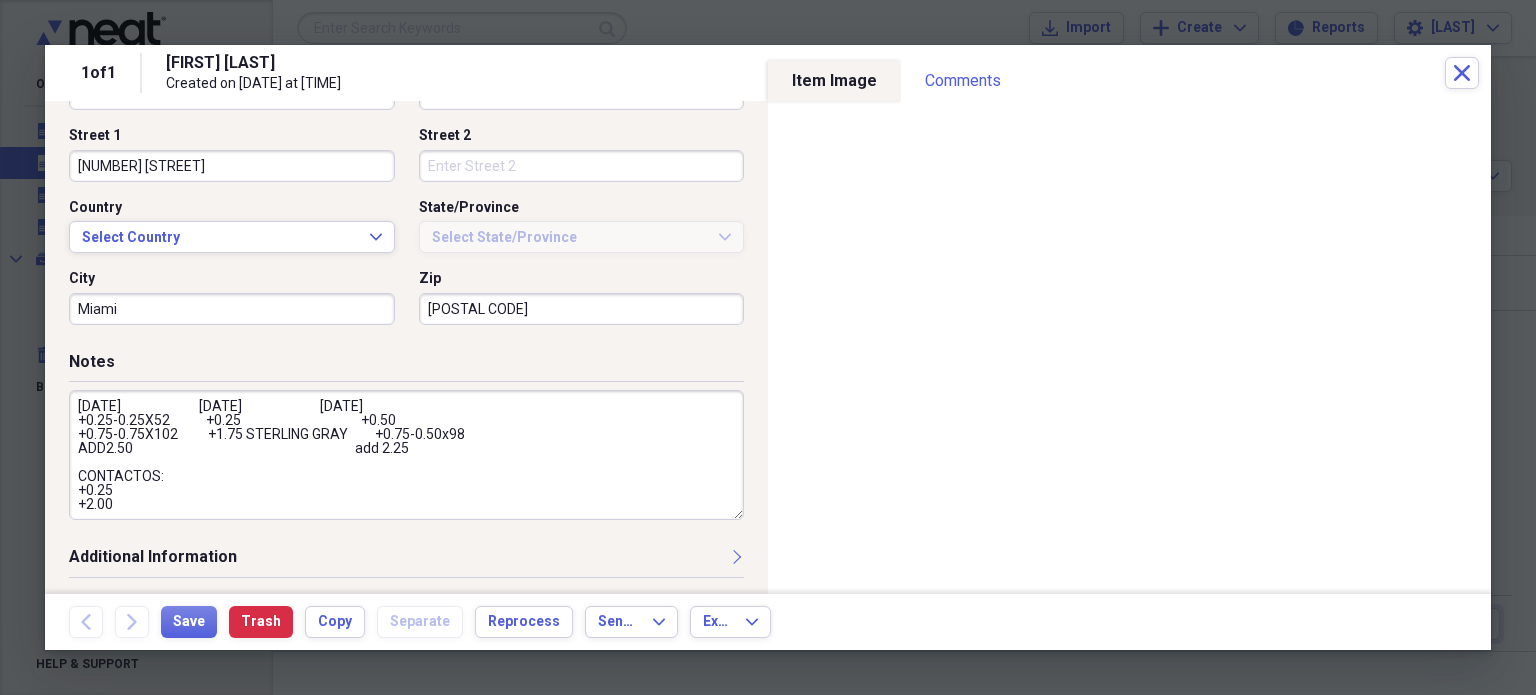 click on "[DATE]                          [DATE]                          [DATE]
+0.25-0.25X52            +0.25                                        +0.50
+0.75-0.75X102          +1.75 STERLING GRAY         +0.75-0.50x98
ADD2.50                                                                          add 2.25
CONTACTOS:
+0.25
+2.00" at bounding box center (406, 455) 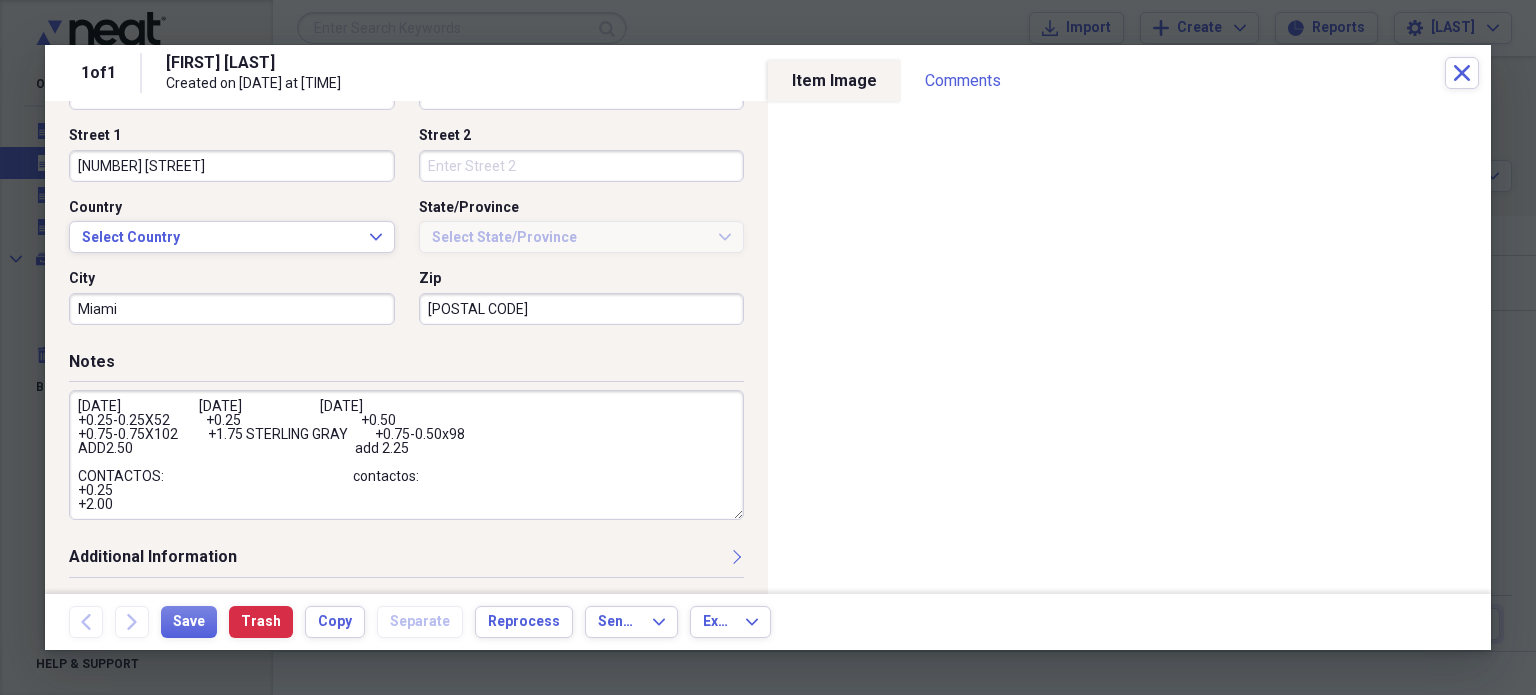click on "[DATE]                          [DATE]                          [DATE]
+0.25-0.25X52            +0.25                                        +0.50
+0.75-0.75X102          +1.75 STERLING GRAY         +0.75-0.50x98
ADD2.50                                                                          add 2.25
CONTACTOS:                                                               contactos:
+0.25
+2.00" at bounding box center [406, 455] 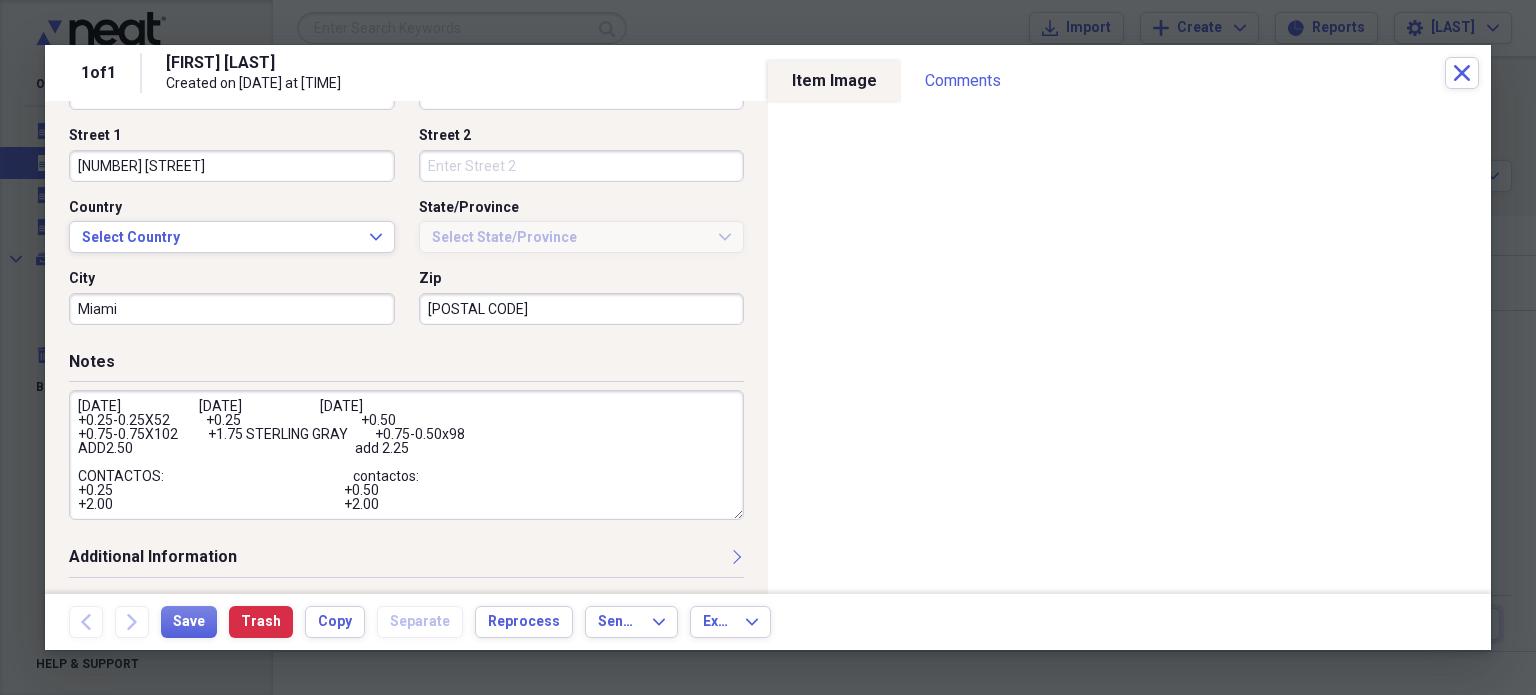 click on "[DATE]                          [DATE]                          [DATE]
+0.25-0.25X52            +0.25                                        +0.50
+0.75-0.75X102          +1.75 STERLING GRAY         +0.75-0.50x98
ADD2.50                                                                          add 2.25
CONTACTOS:                                                               contactos:
+0.25                                                                             +0.50
+2.00                                                                             +2.00" at bounding box center (406, 455) 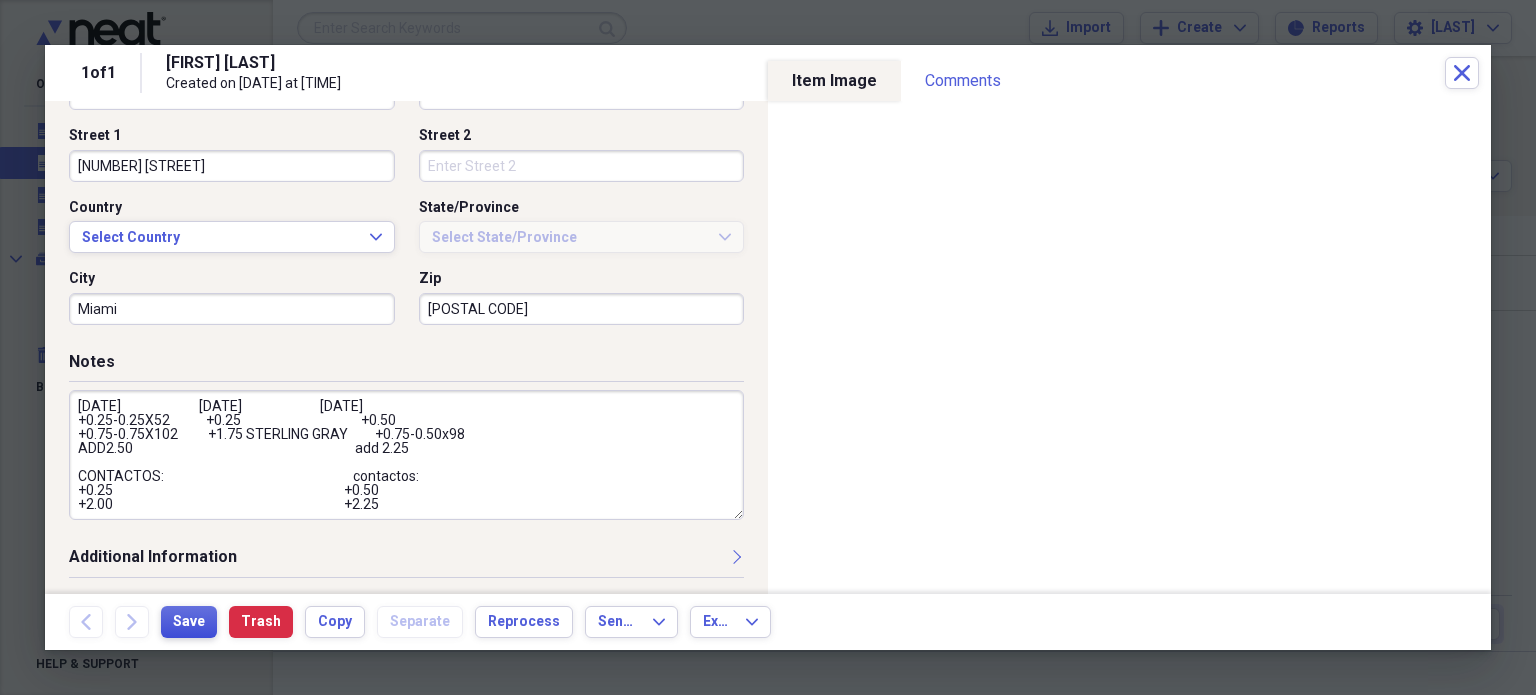 type on "[DATE]                          [DATE]                          [DATE]
+0.25-0.25X52            +0.25                                        +0.50
+0.75-0.75X102          +1.75 STERLING GRAY         +0.75-0.50x98
ADD2.50                                                                          add 2.25
CONTACTOS:                                                               contactos:
+0.25                                                                             +0.50
+2.00                                                                             +2.25" 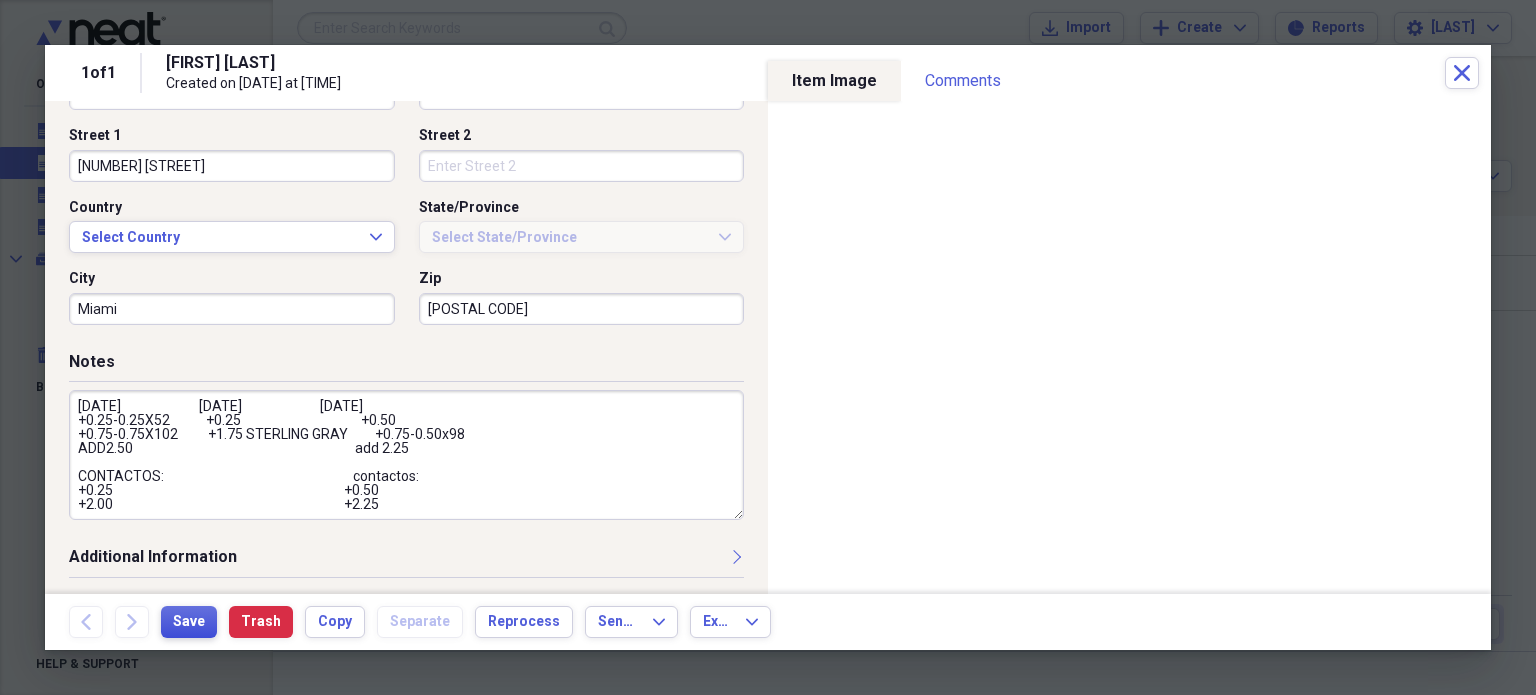 click on "Save" at bounding box center (189, 622) 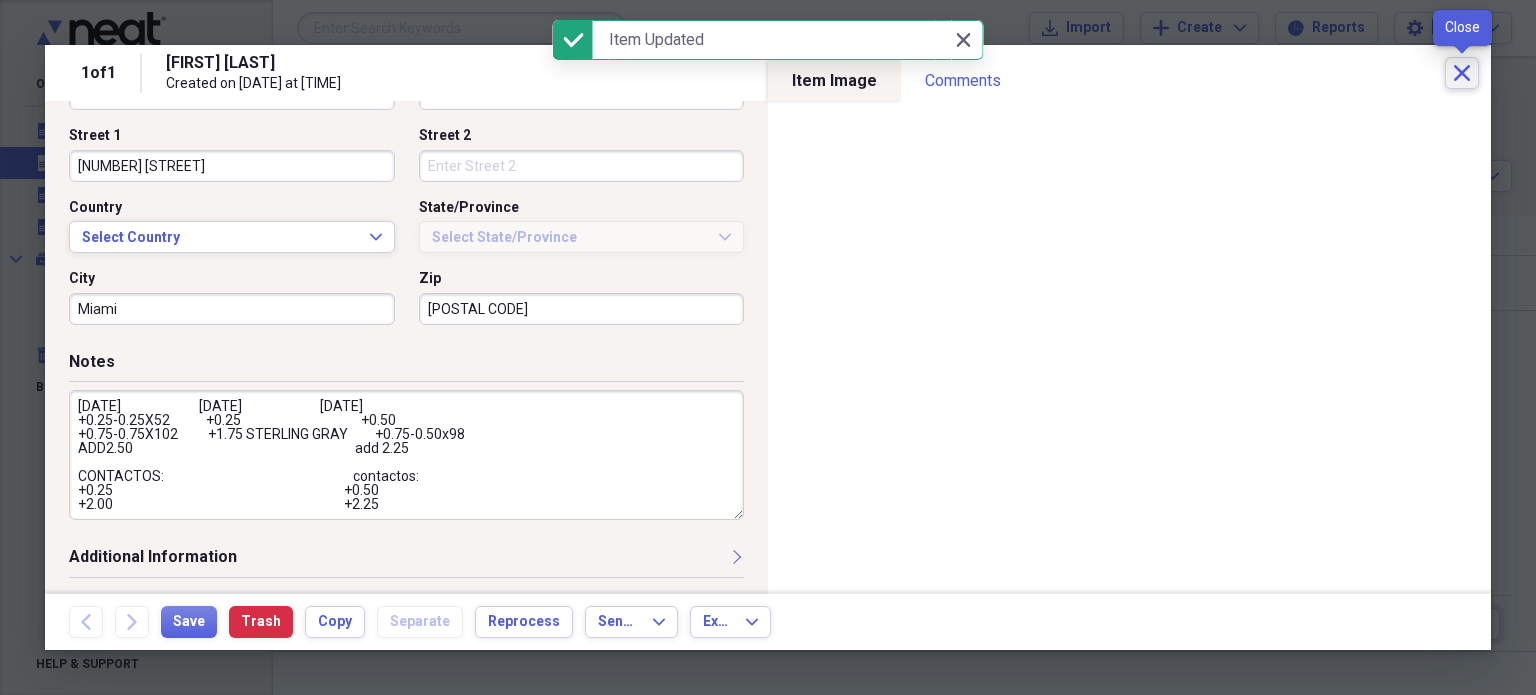 click on "Close" at bounding box center (1462, 73) 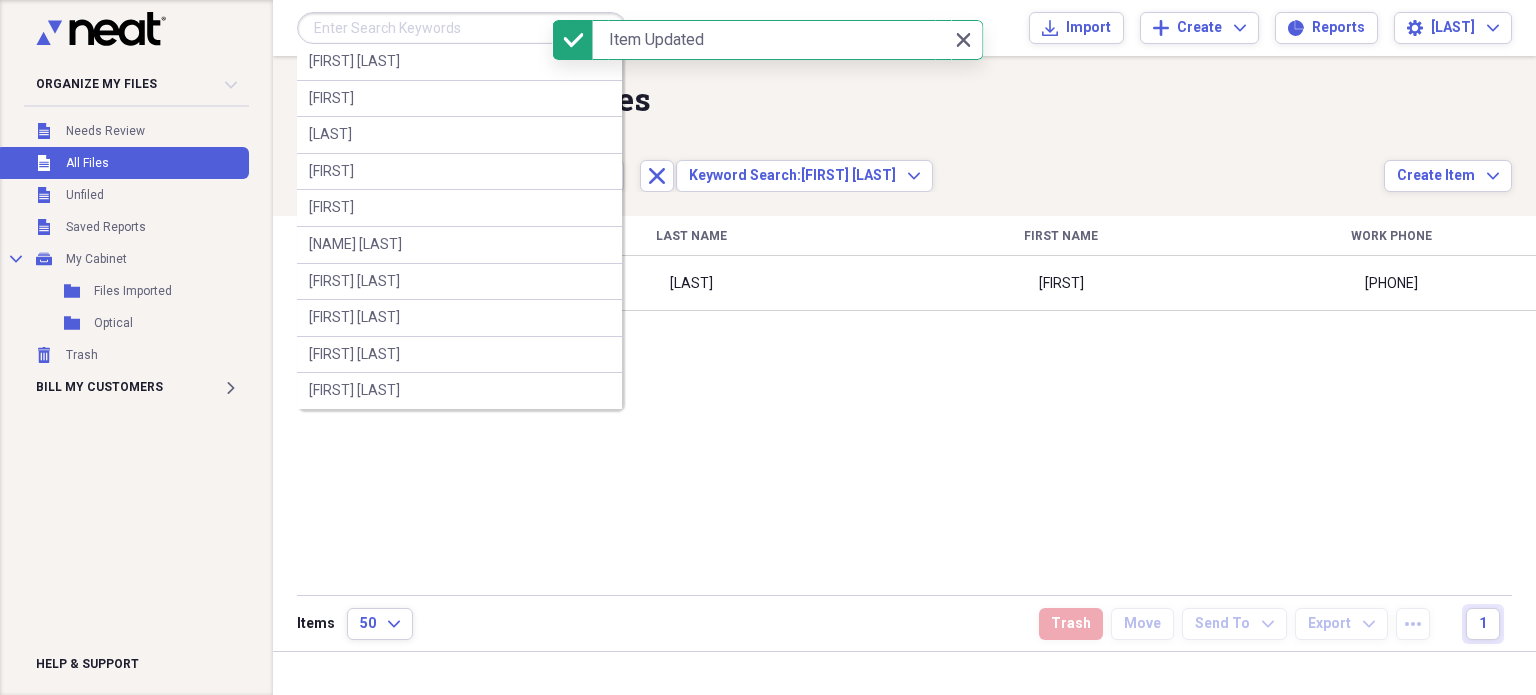 click at bounding box center (462, 28) 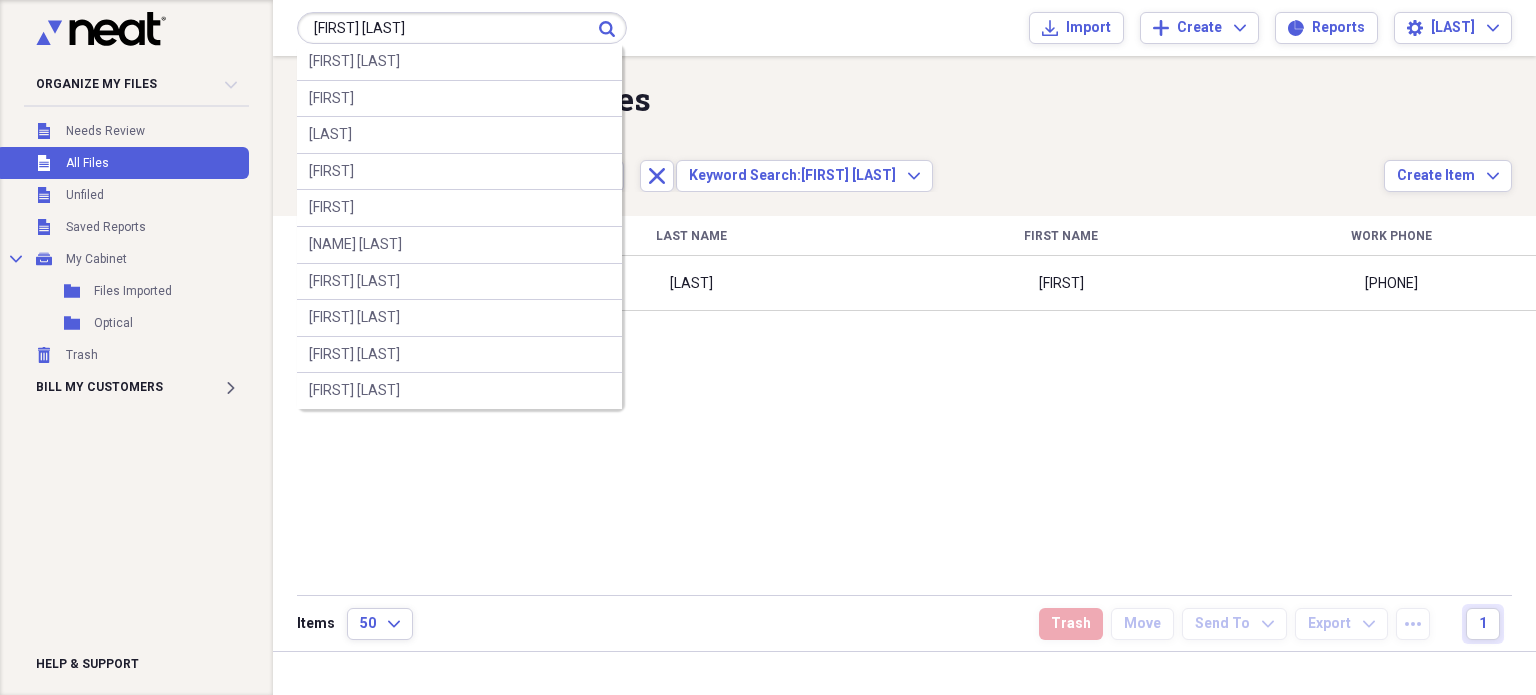 type on "[FIRST] [LAST]" 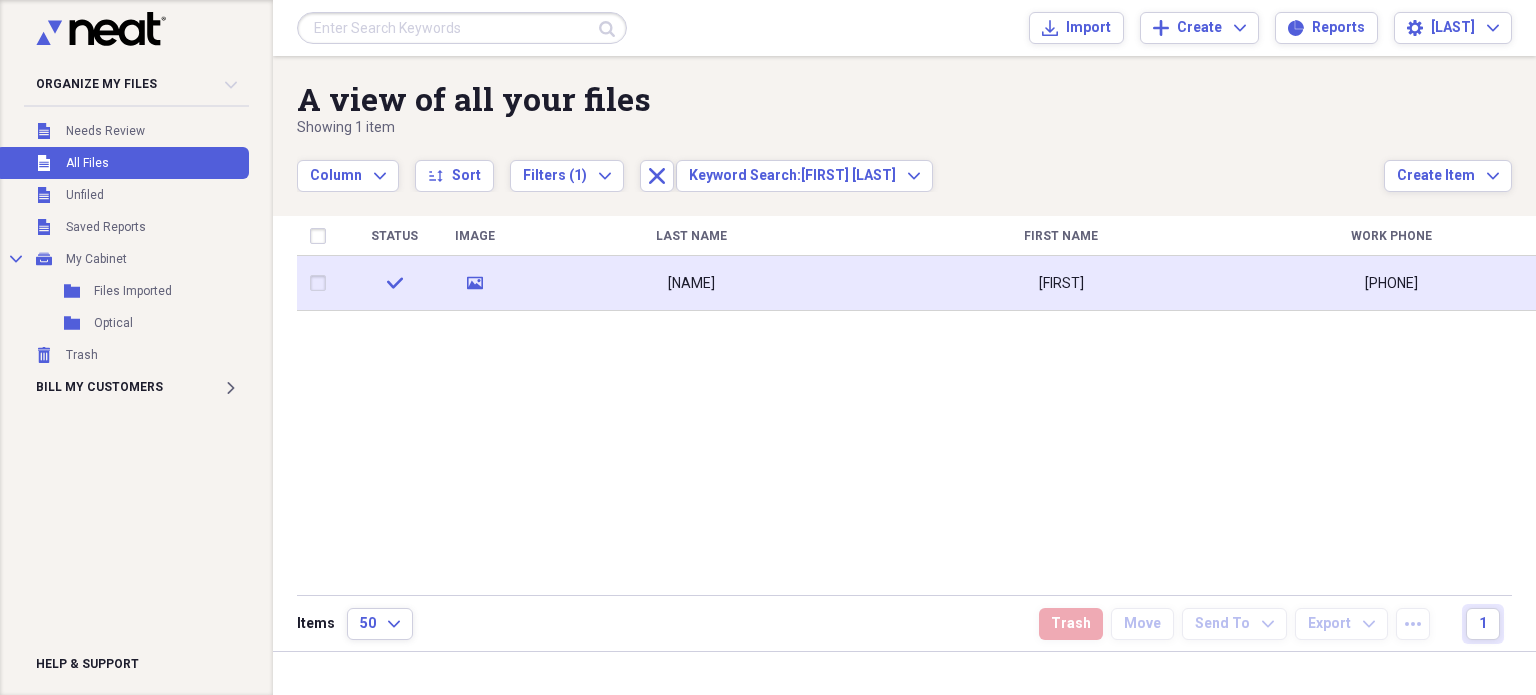 click on "[NAME]" at bounding box center (691, 283) 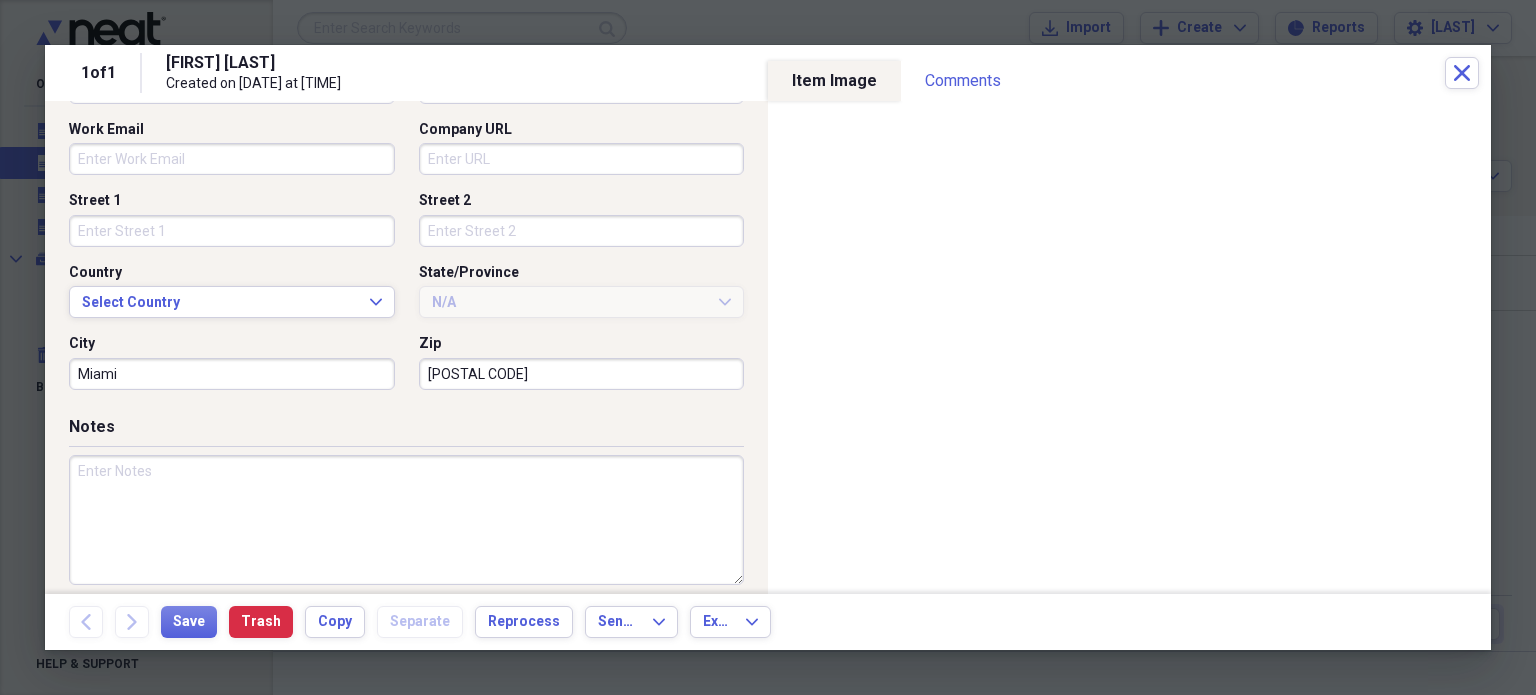 scroll, scrollTop: 621, scrollLeft: 0, axis: vertical 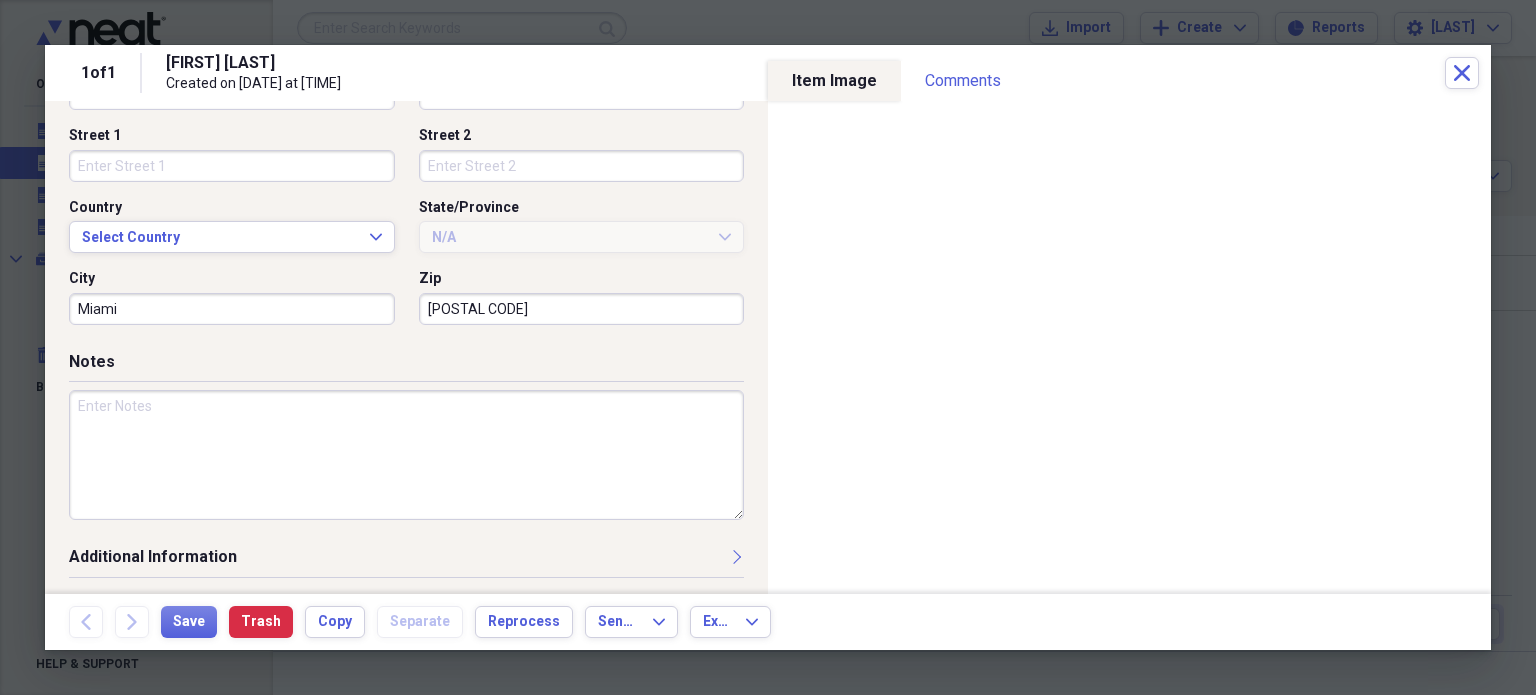 click at bounding box center (406, 455) 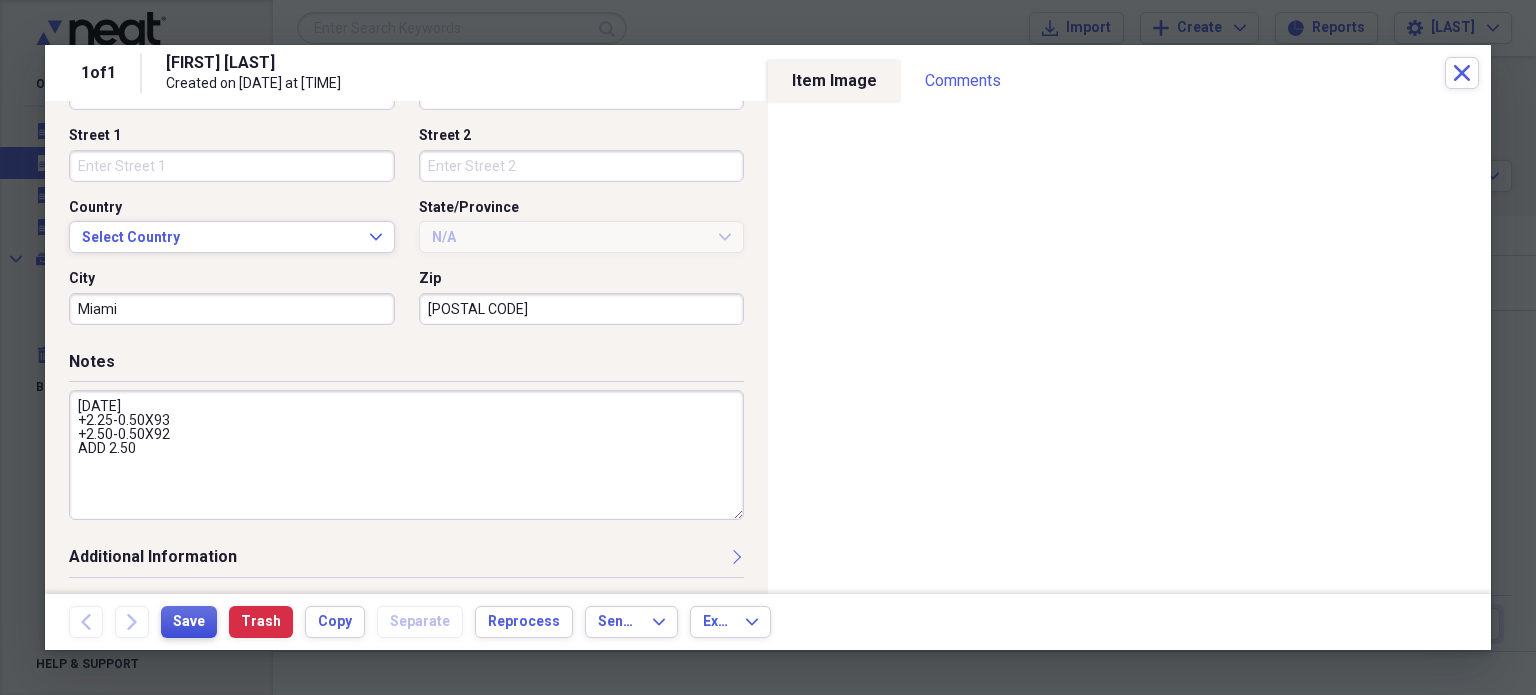 type on "[DATE]
+2.25-0.50X93
+2.50-0.50X92
ADD 2.50" 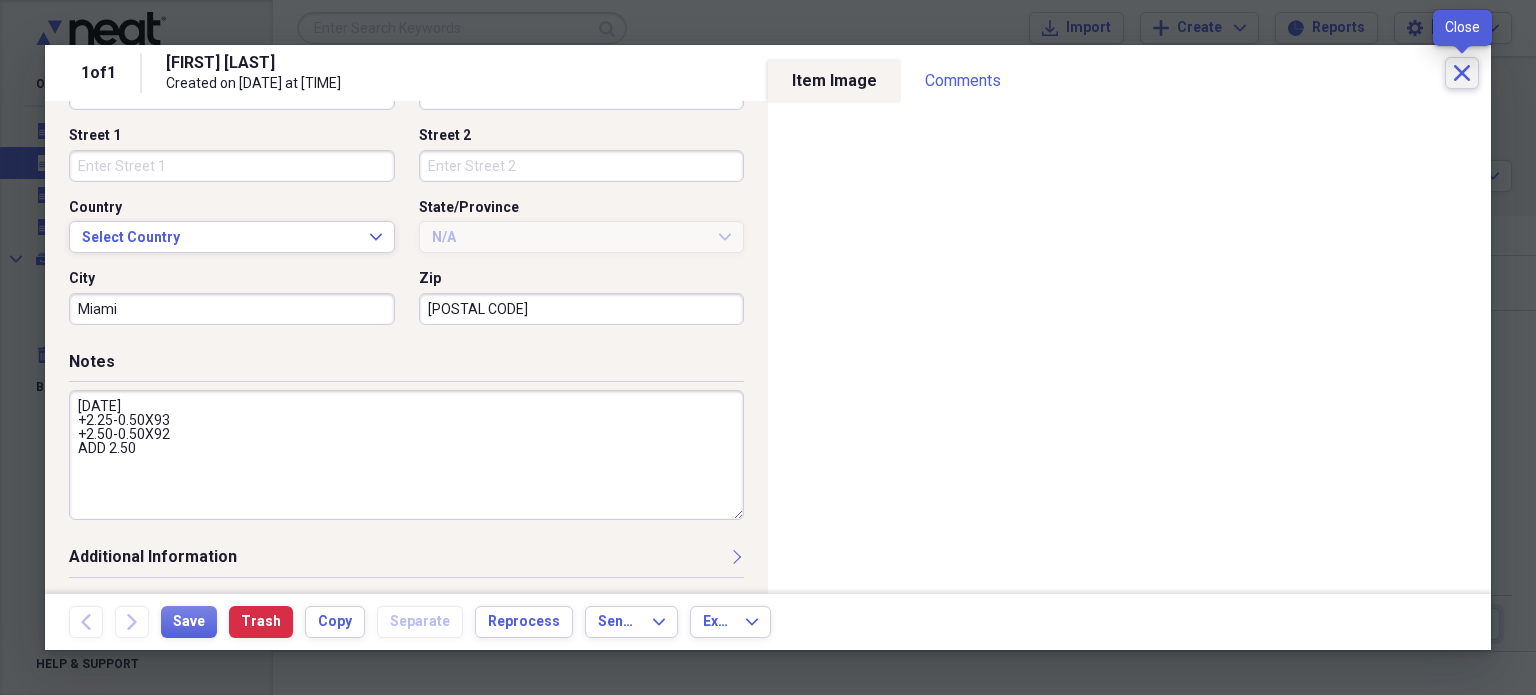 click on "Close" 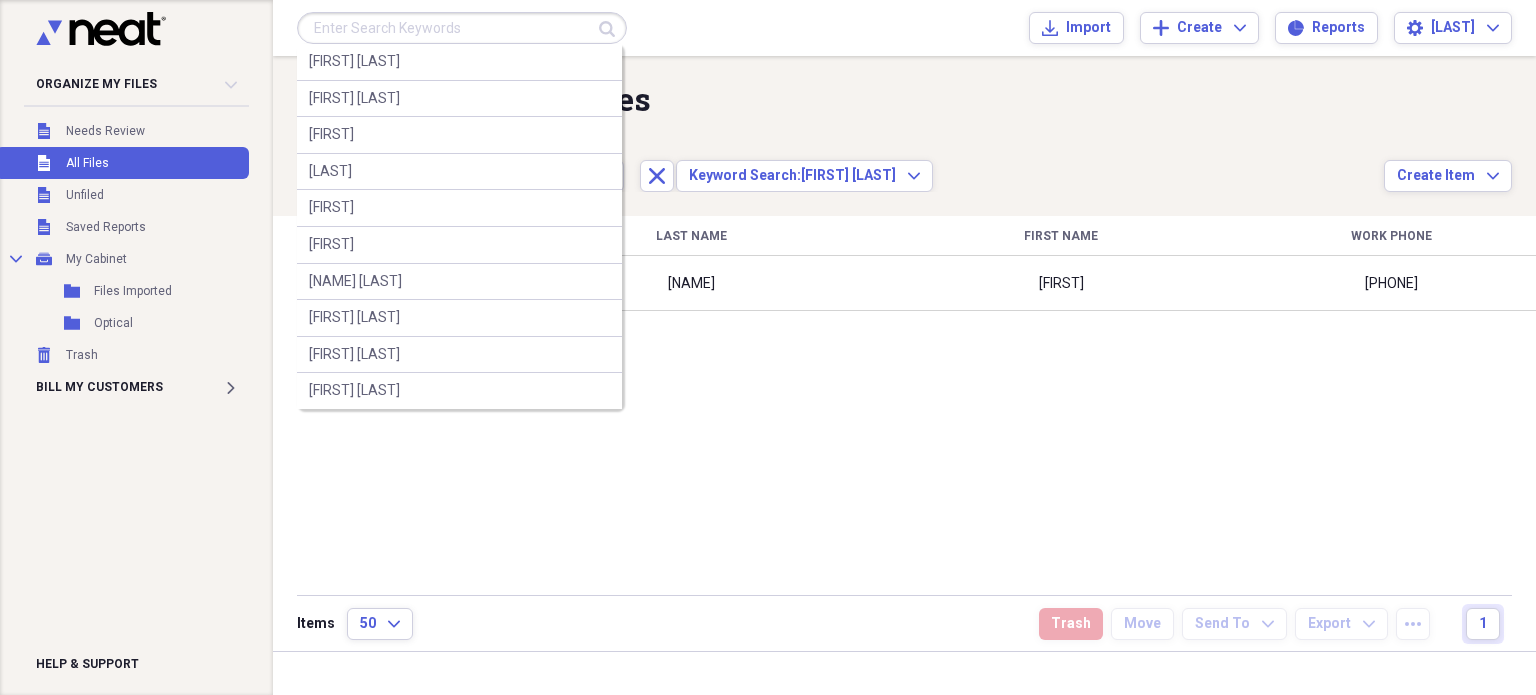 click at bounding box center [462, 28] 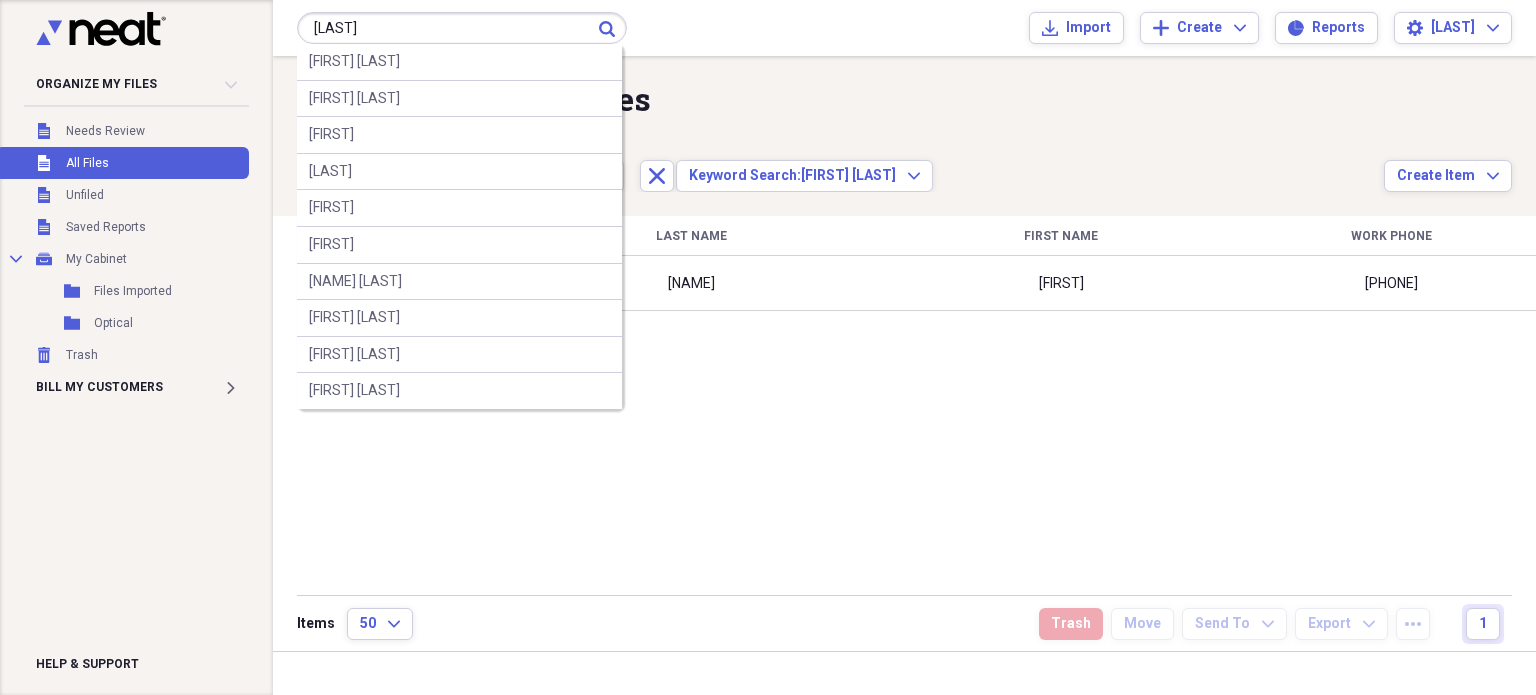 type on "[LAST]" 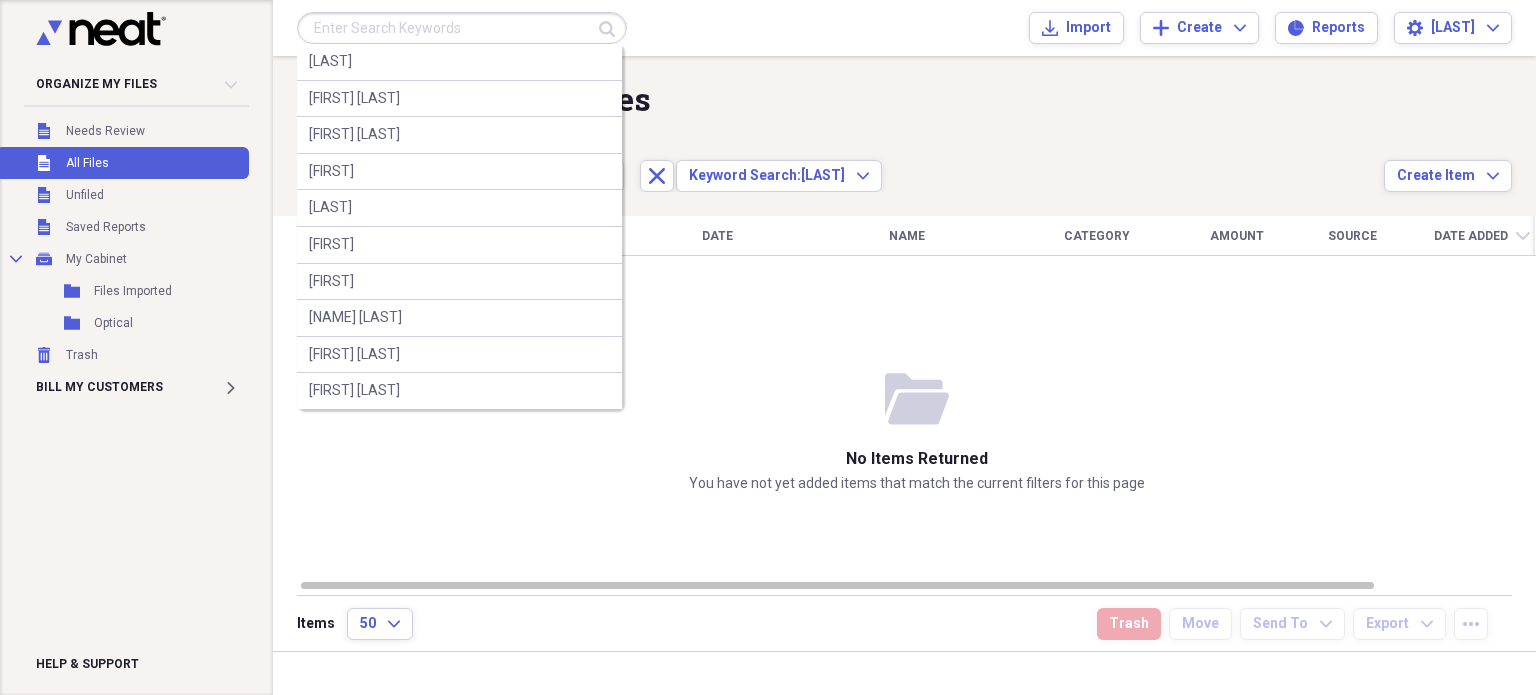 click at bounding box center (462, 28) 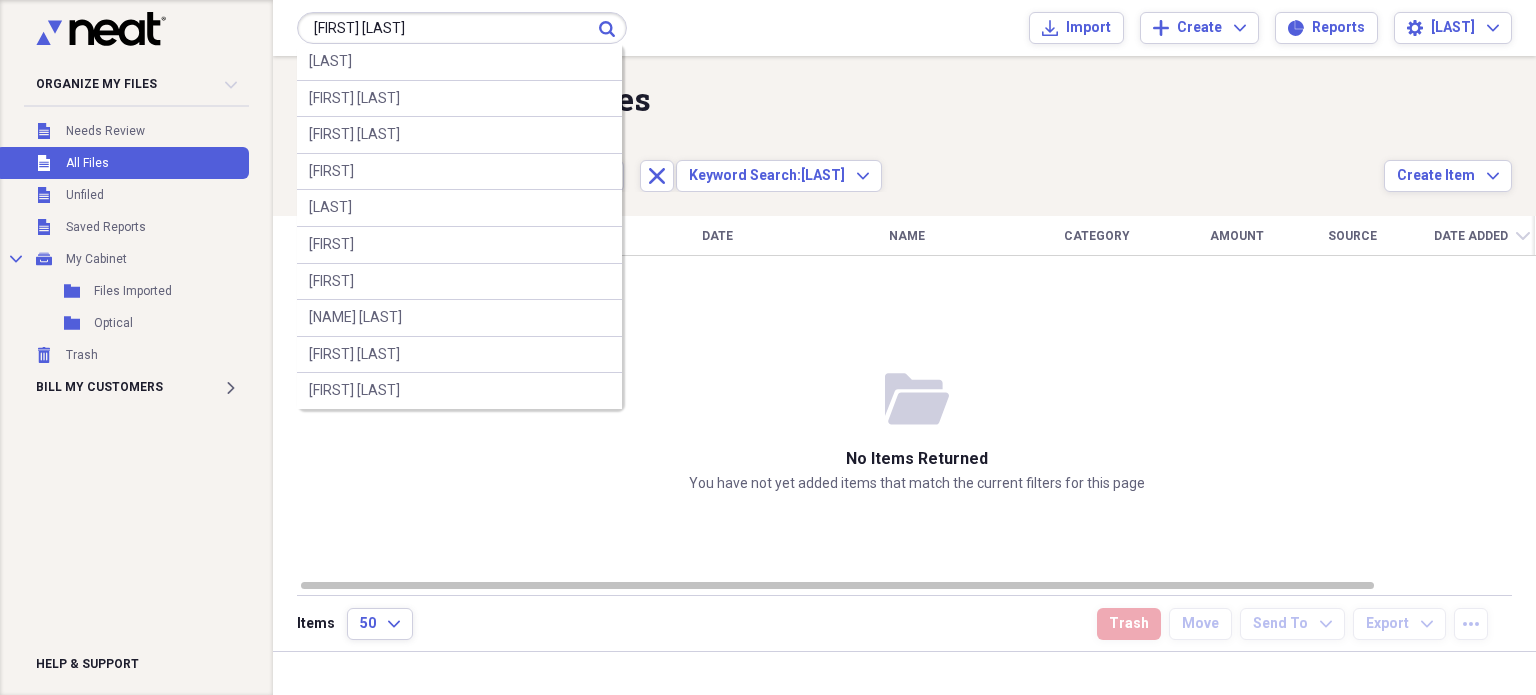 type on "[FIRST] [LAST]" 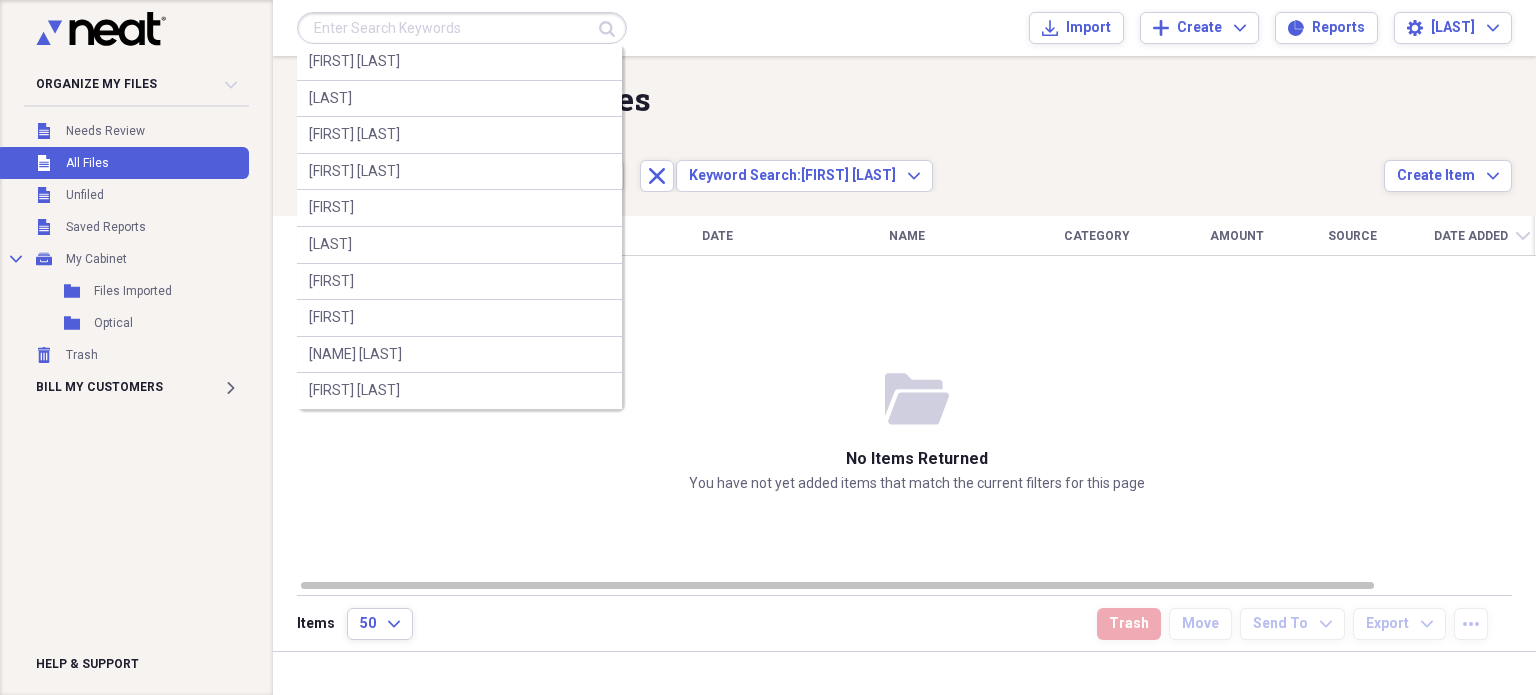 click at bounding box center (462, 28) 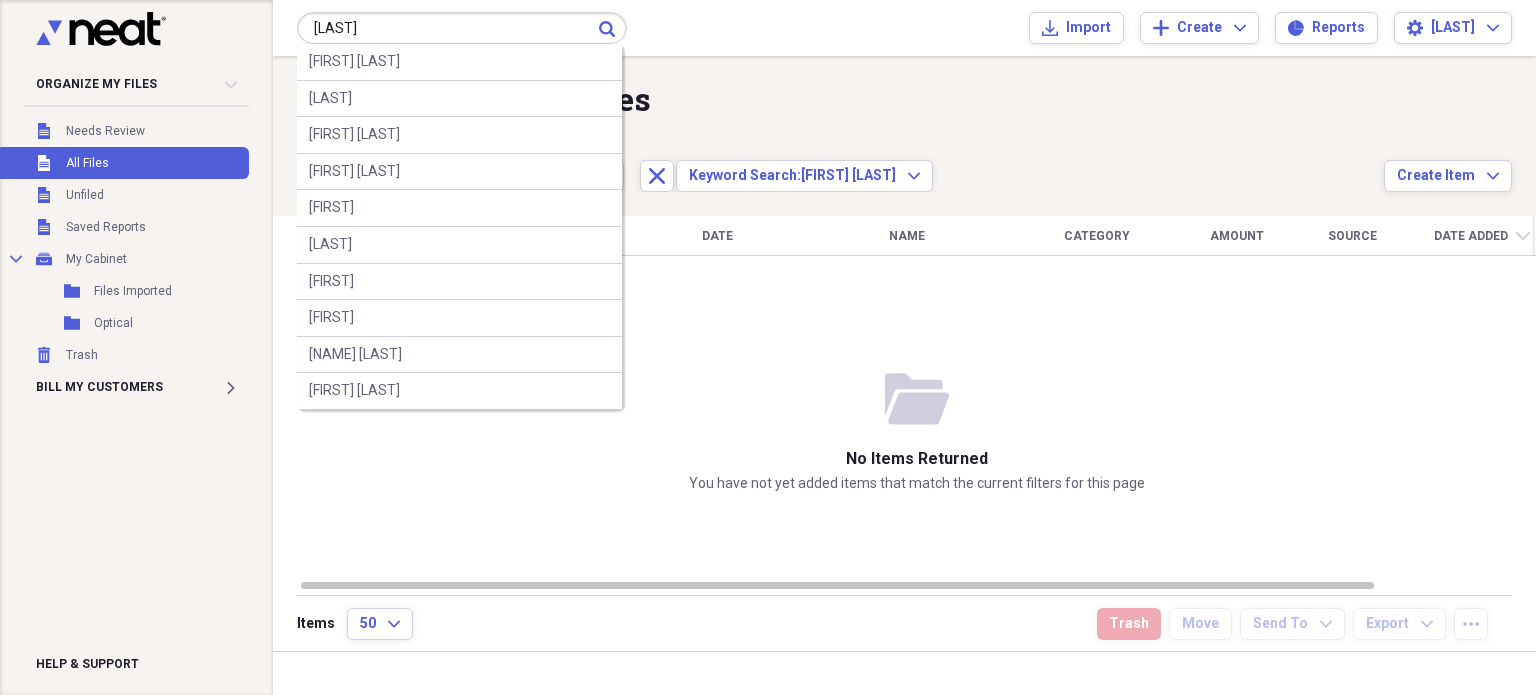 type on "[LAST]" 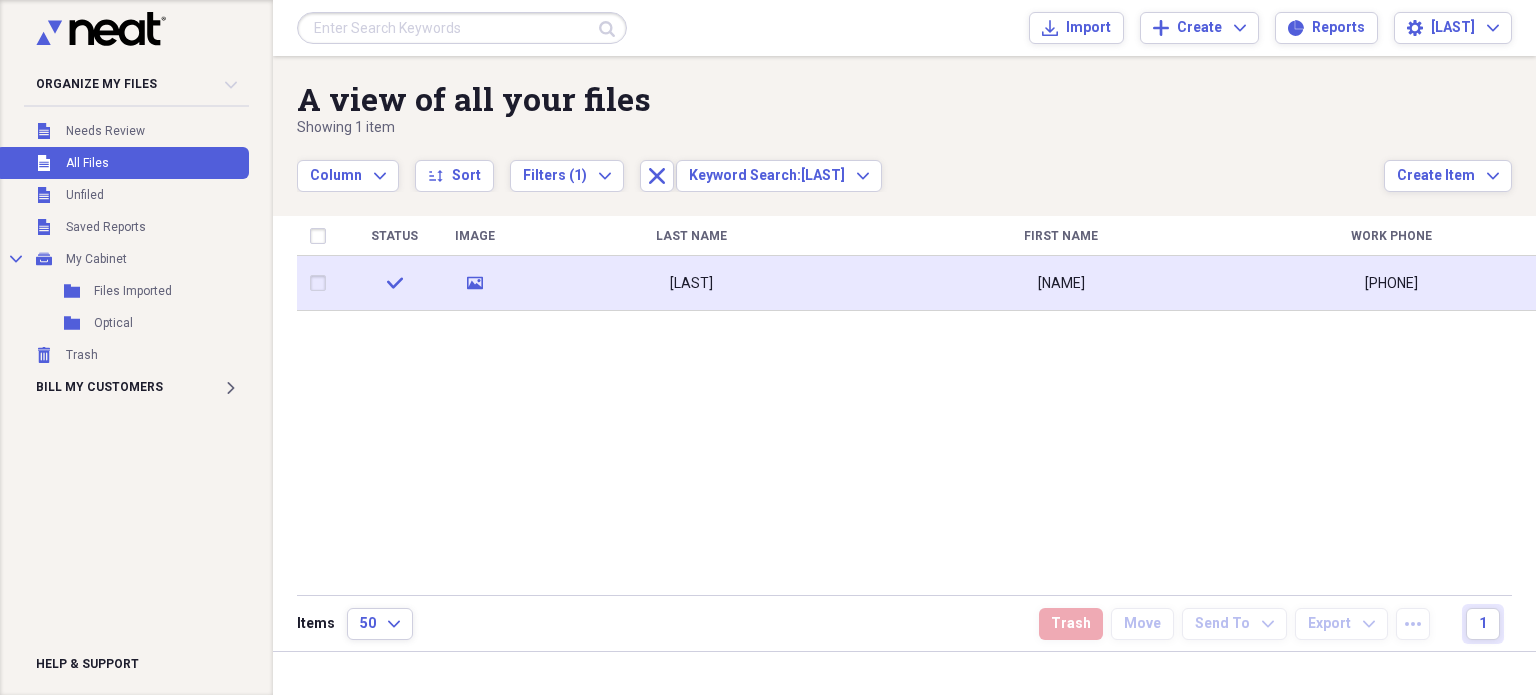 click on "[NAME]" at bounding box center (1061, 283) 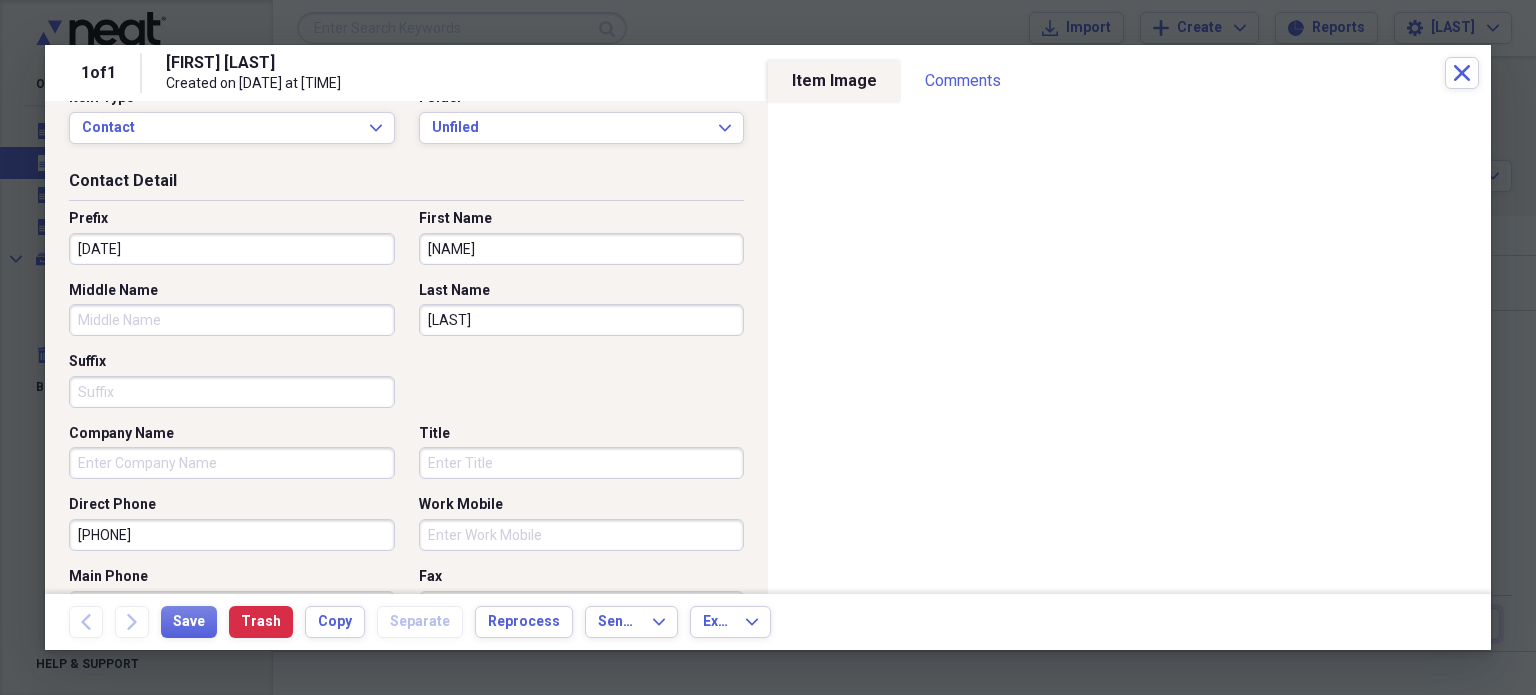 scroll, scrollTop: 0, scrollLeft: 0, axis: both 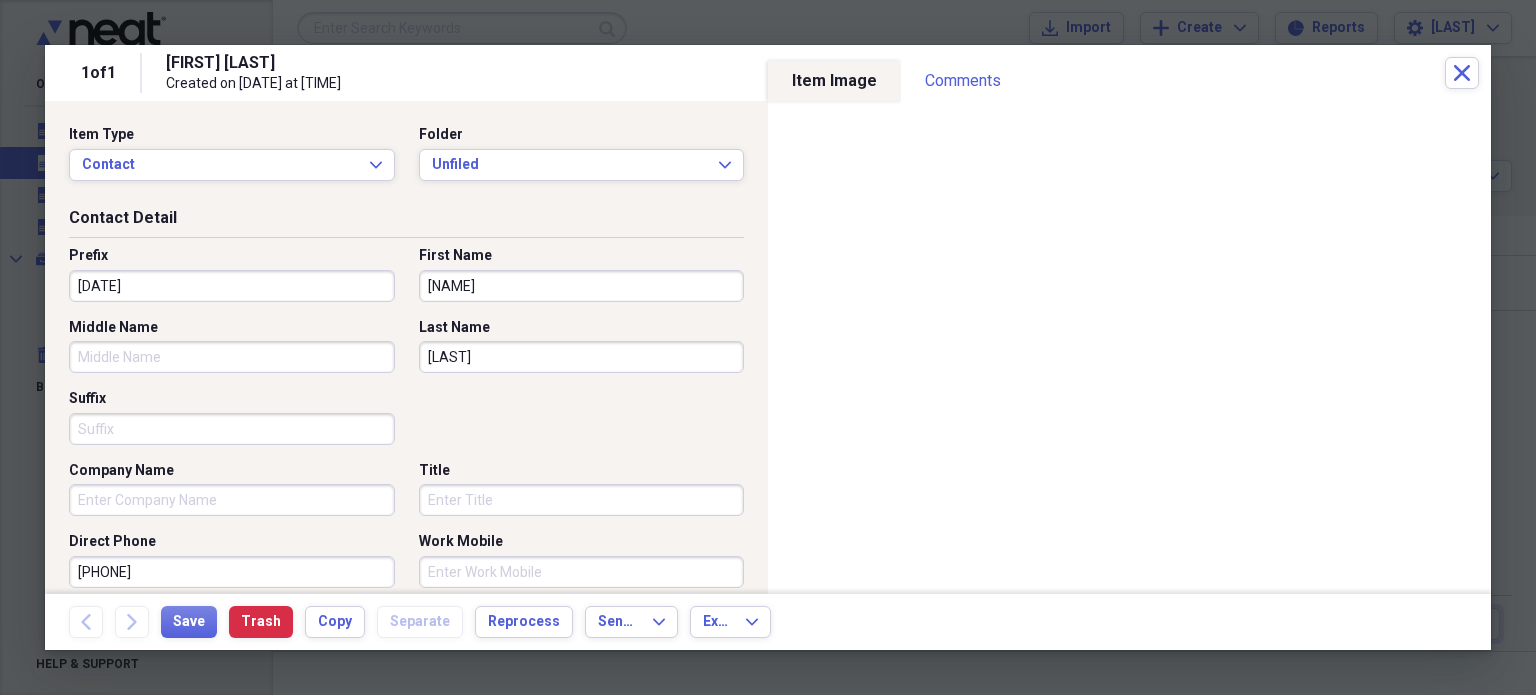 click on "[NAME]" at bounding box center (582, 286) 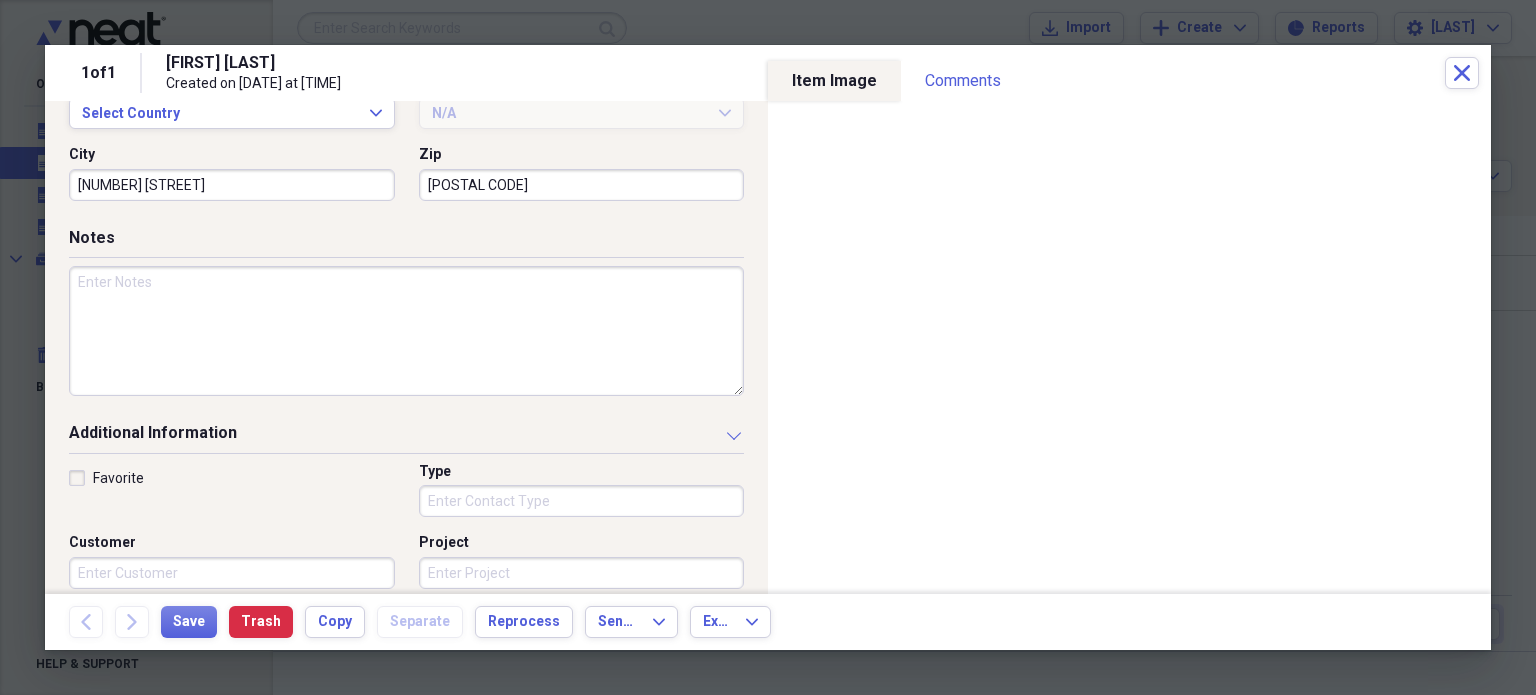 scroll, scrollTop: 744, scrollLeft: 0, axis: vertical 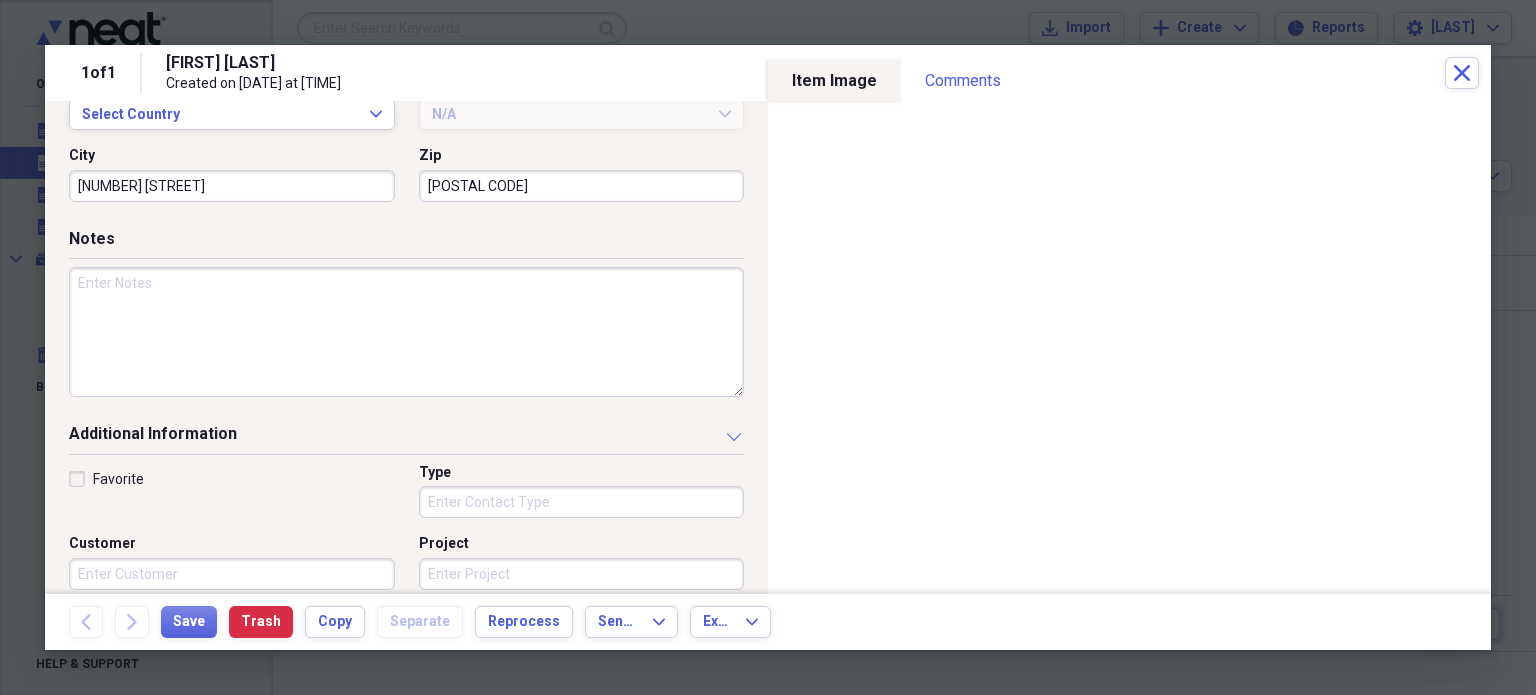 type on "[LAST]" 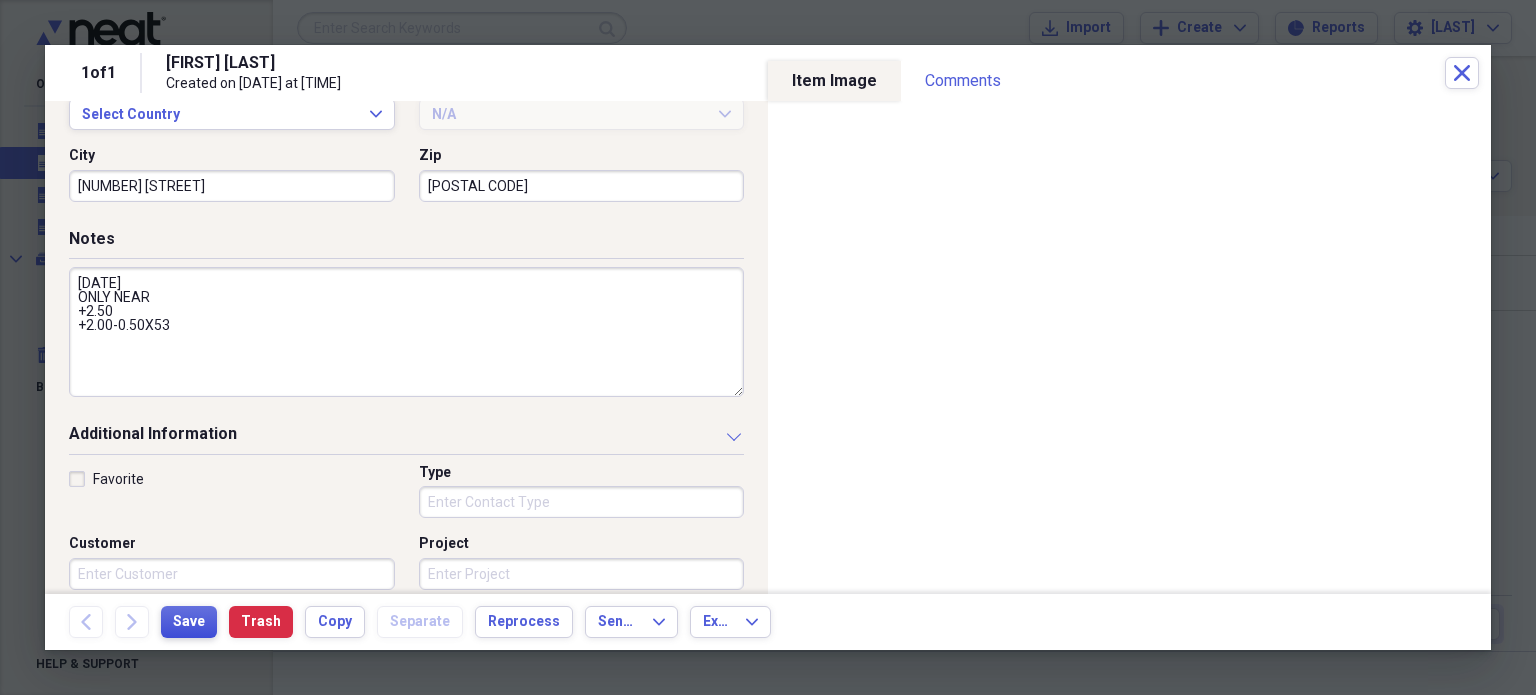 type on "[DATE]
ONLY NEAR
+2.50
+2.00-0.50X53" 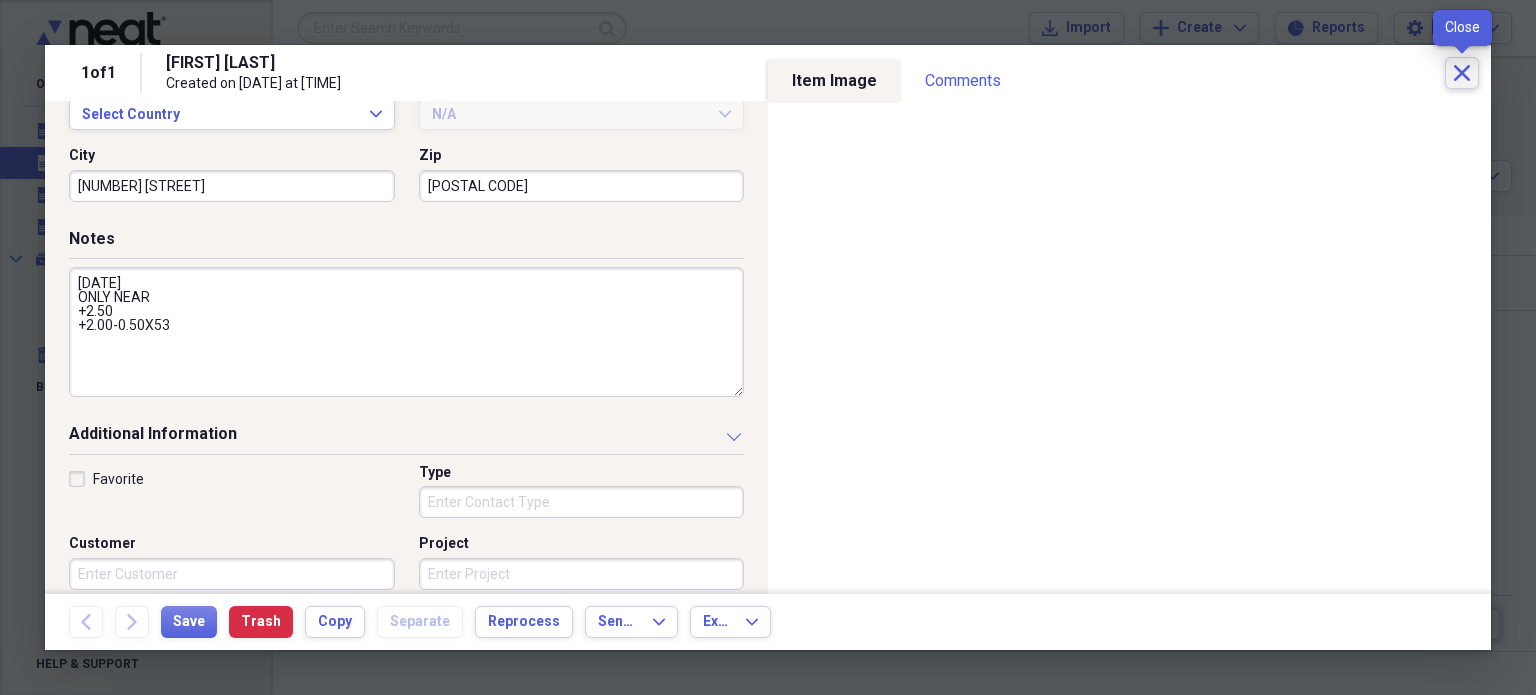 click 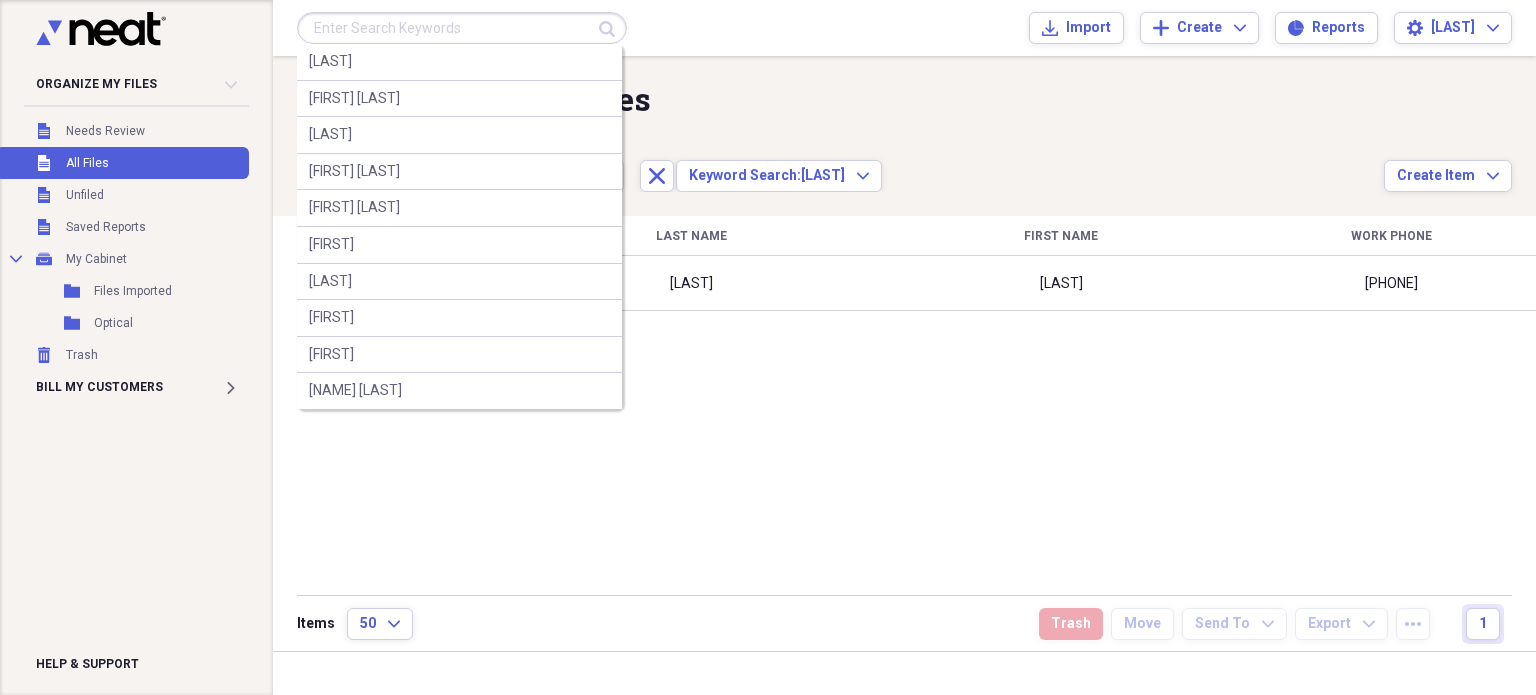 click at bounding box center [462, 28] 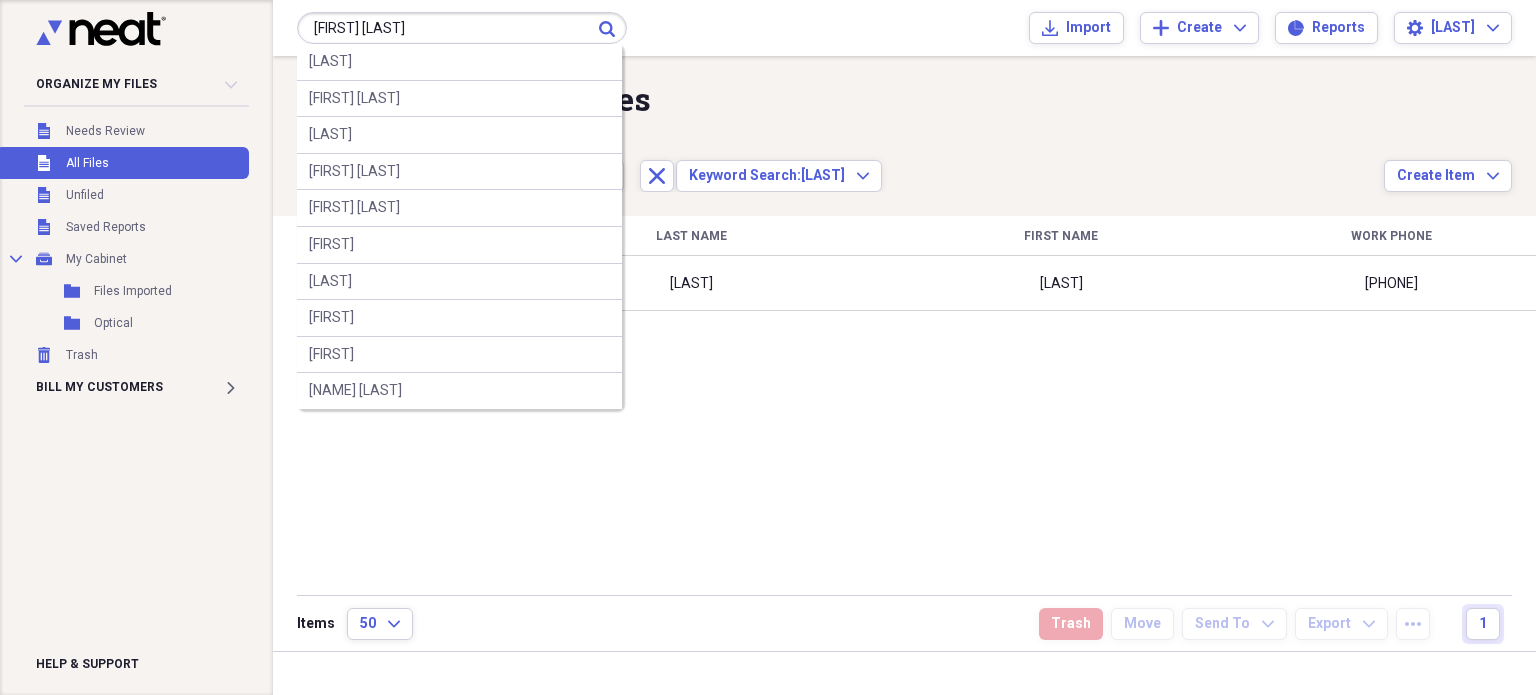 type on "[FIRST] [LAST]" 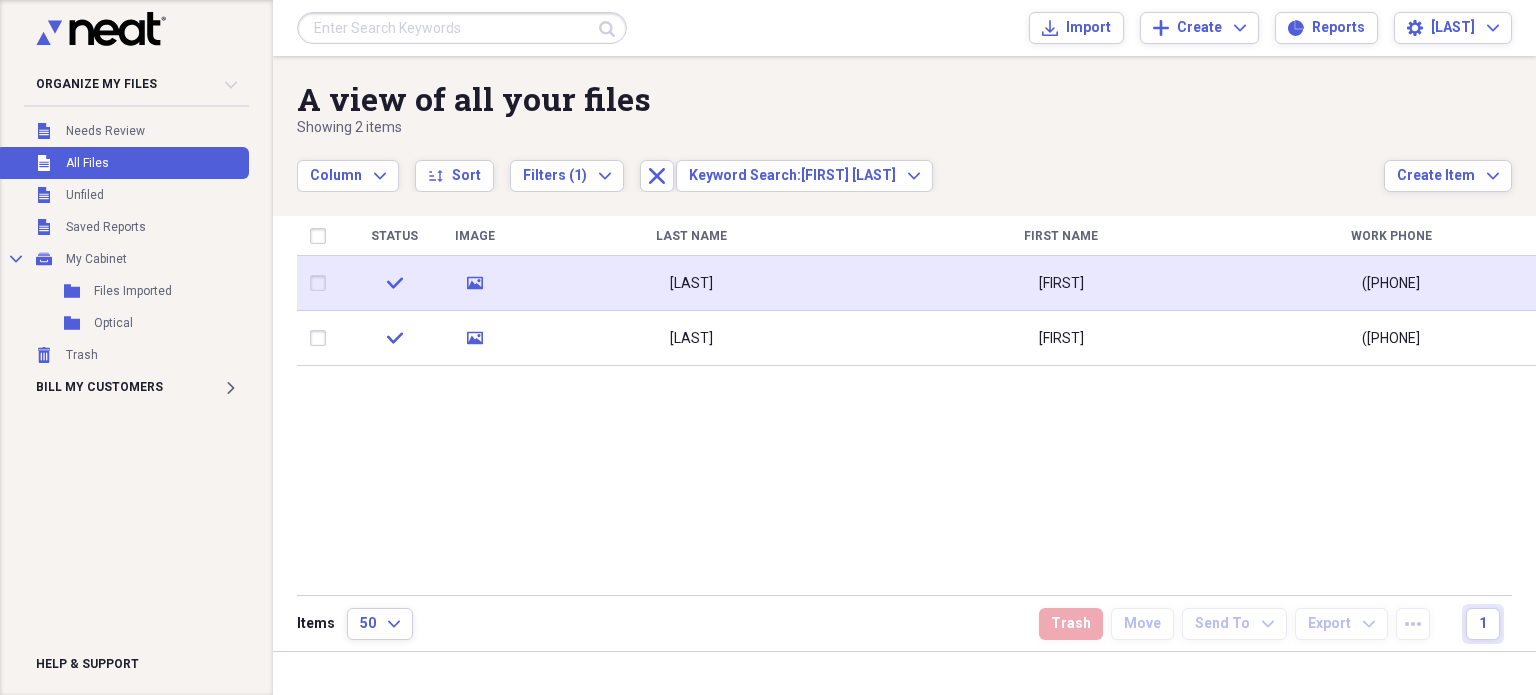 click on "[FIRST]" at bounding box center [1061, 283] 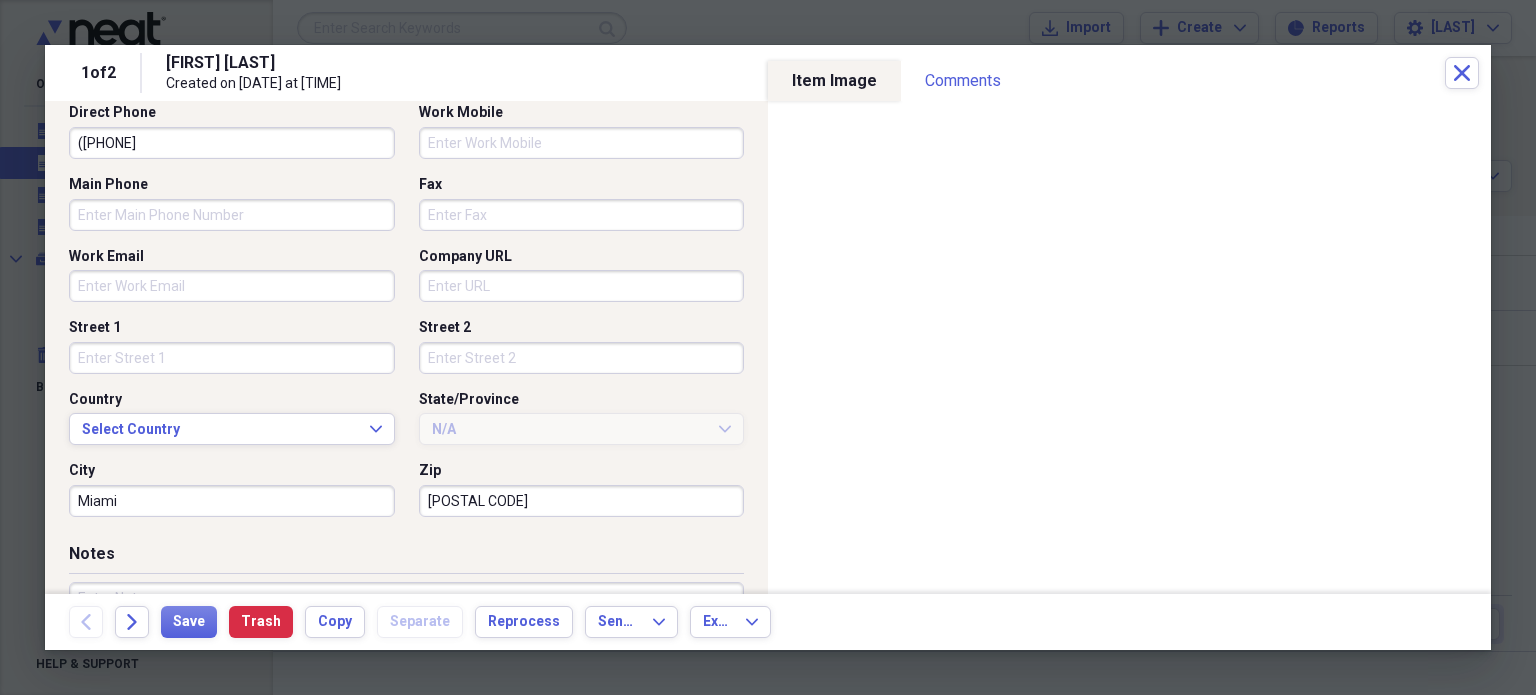 scroll, scrollTop: 621, scrollLeft: 0, axis: vertical 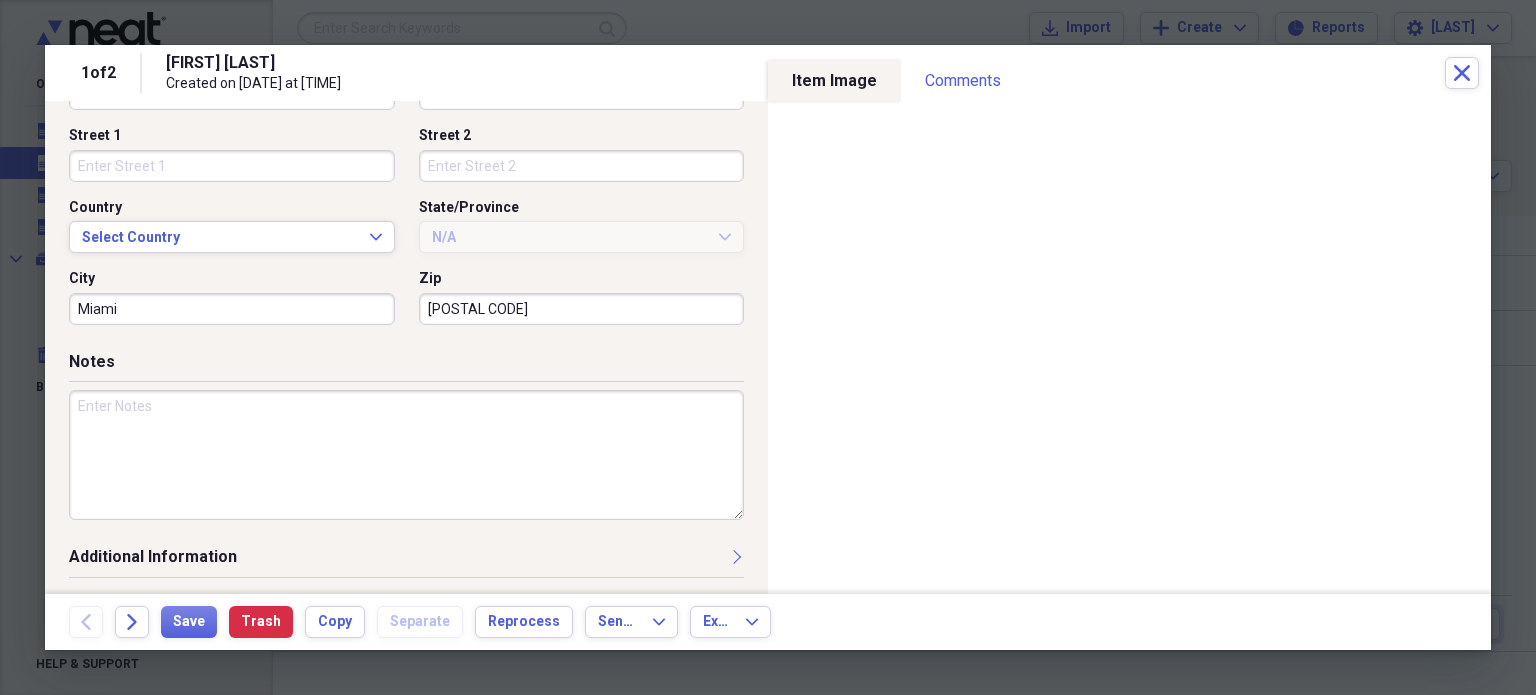 click at bounding box center (406, 455) 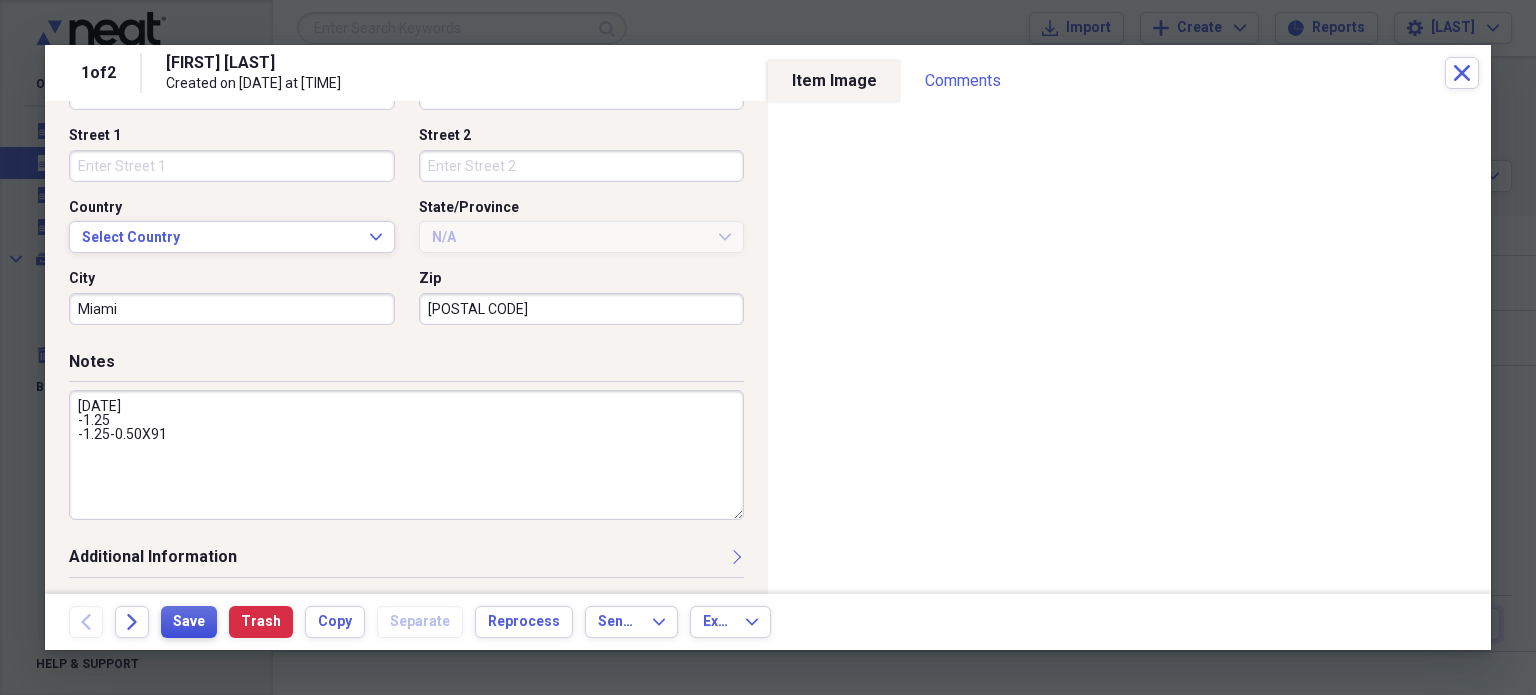 type on "[DATE]
-1.25
-1.25-0.50X91" 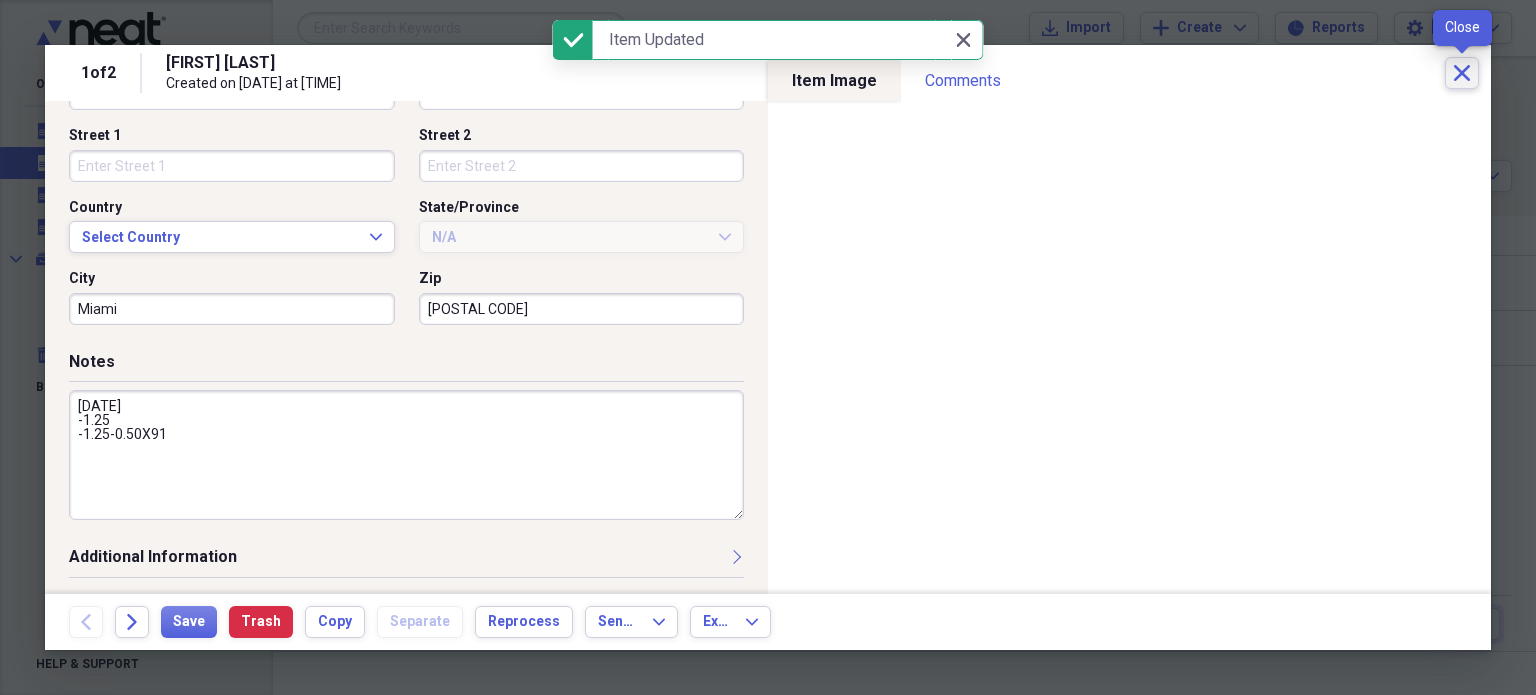 click on "Close" 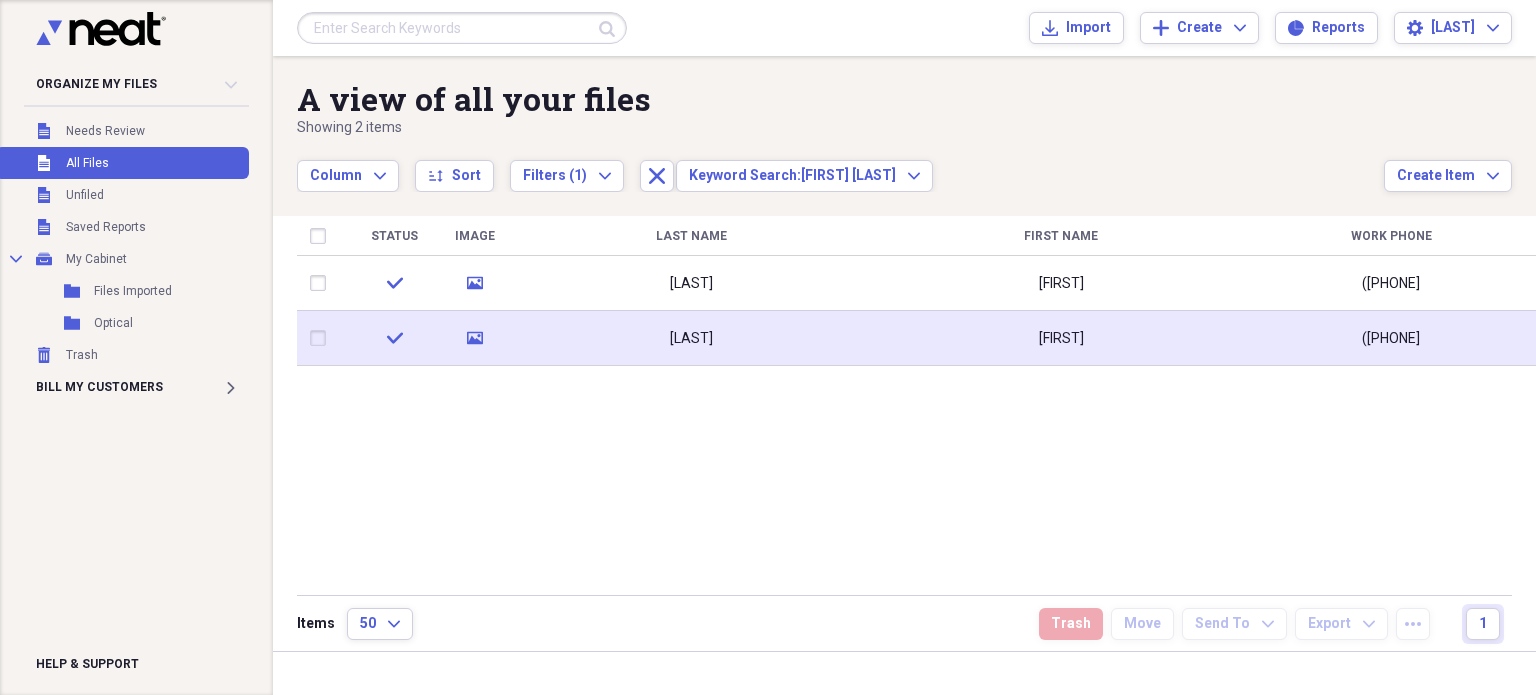 click on "[LAST]" at bounding box center (691, 338) 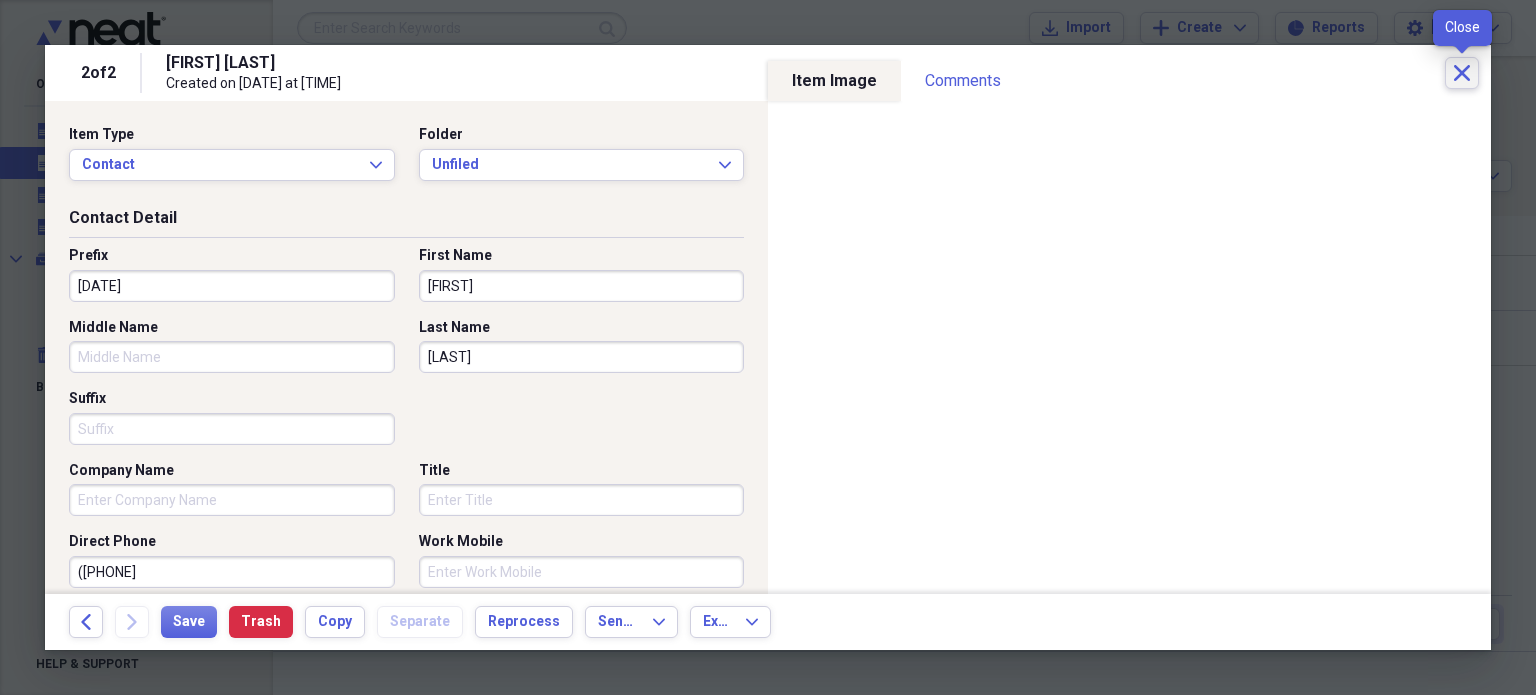 click 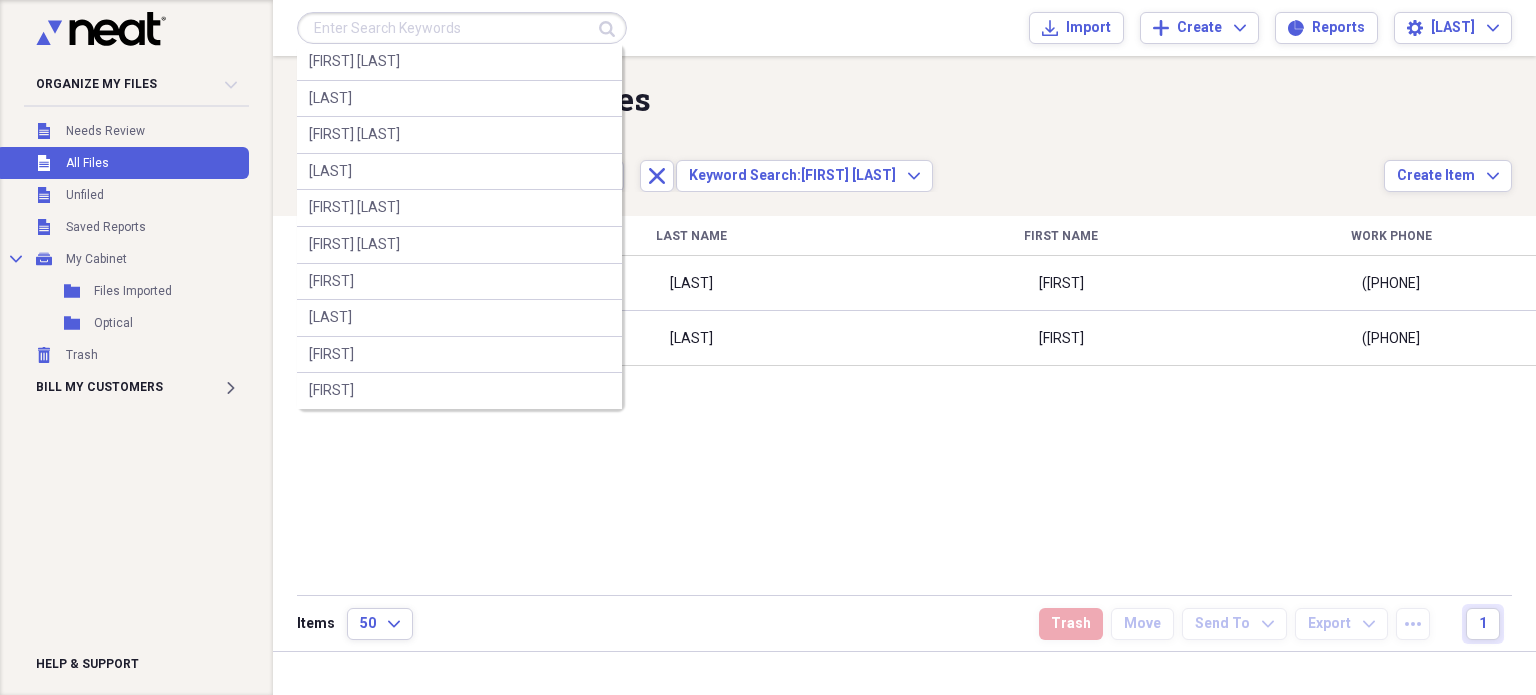 click at bounding box center (462, 28) 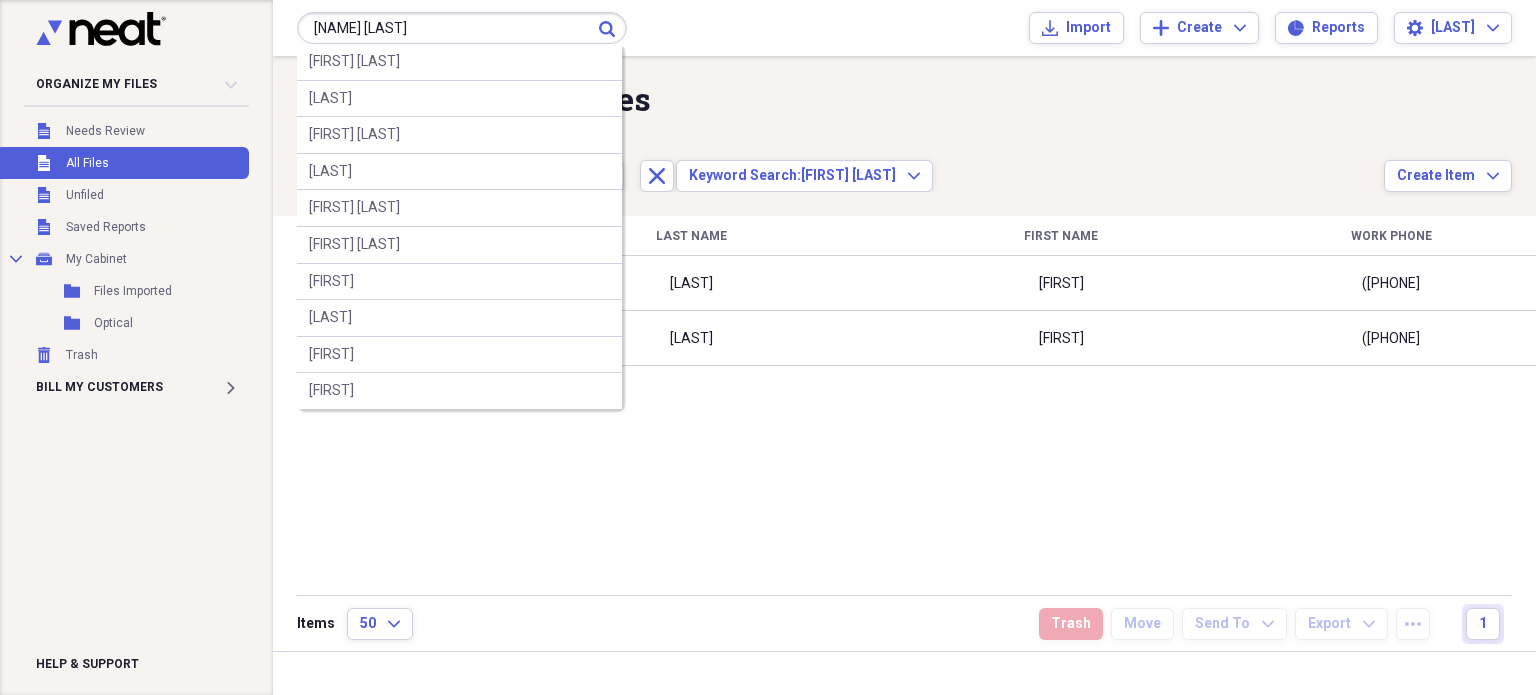 type on "[NAME] [LAST]" 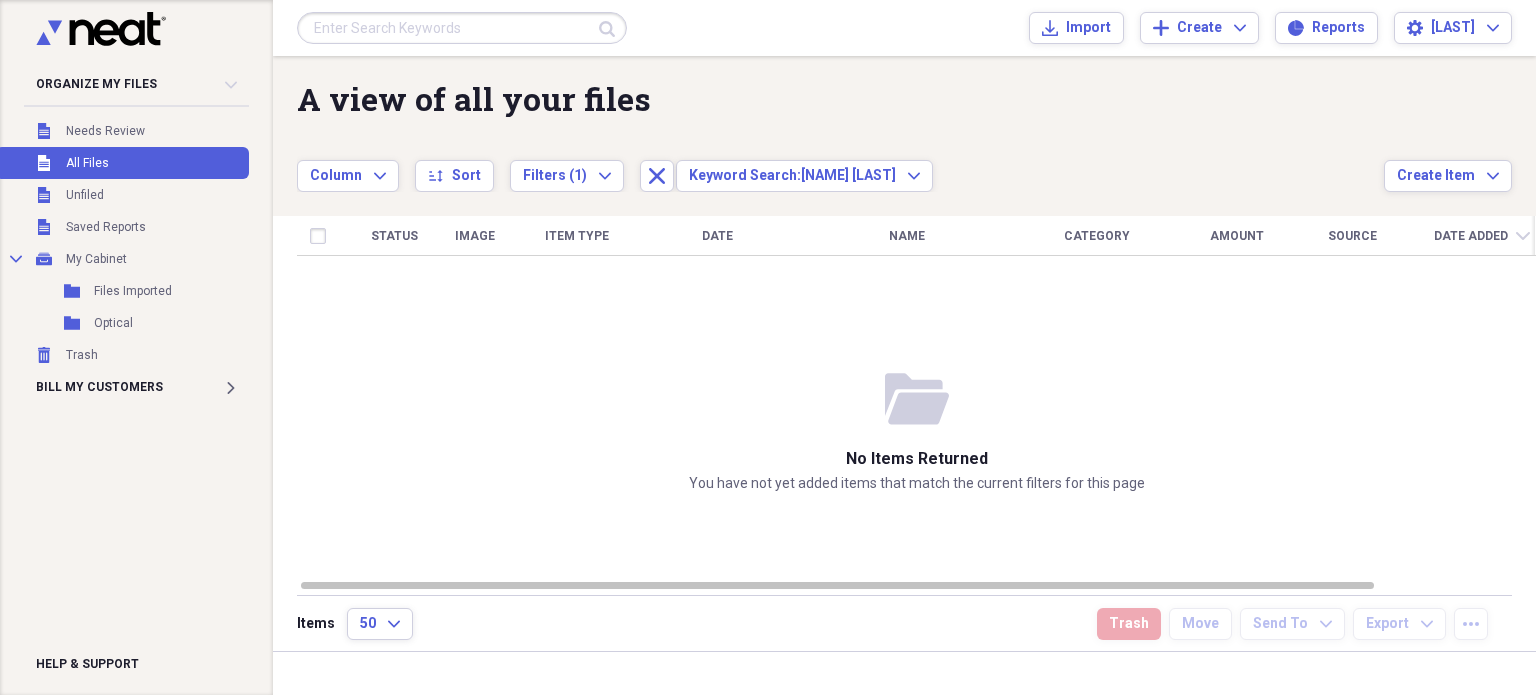 click at bounding box center (462, 28) 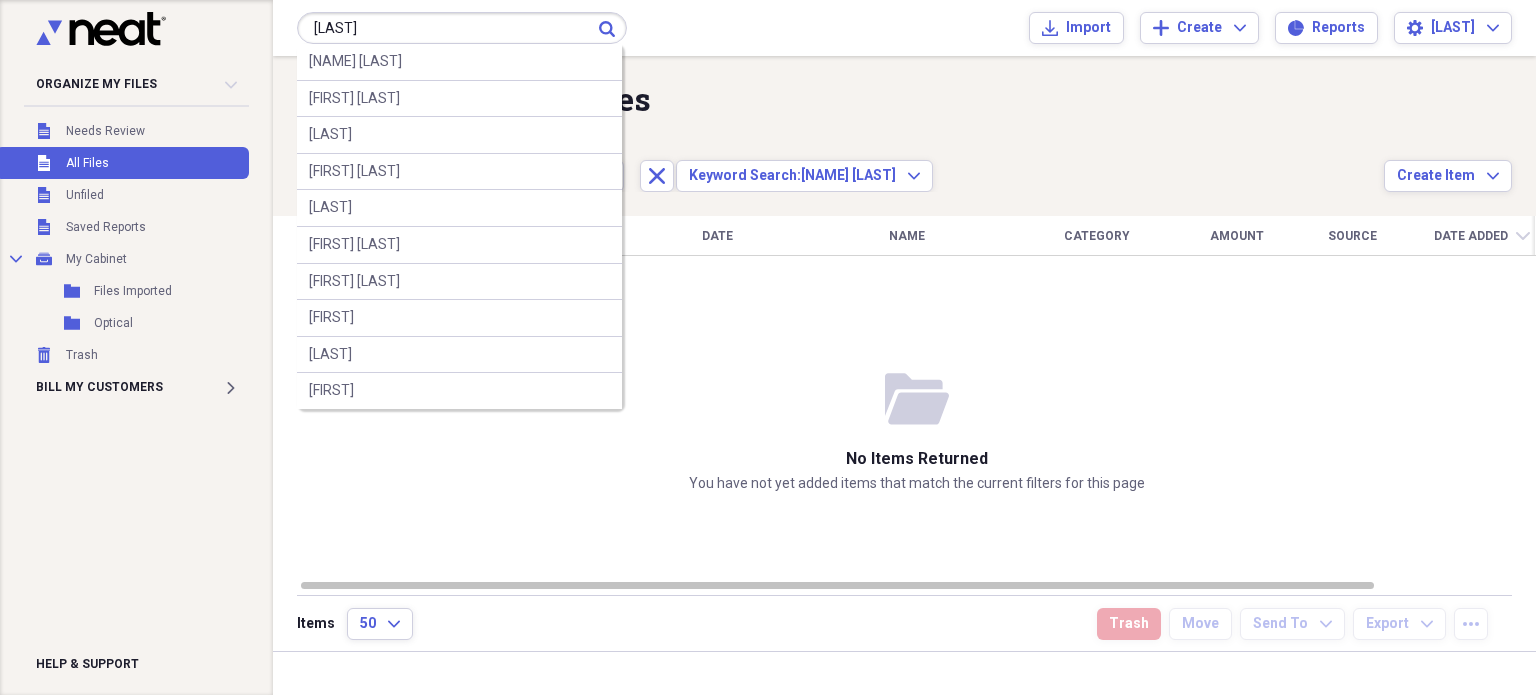 type on "[LAST]" 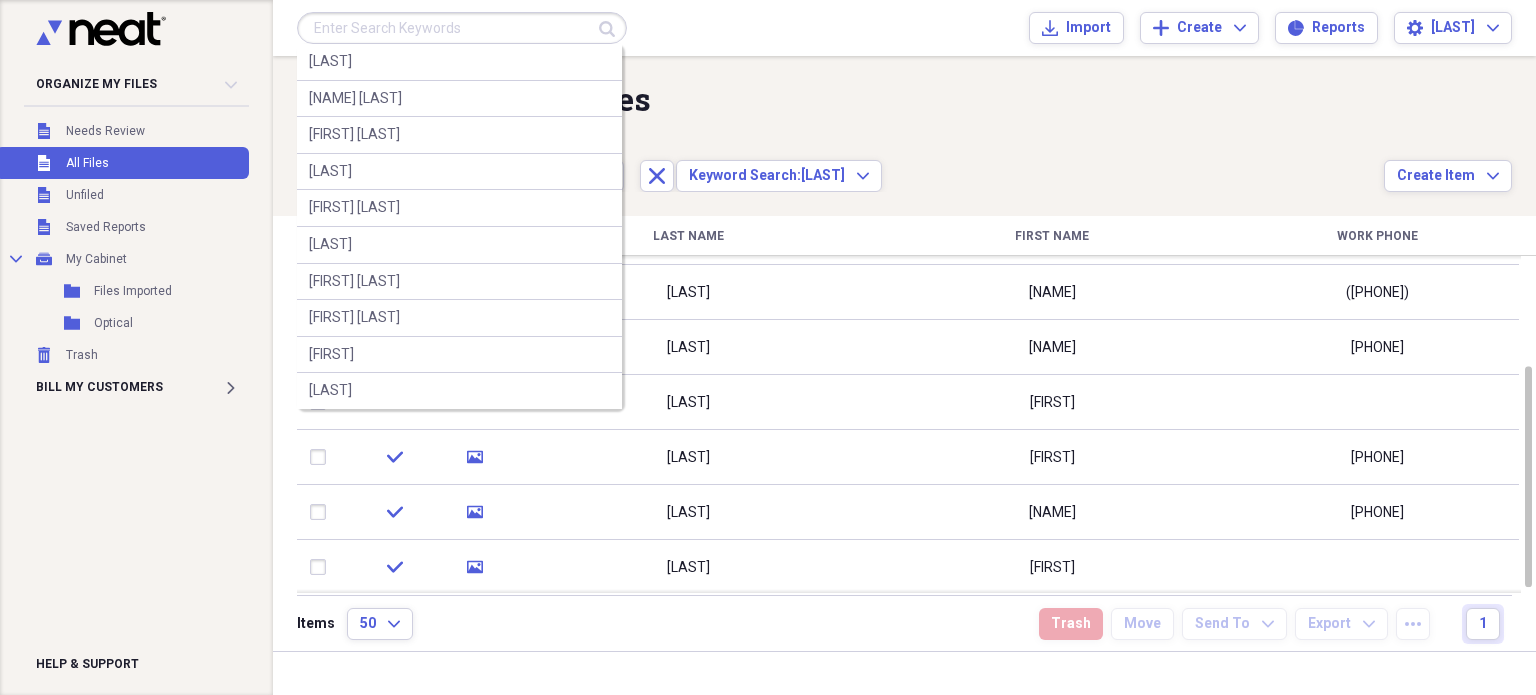 click at bounding box center [462, 28] 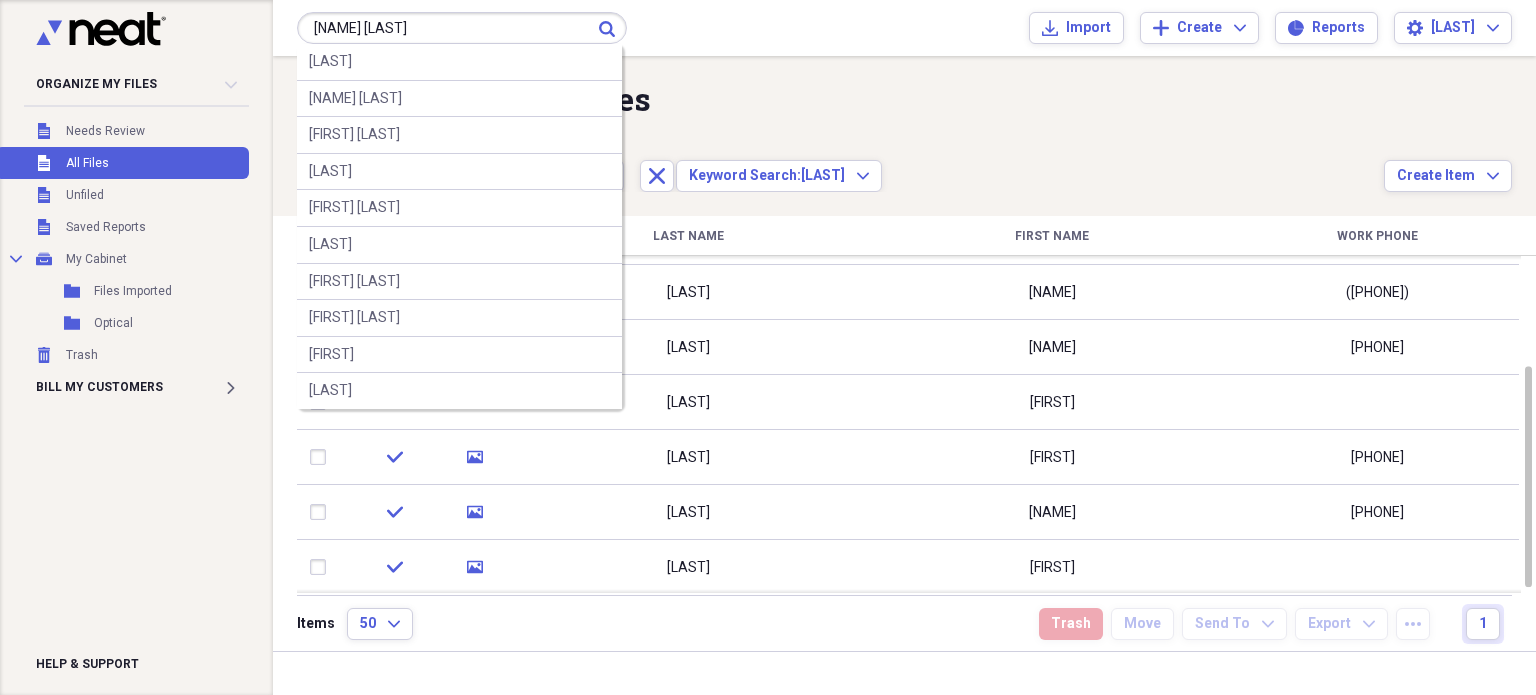 type on "[NAME] [LAST]" 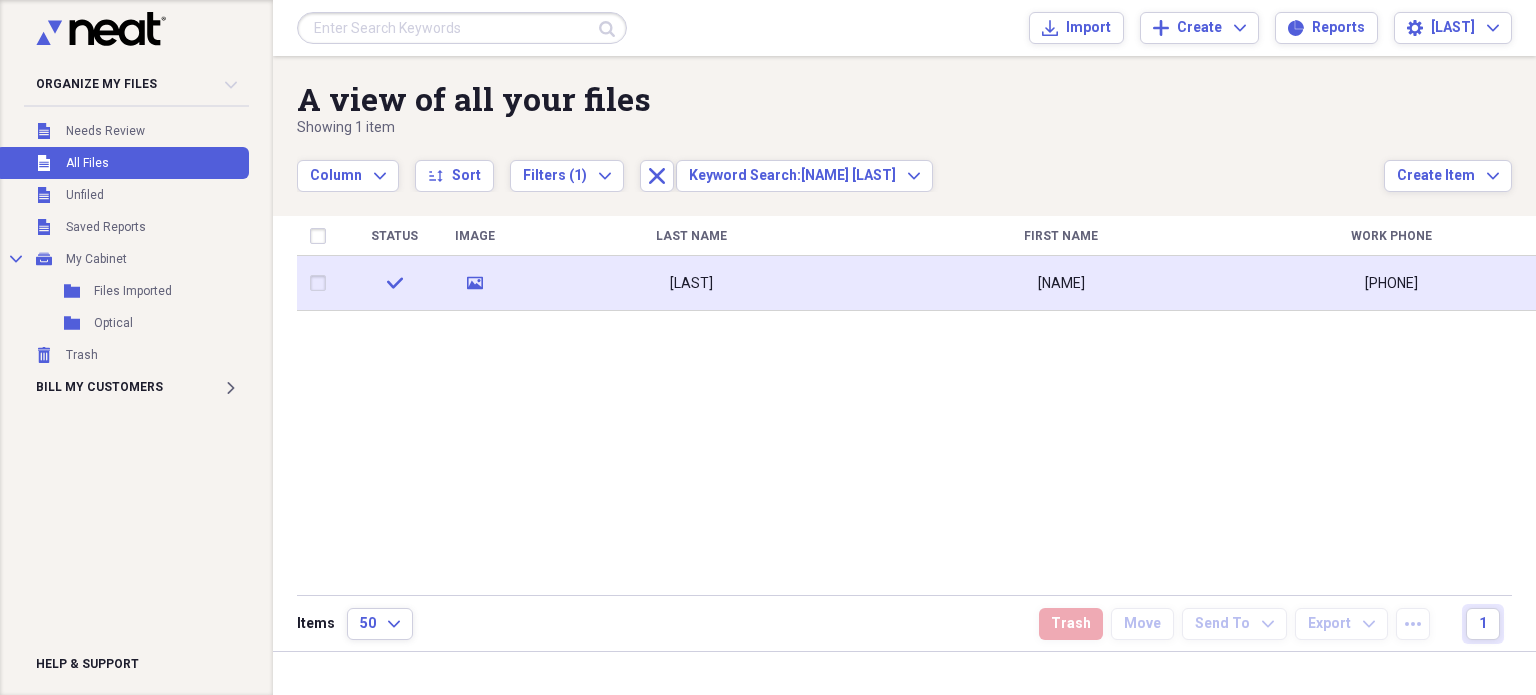 click on "[LAST]" at bounding box center (691, 283) 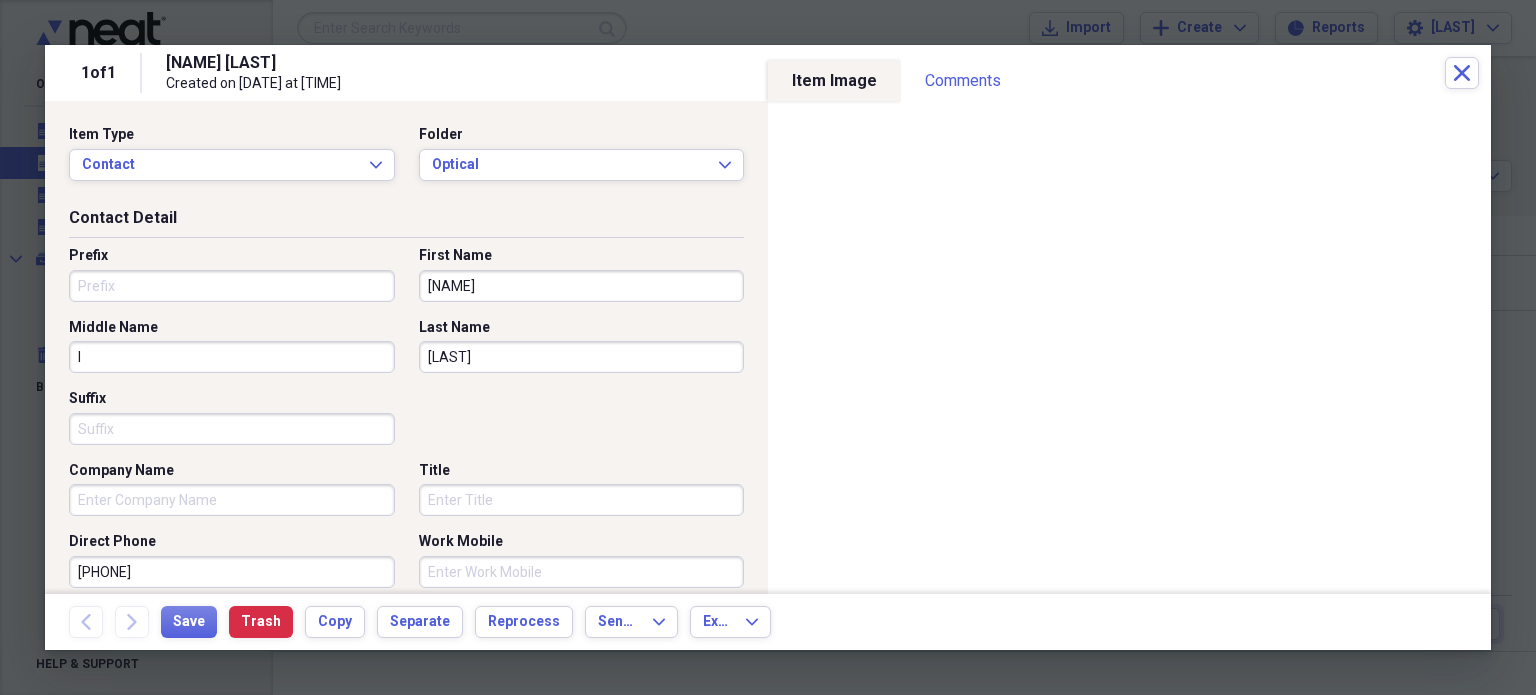 click on "[LAST]" at bounding box center (582, 357) 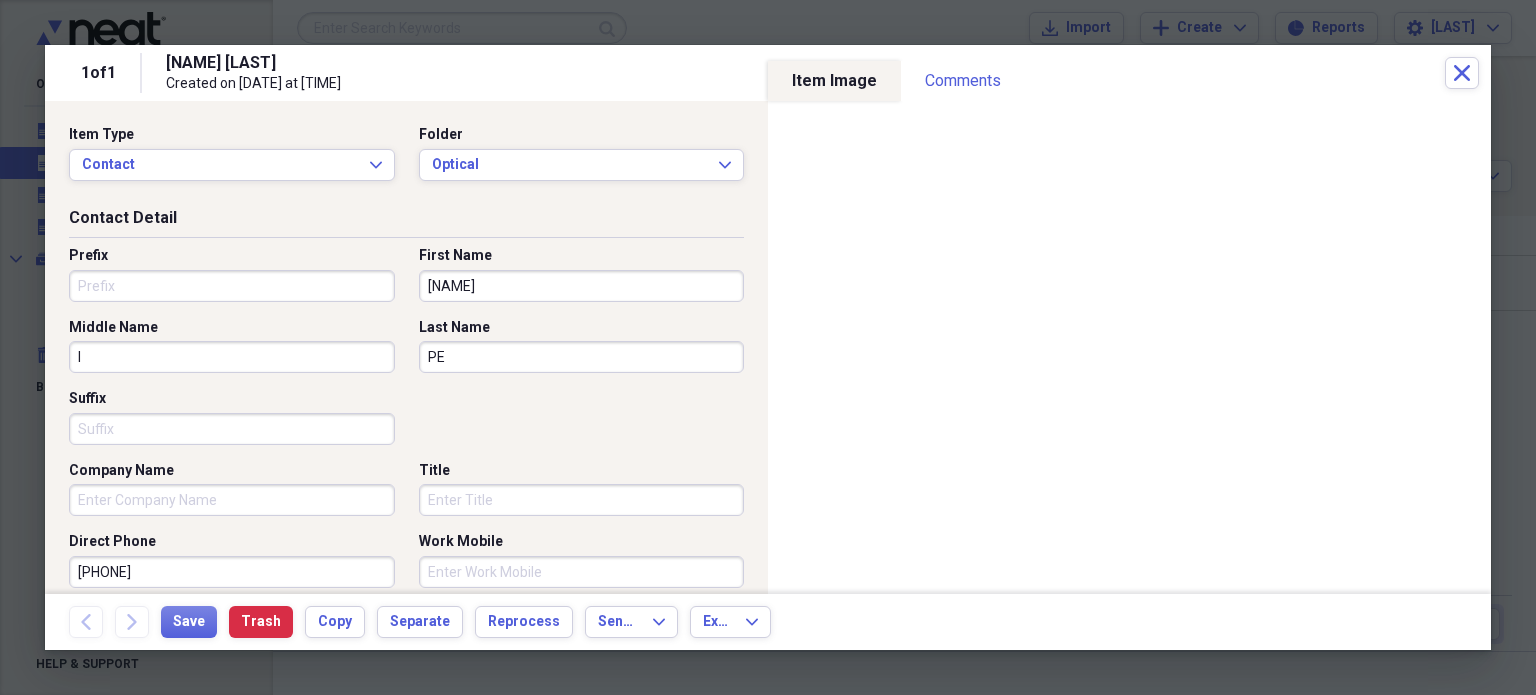 type on "P" 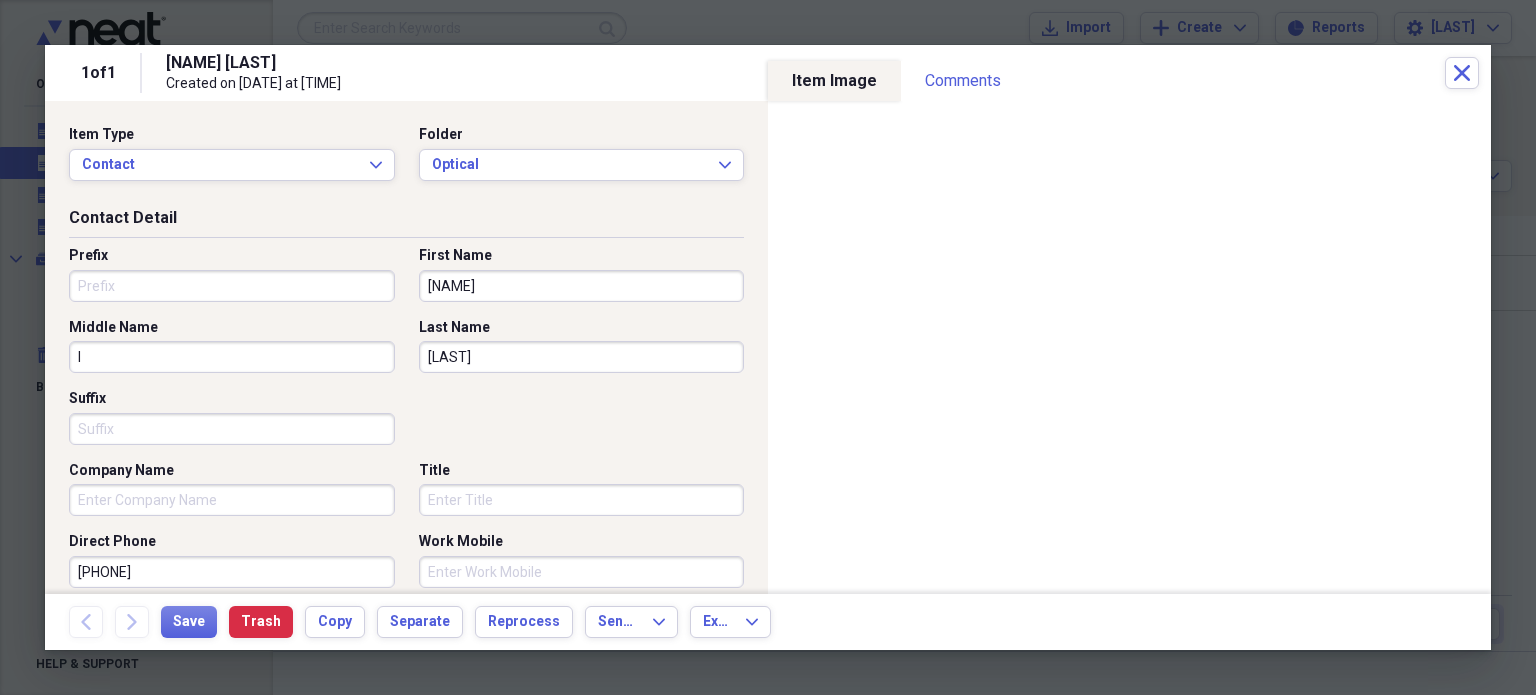 type on "[LAST]" 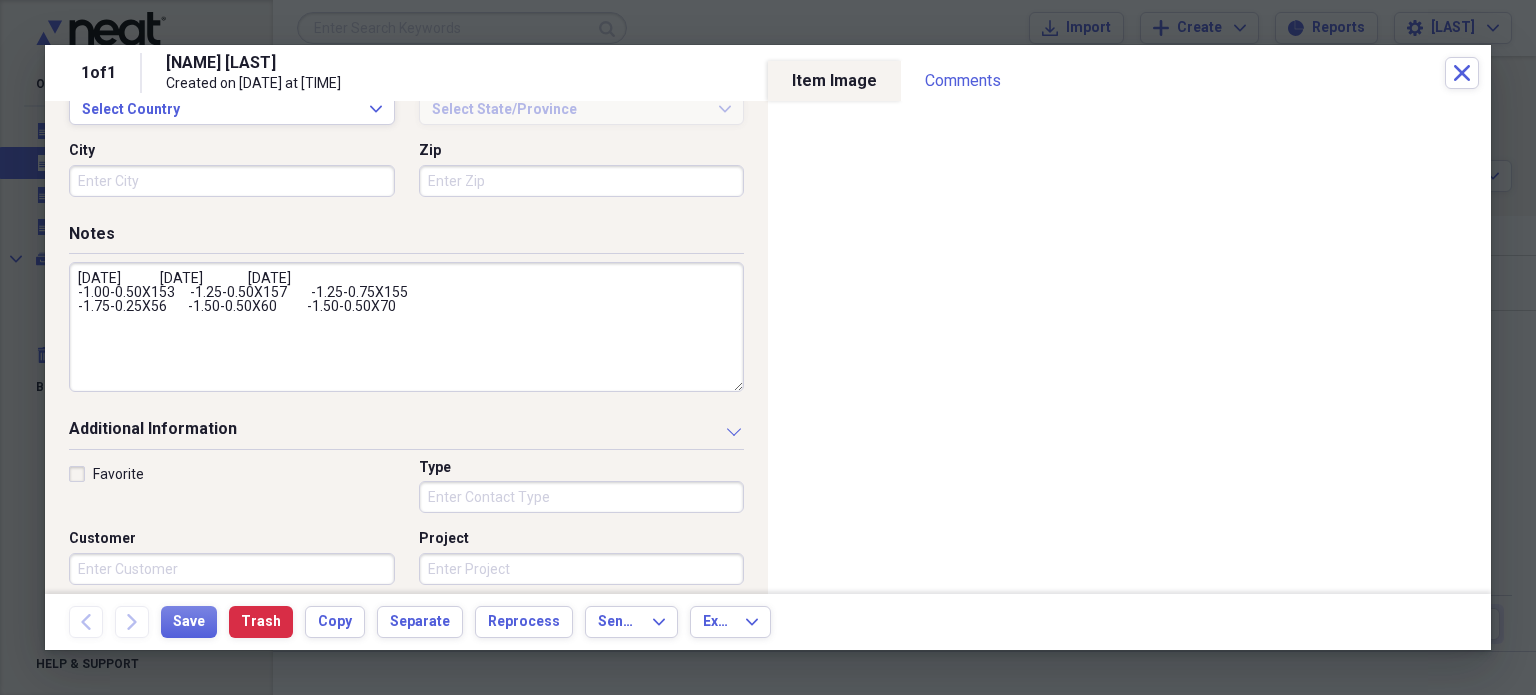 scroll, scrollTop: 746, scrollLeft: 0, axis: vertical 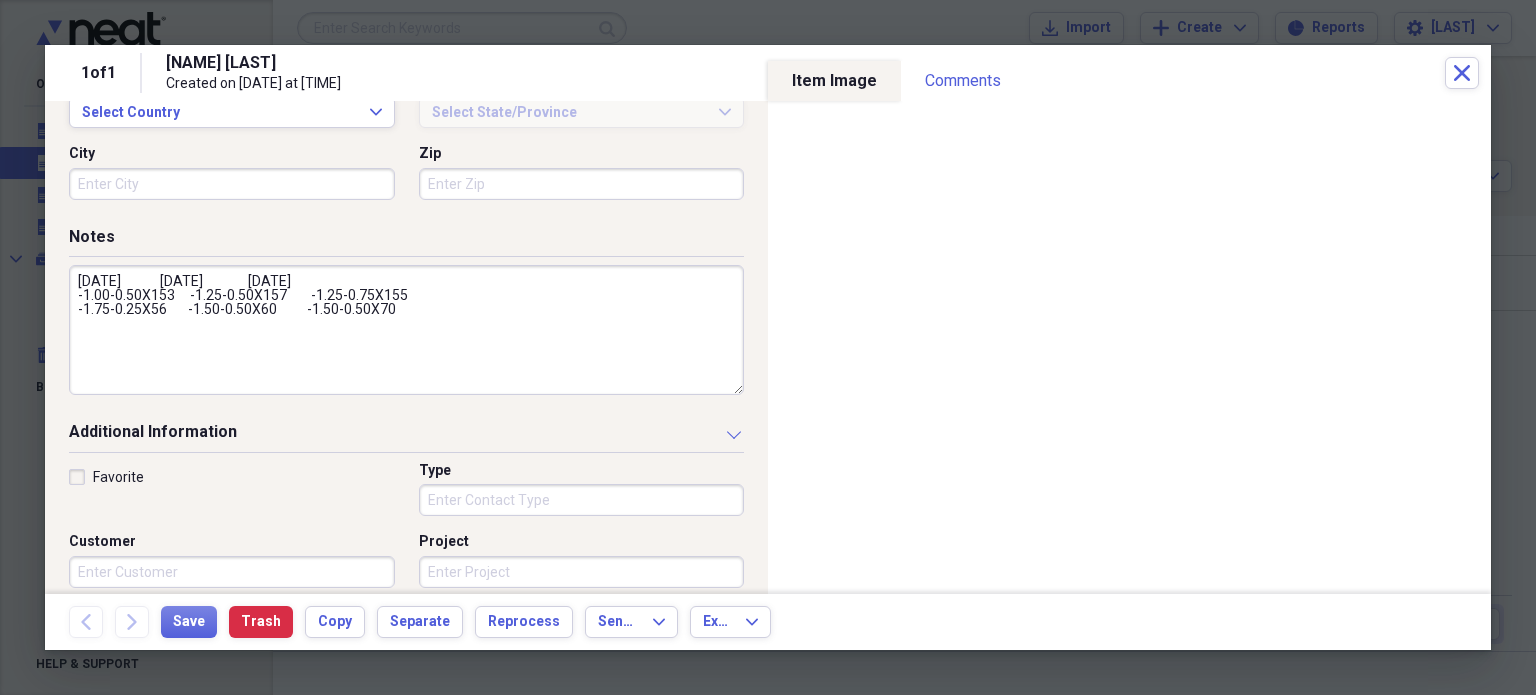 click on "[DATE]             [DATE]               [DATE]
-1.00-0.50X153     -1.25-0.50X157        -1.25-0.75X155
-1.75-0.25X56       -1.50-0.50X60          -1.50-0.50X70" at bounding box center (406, 330) 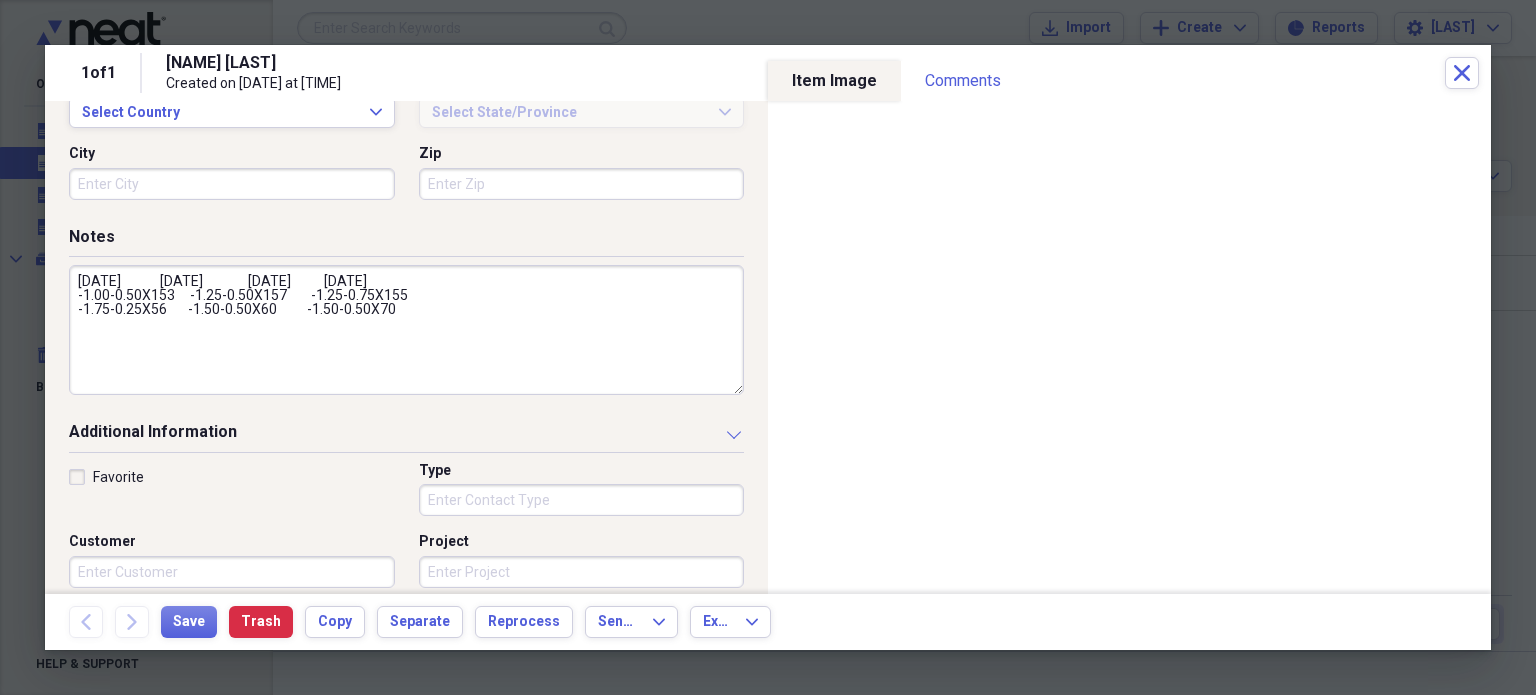 click on "[DATE]             [DATE]               [DATE]           [DATE]
-1.00-0.50X153     -1.25-0.50X157        -1.25-0.75X155
-1.75-0.25X56       -1.50-0.50X60          -1.50-0.50X70" at bounding box center [406, 330] 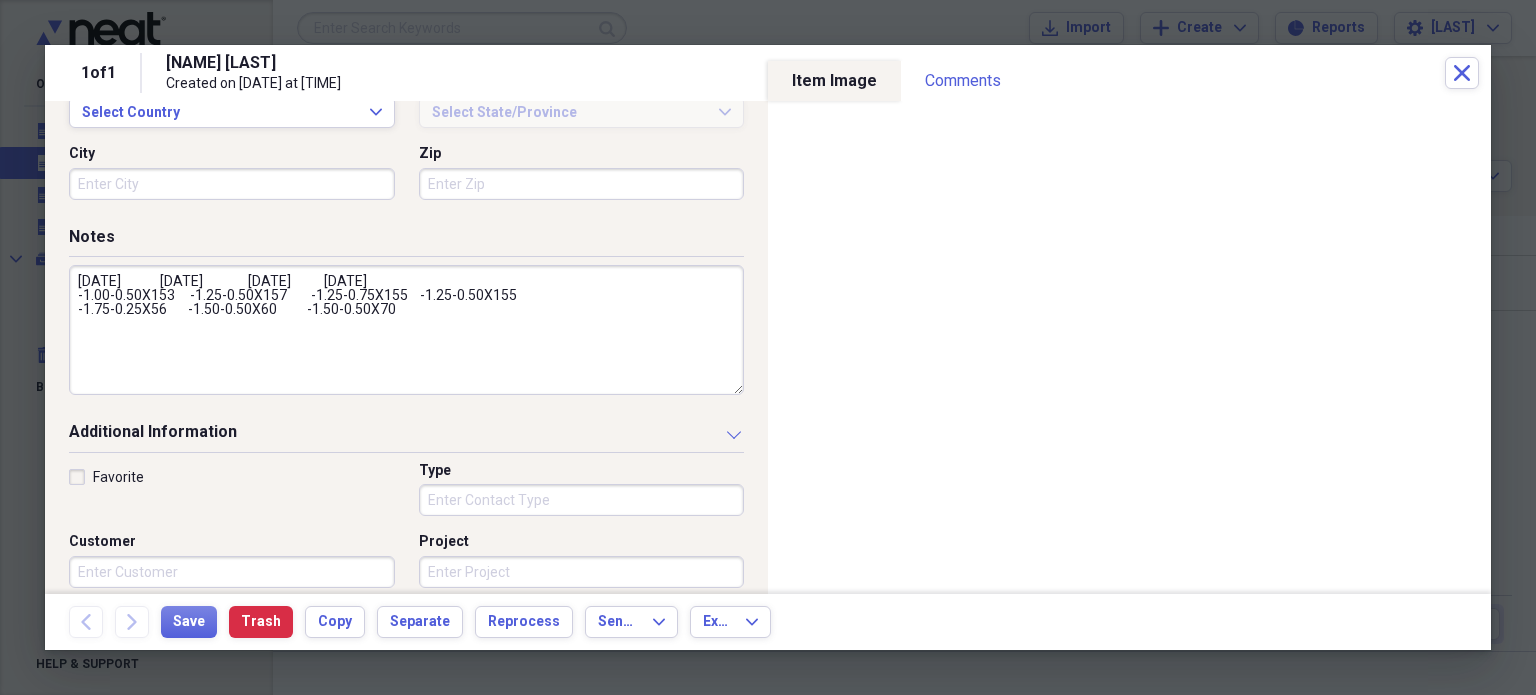 click on "[DATE]             [DATE]               [DATE]           [DATE]
-1.00-0.50X153     -1.25-0.50X157        -1.25-0.75X155    -1.25-0.50X155
-1.75-0.25X56       -1.50-0.50X60          -1.50-0.50X70" at bounding box center (406, 330) 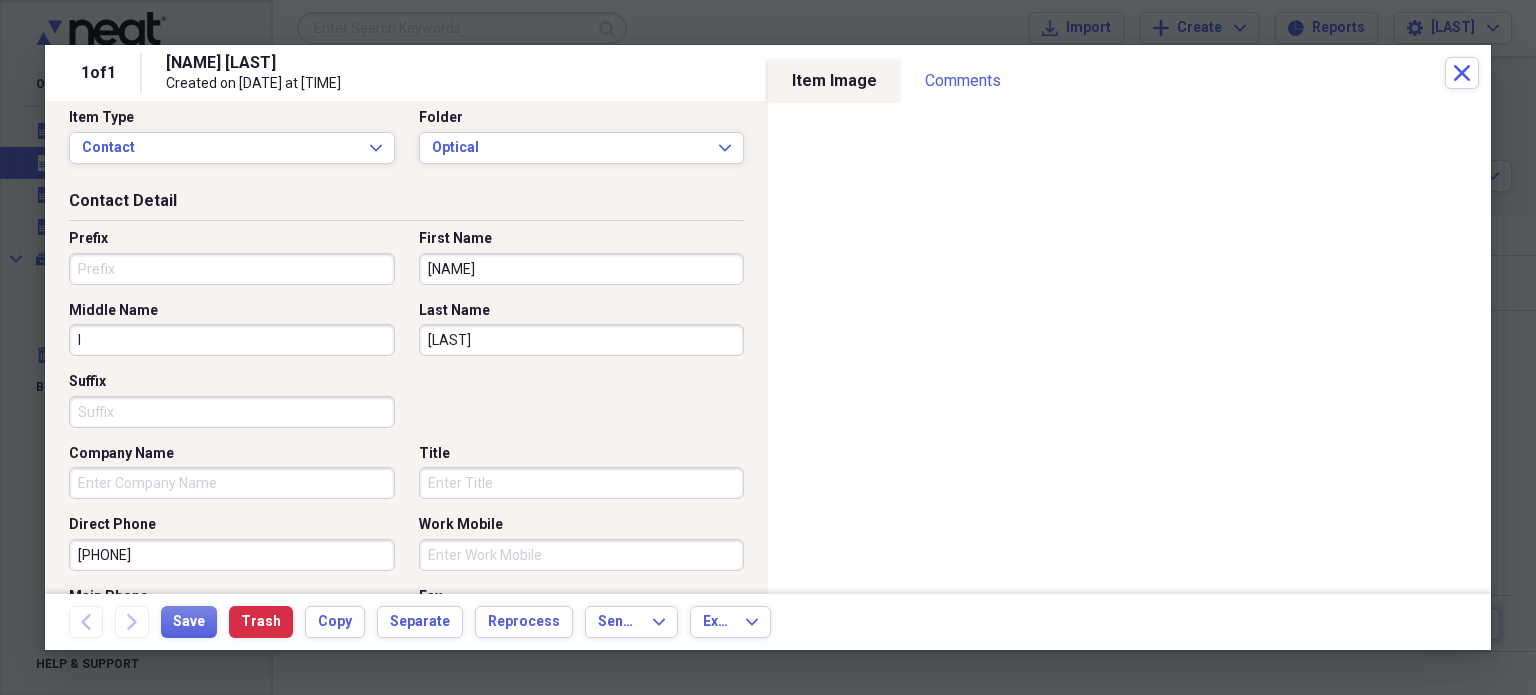 scroll, scrollTop: 0, scrollLeft: 0, axis: both 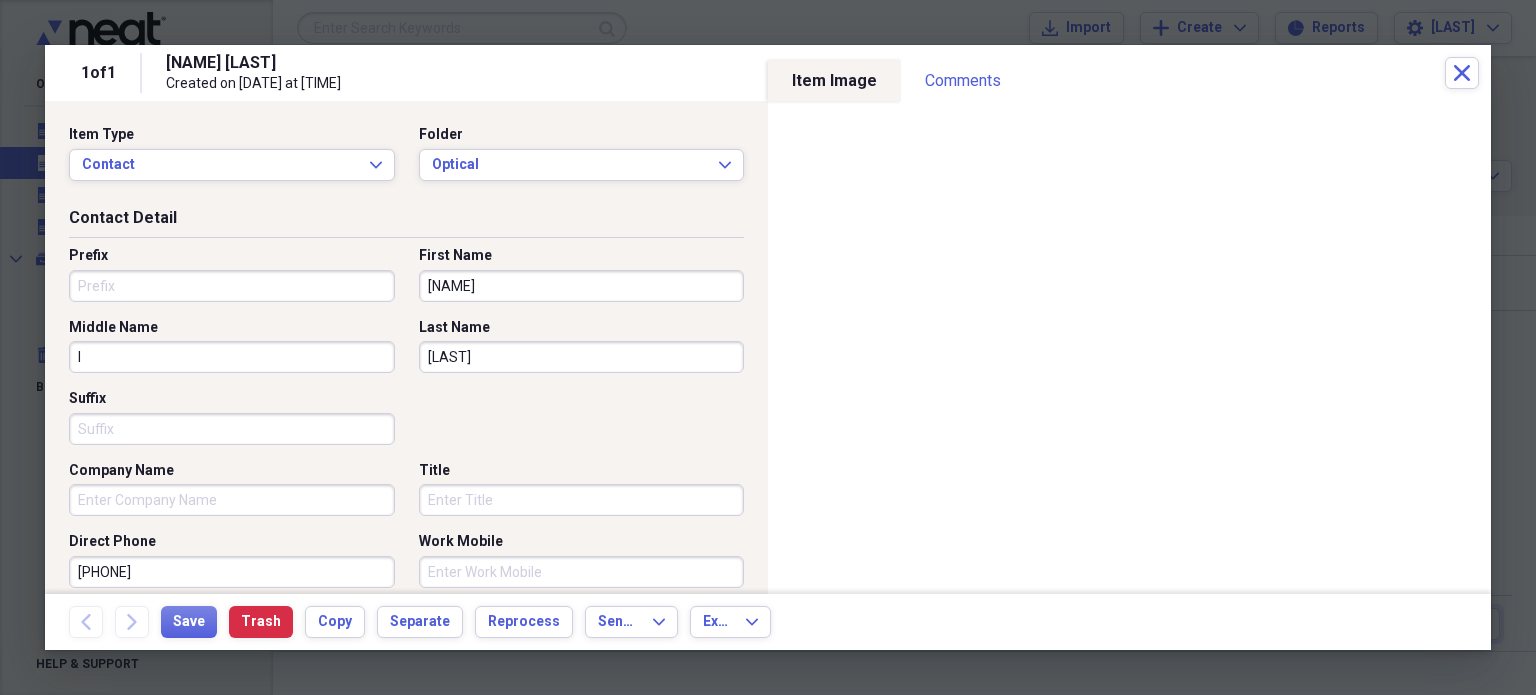 type on "[DATE]             [DATE]               [DATE]           [DATE]
-1.00-0.50X153     -1.25-0.50X157        -1.25-0.75X155    -1.25-0.50X155
-1.75-0.25X56       -1.50-0.50X60          -1.50-0.50X70      -1.50-0.50X70" 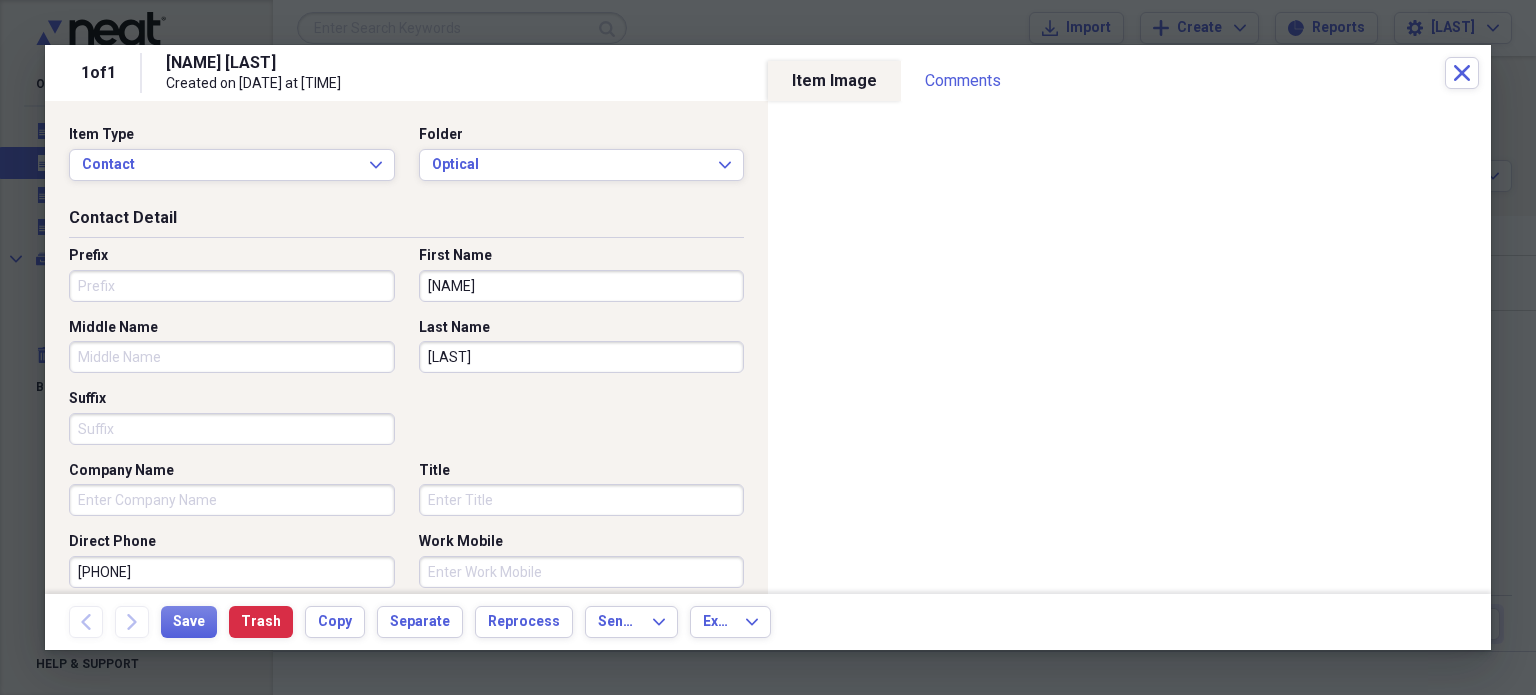 type 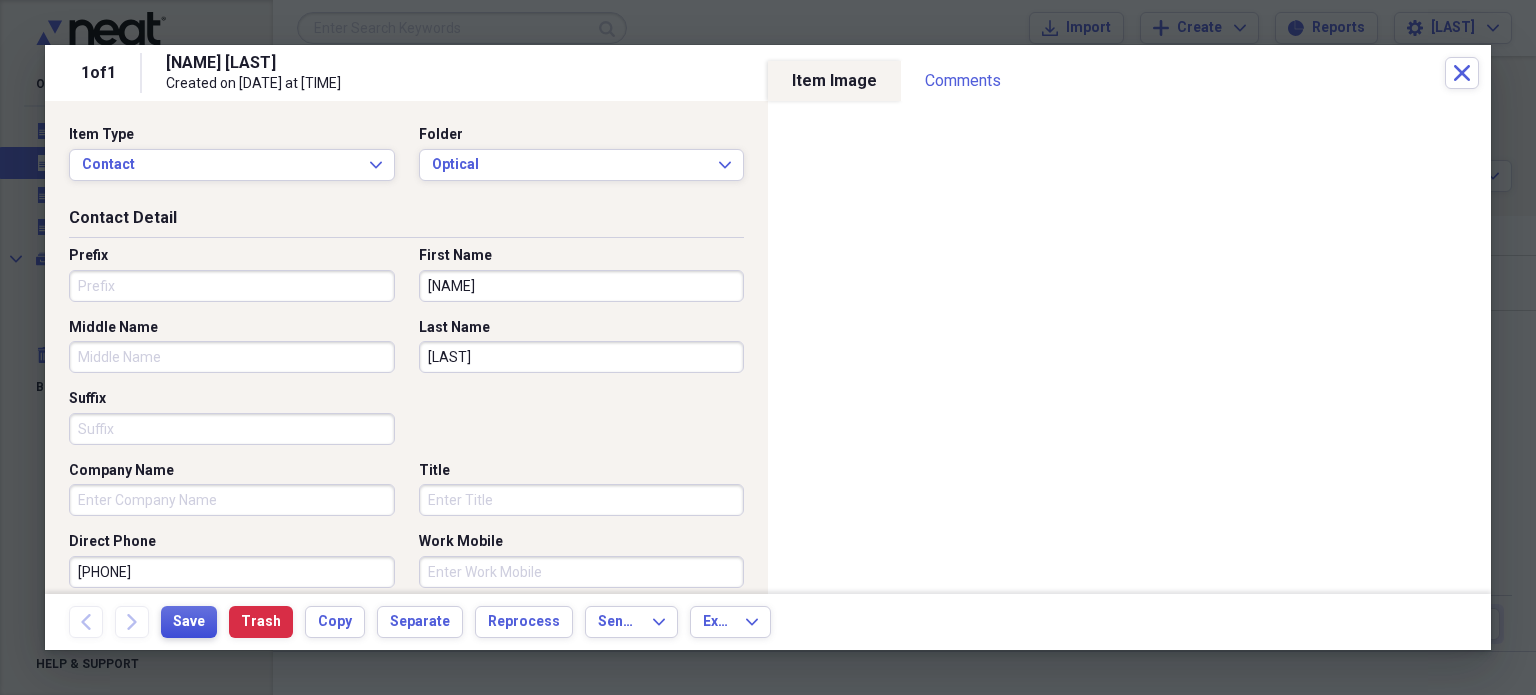 click on "Save" at bounding box center (189, 622) 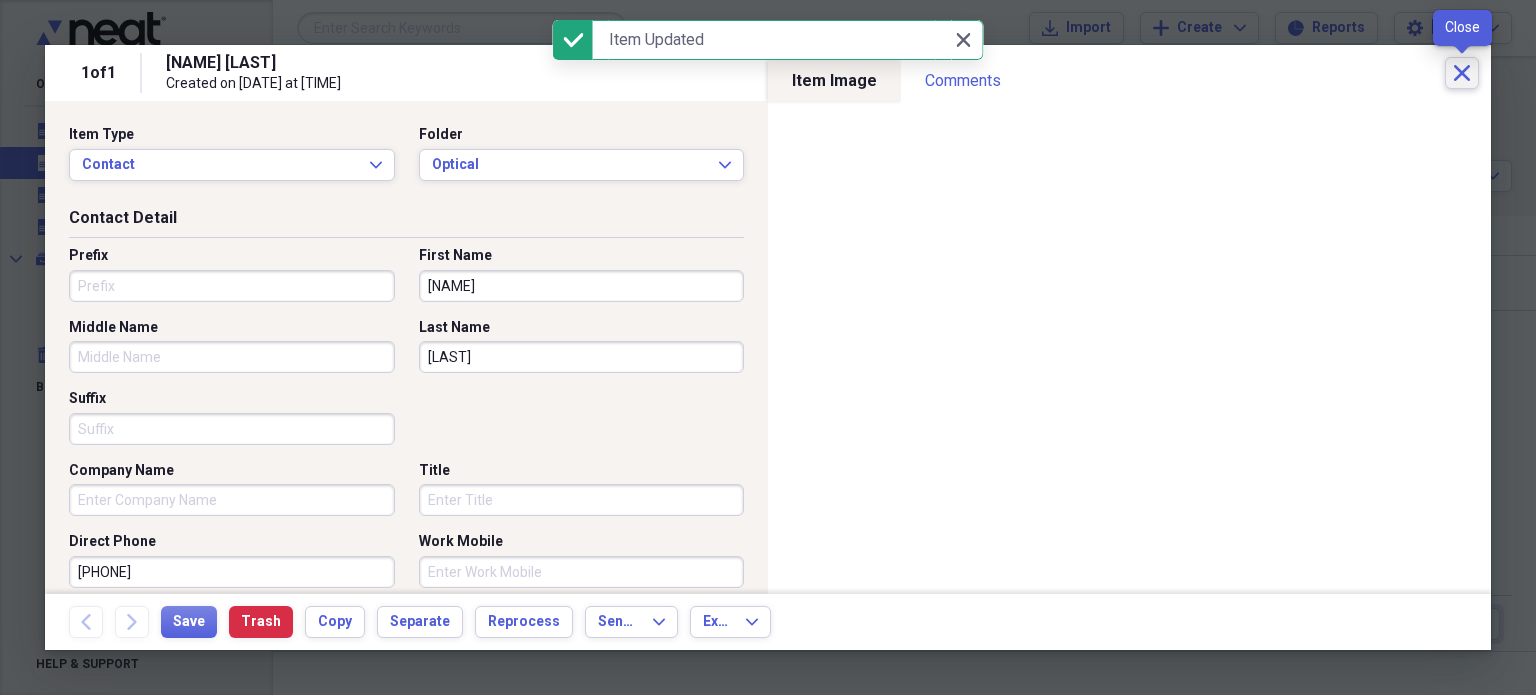 click 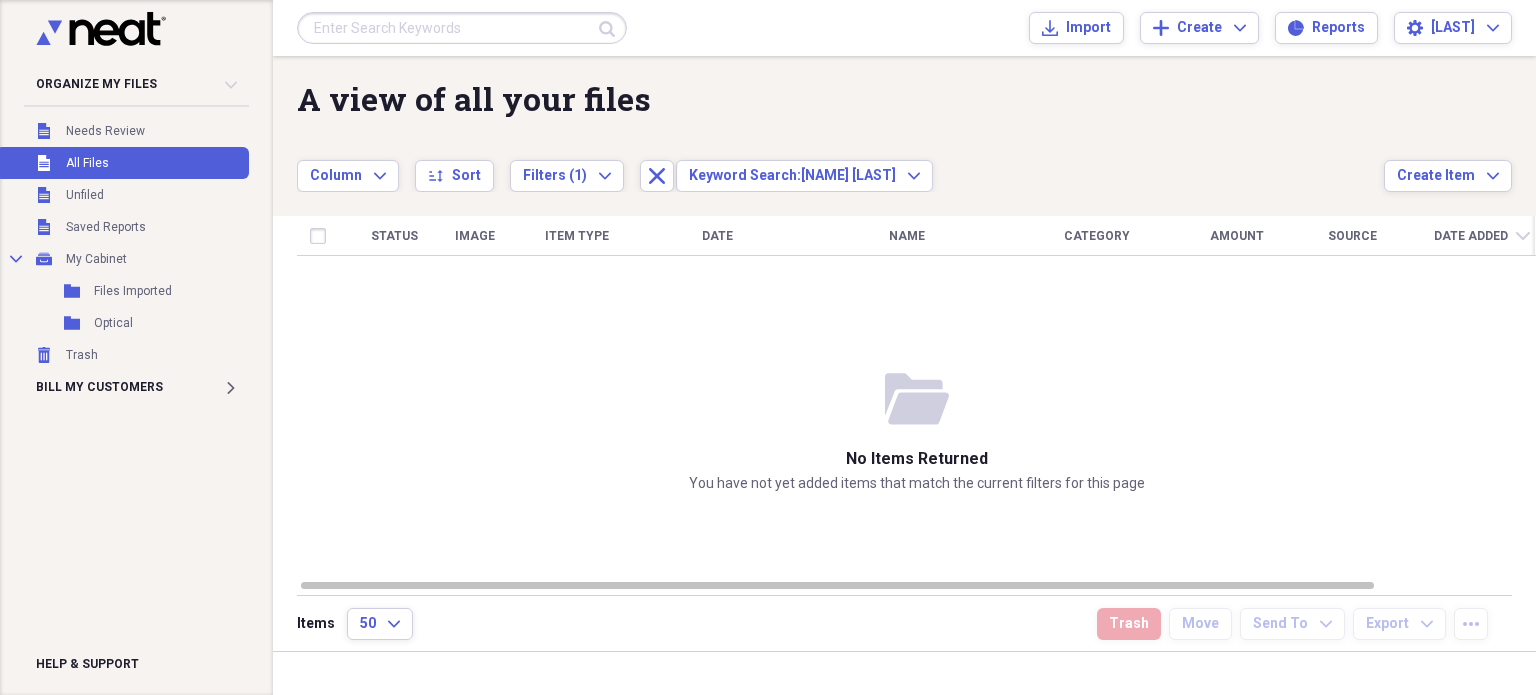 click at bounding box center [462, 28] 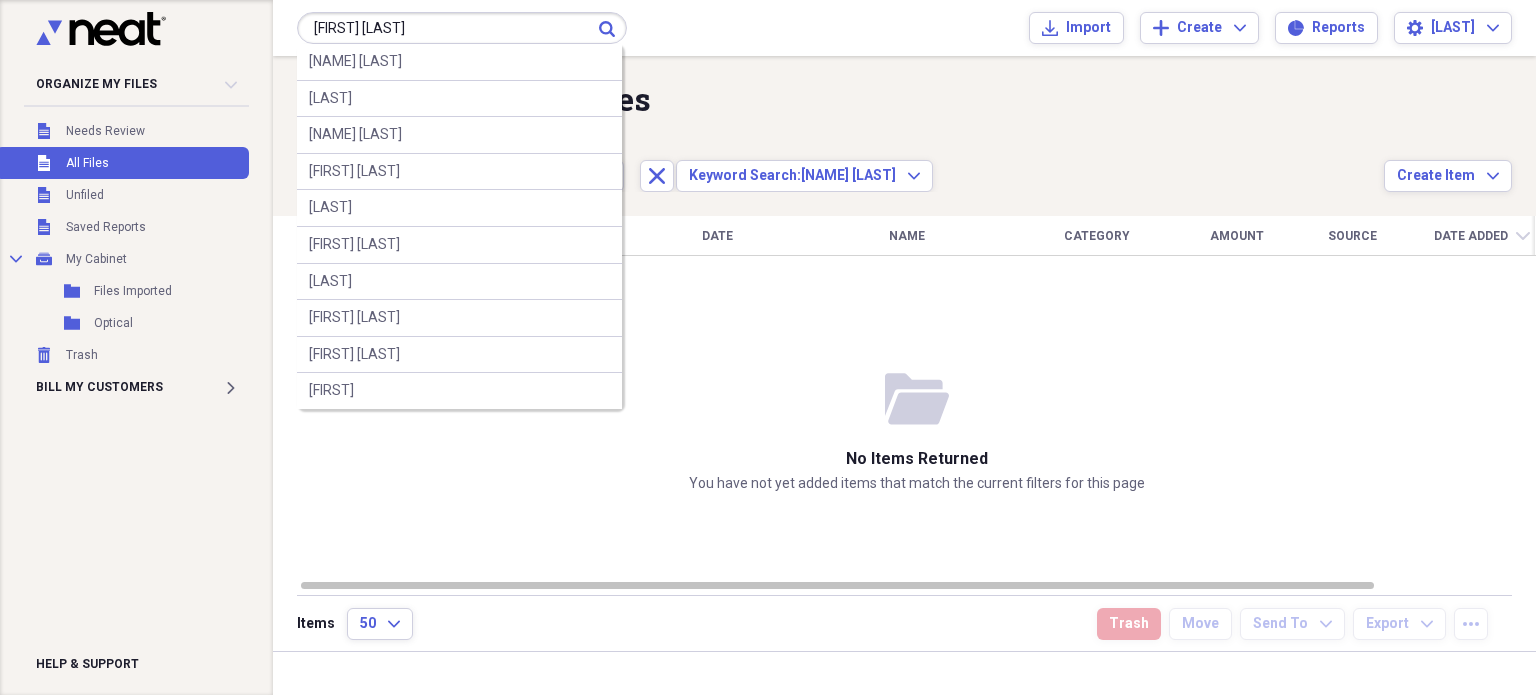 type on "[FIRST] [LAST]" 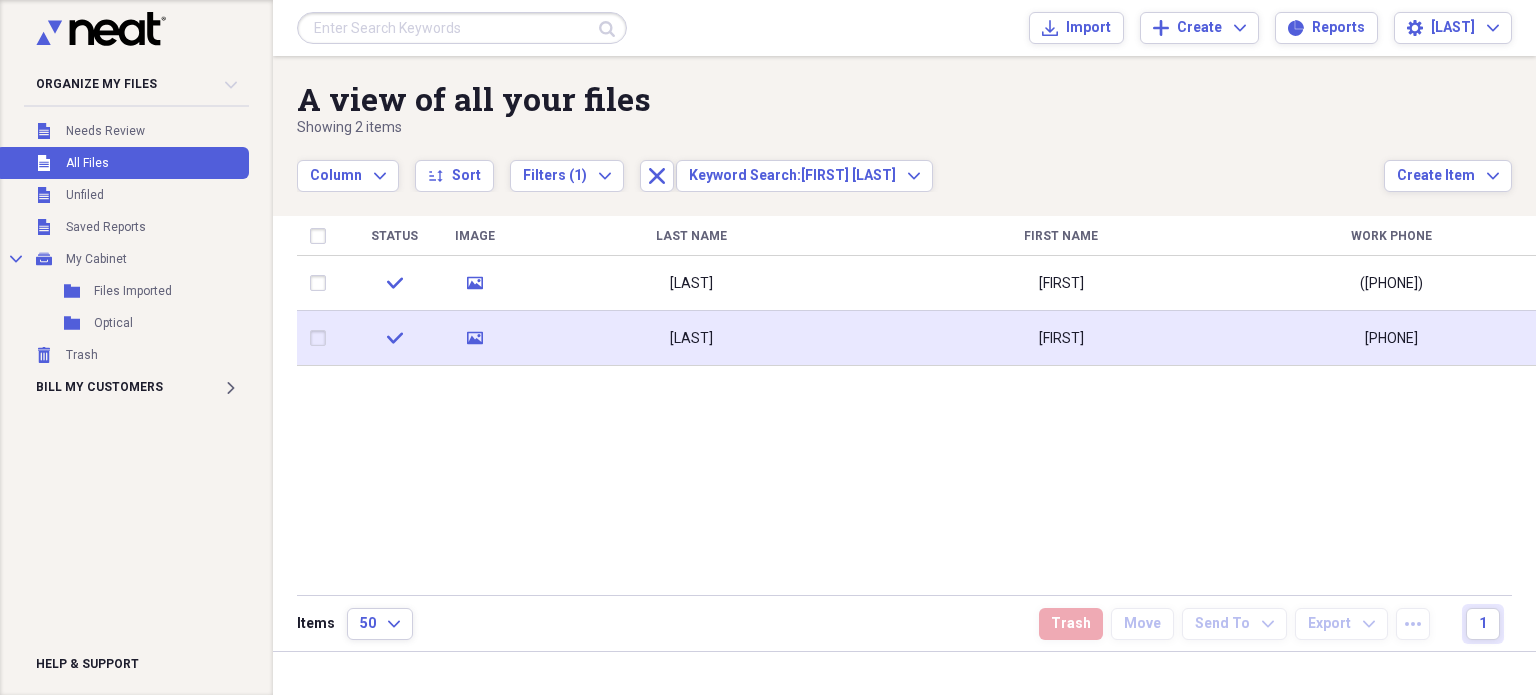 click on "[FIRST]" at bounding box center [1061, 338] 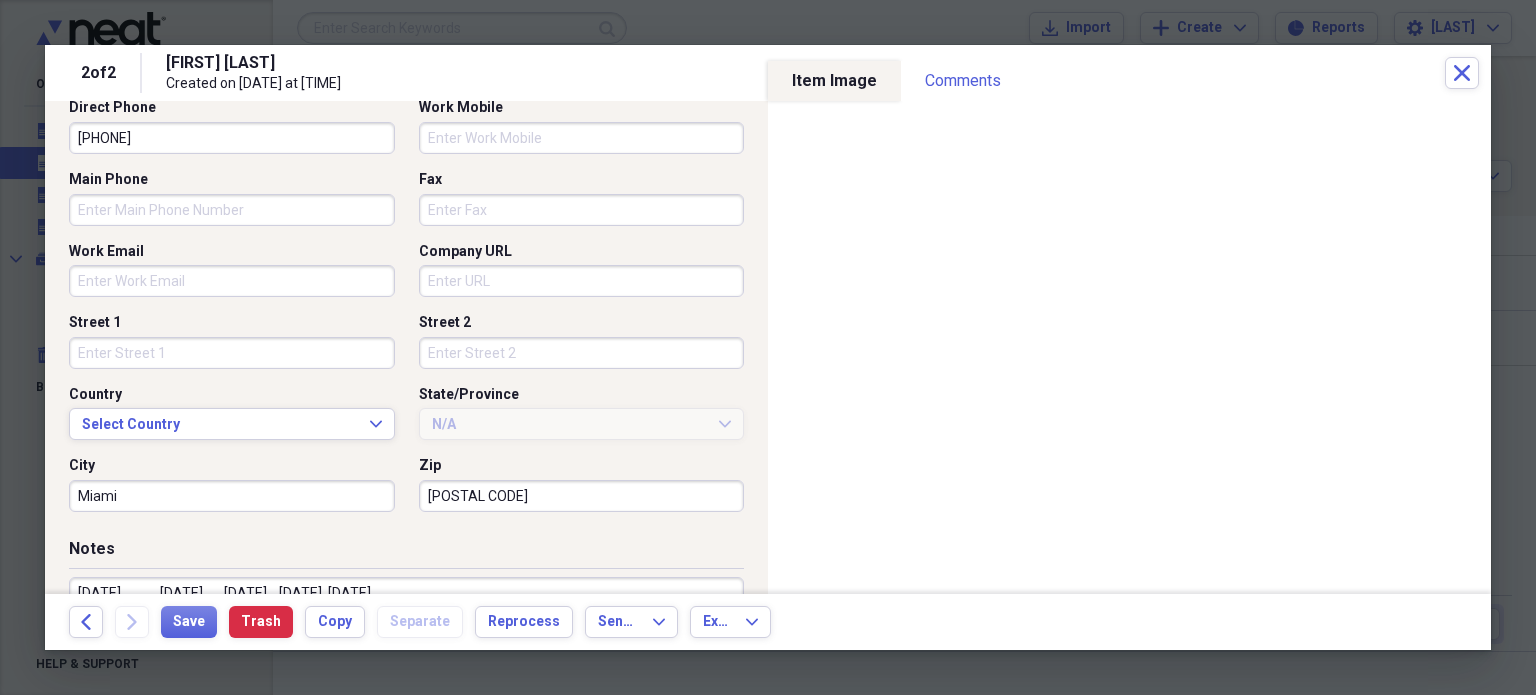 scroll, scrollTop: 621, scrollLeft: 0, axis: vertical 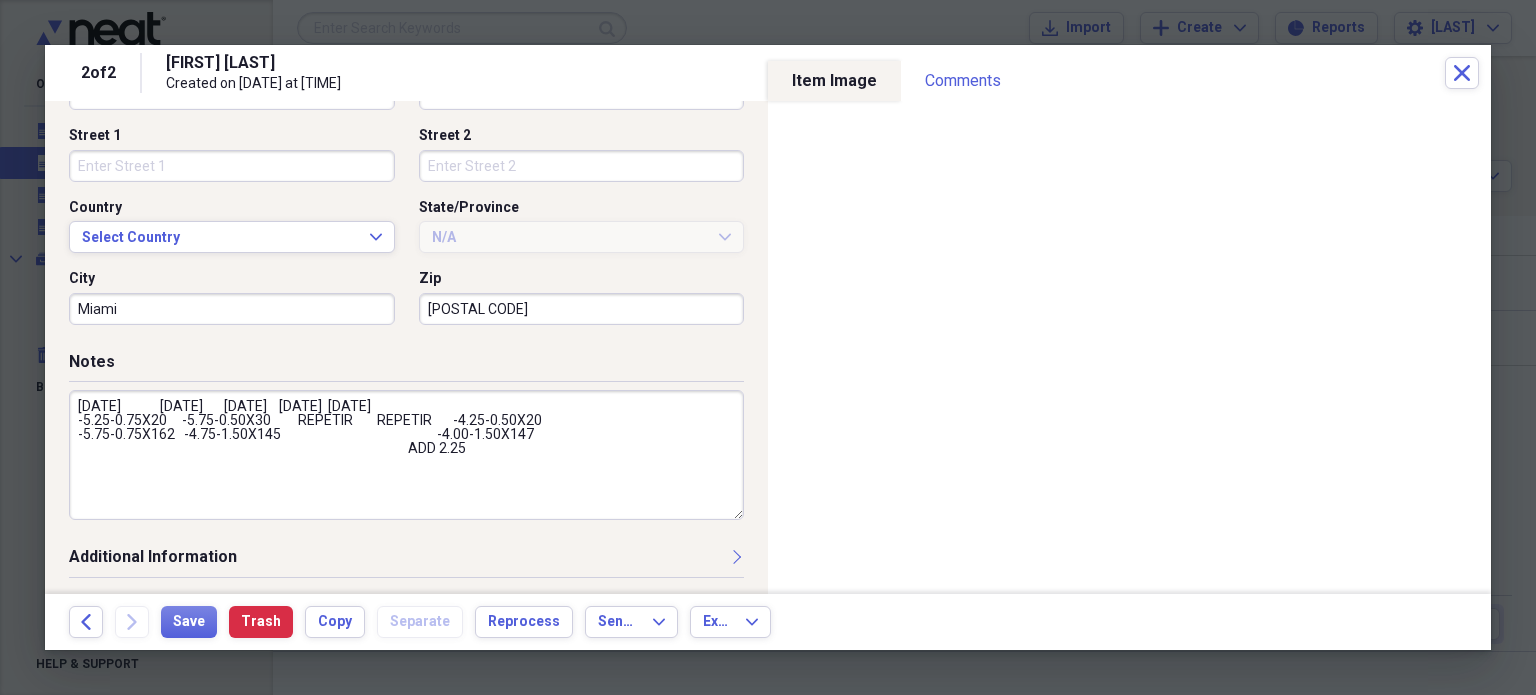 click on "[DATE]             [DATE]       [DATE]    [DATE]  [DATE]
-5.25-0.75X20     -5.75-0.50X30         REPETIR        REPETIR       -4.25-0.50X20
-5.75-0.75X162   -4.75-1.50X145                                                    -4.00-1.50X147
ADD 2.25" at bounding box center (406, 455) 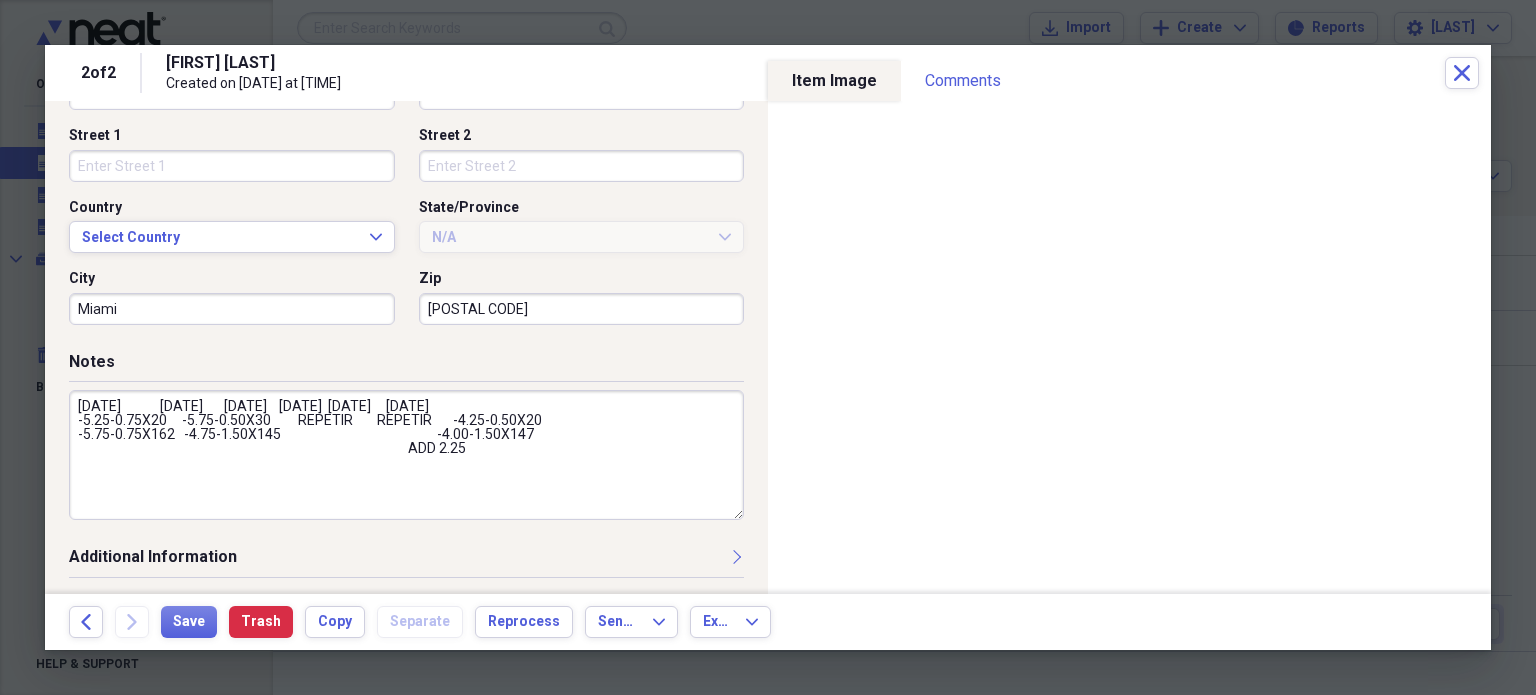 click on "[DATE]             [DATE]       [DATE]    [DATE]  [DATE]     [DATE]
-5.25-0.75X20     -5.75-0.50X30         REPETIR        REPETIR       -4.25-0.50X20
-5.75-0.75X162   -4.75-1.50X145                                                    -4.00-1.50X147
ADD 2.25" at bounding box center (406, 455) 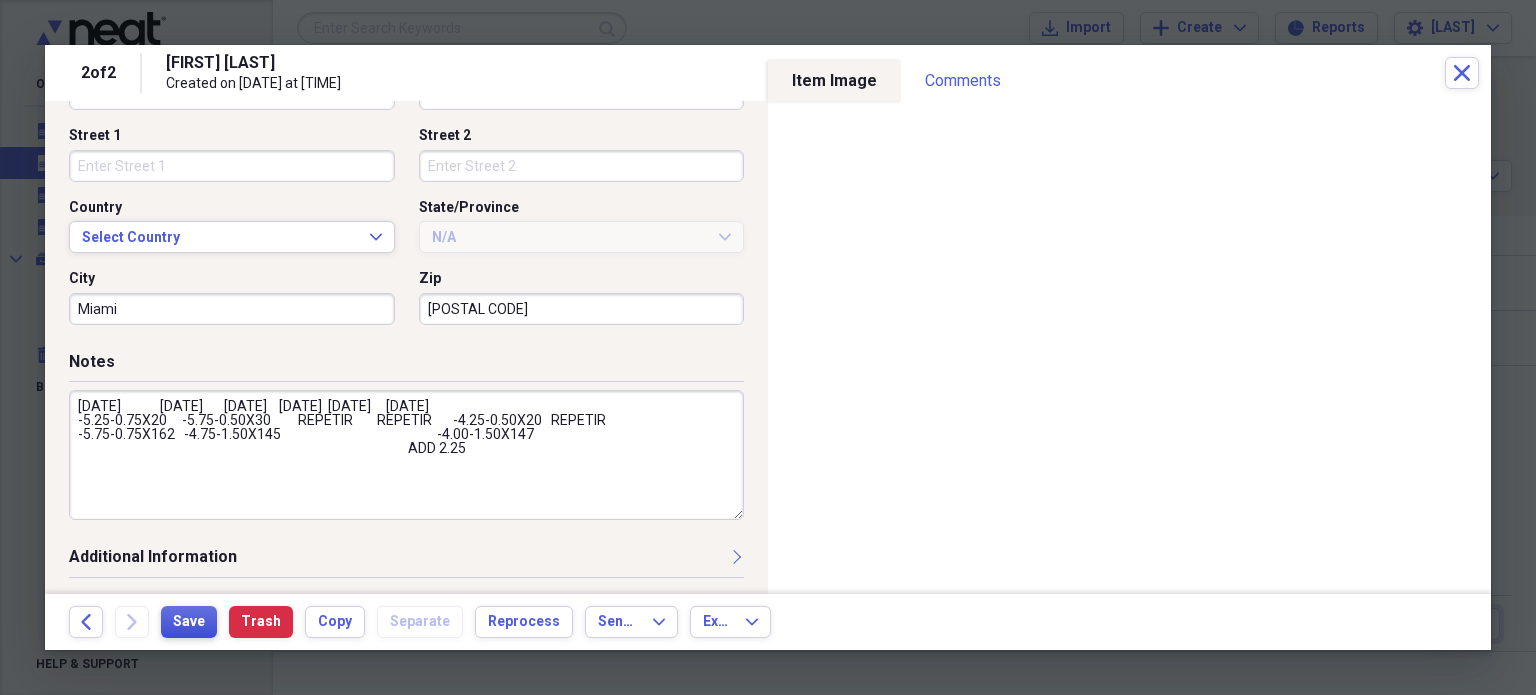 type on "[DATE]             [DATE]       [DATE]    [DATE]  [DATE]     [DATE]
-5.25-0.75X20     -5.75-0.50X30         REPETIR        REPETIR       -4.25-0.50X20   REPETIR
-5.75-0.75X162   -4.75-1.50X145                                                    -4.00-1.50X147
ADD 2.25" 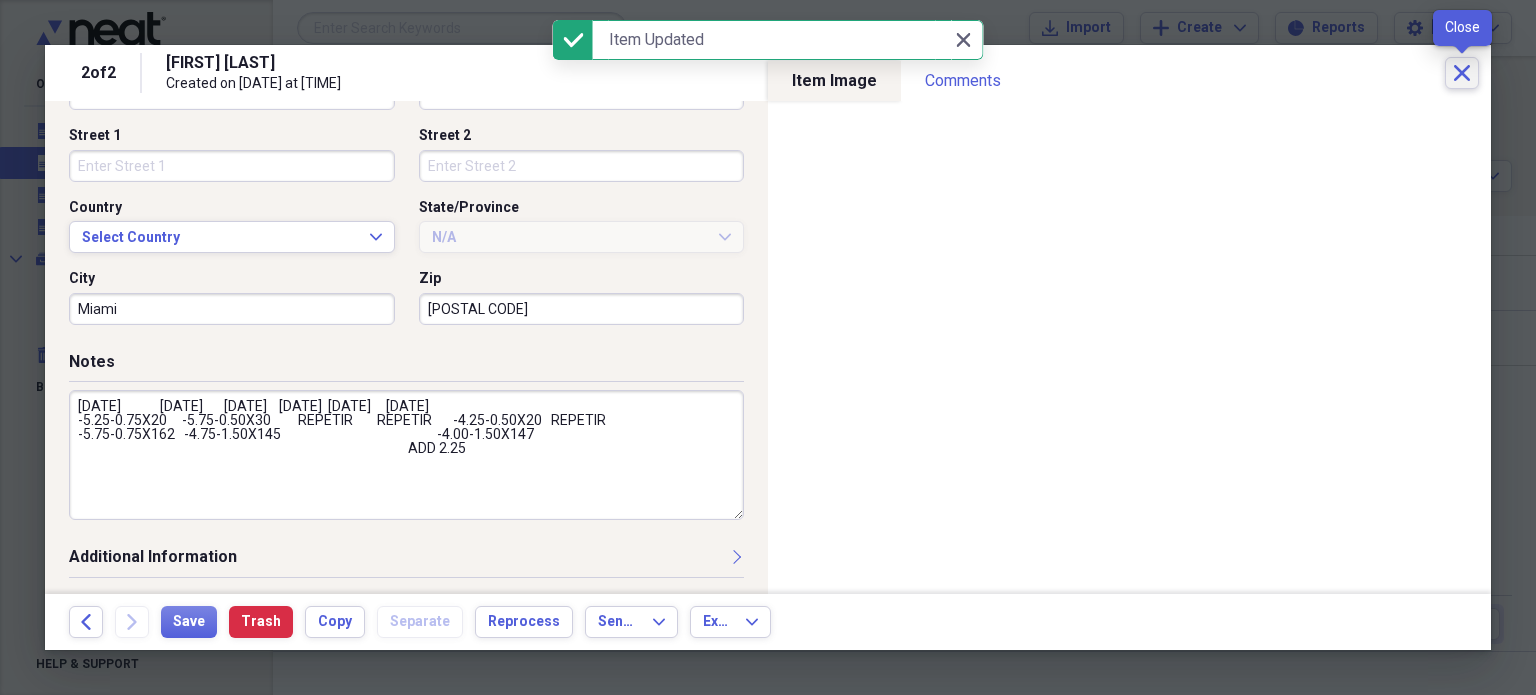 click on "Close" 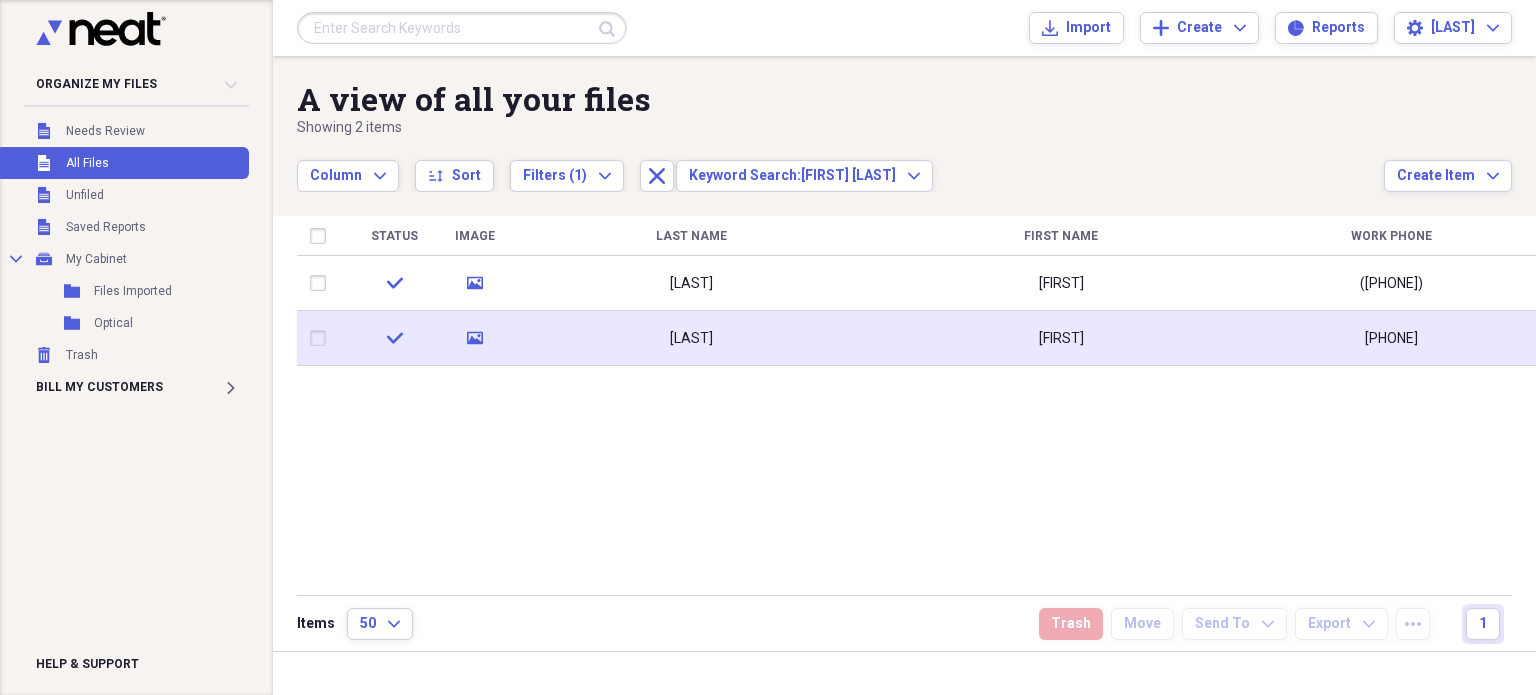 click on "[PHONE]" at bounding box center (1391, 338) 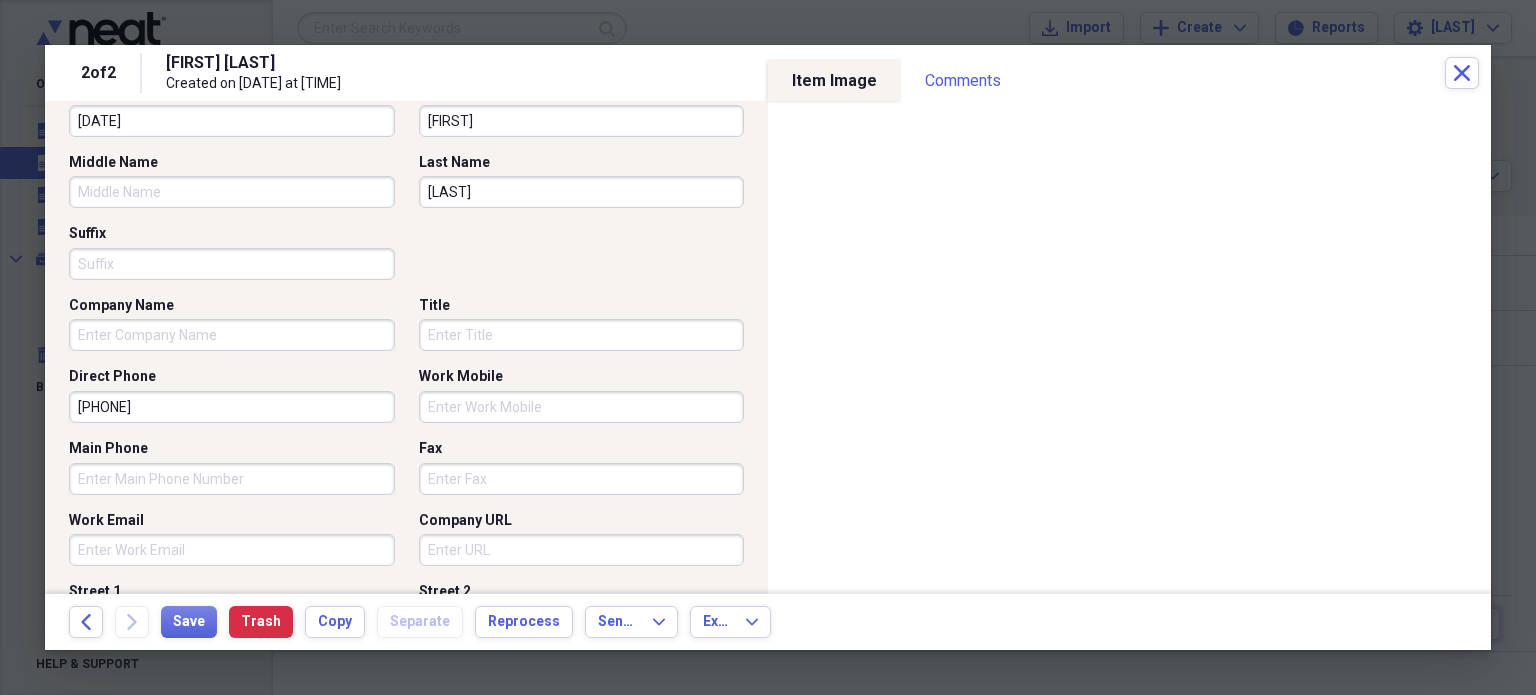 scroll, scrollTop: 166, scrollLeft: 0, axis: vertical 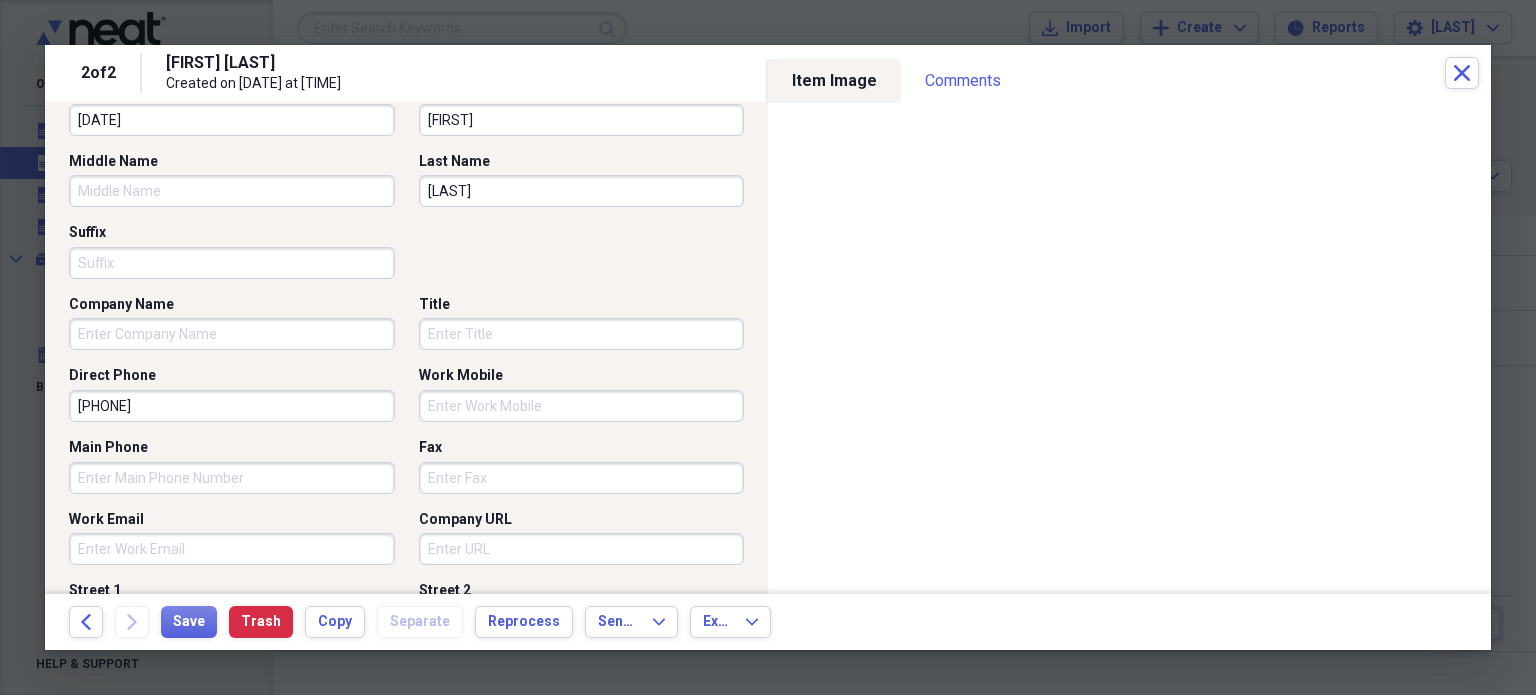click on "[PHONE]" at bounding box center [232, 406] 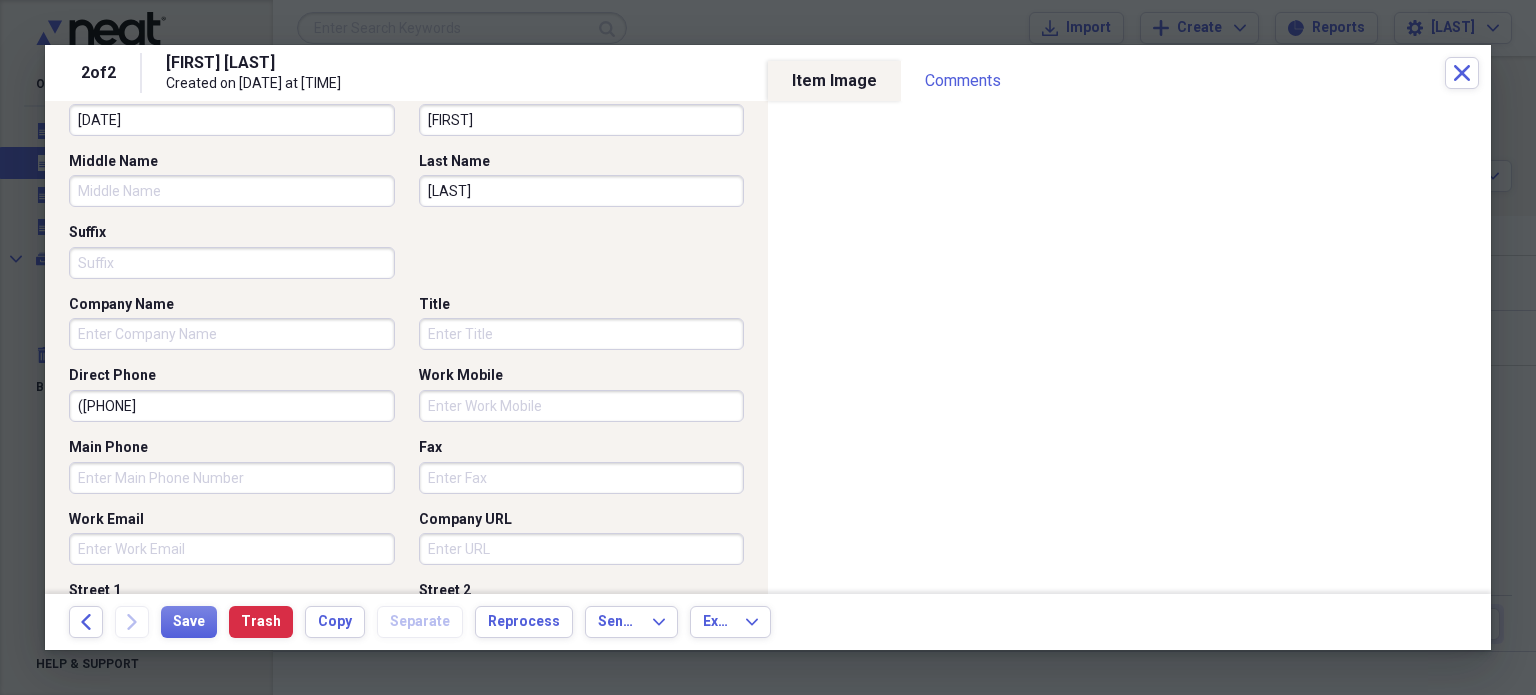 click on "([PHONE]" at bounding box center [232, 406] 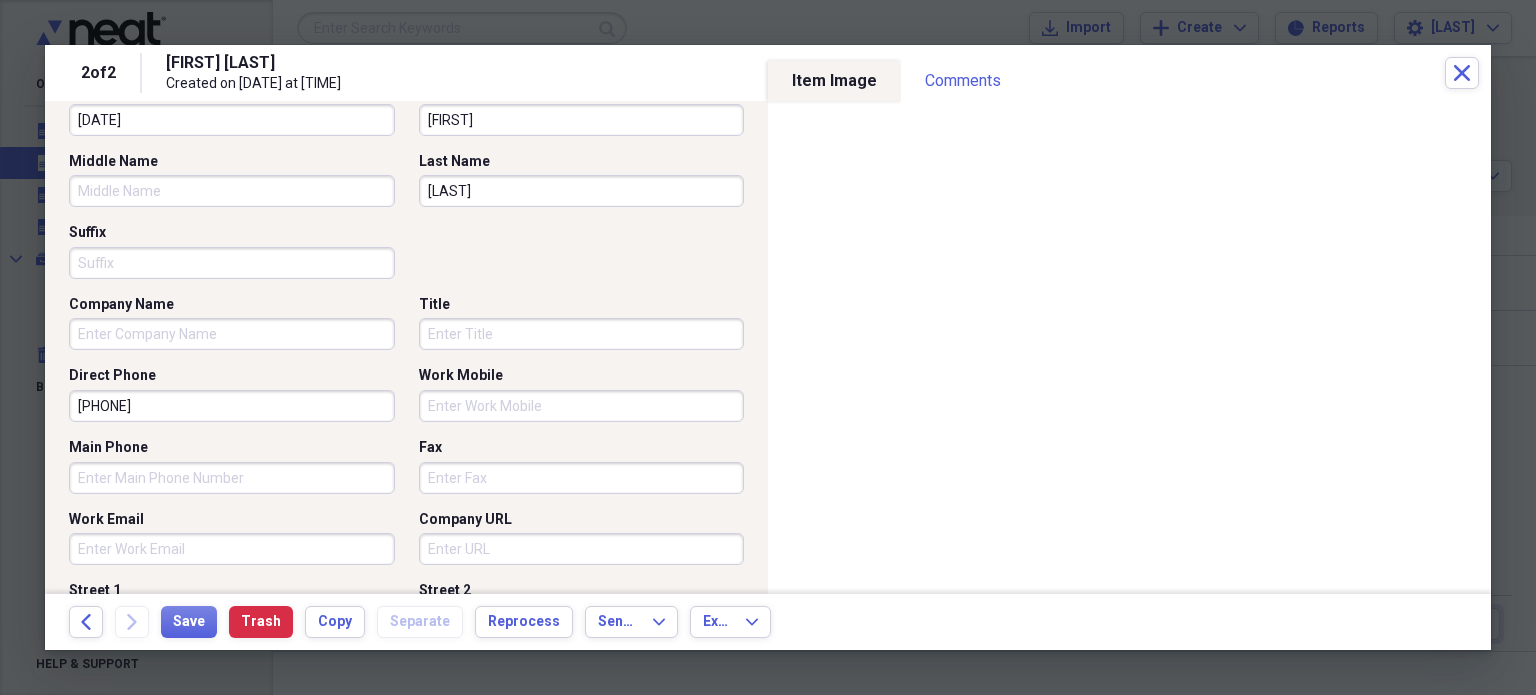 click on "[PHONE]" at bounding box center (232, 406) 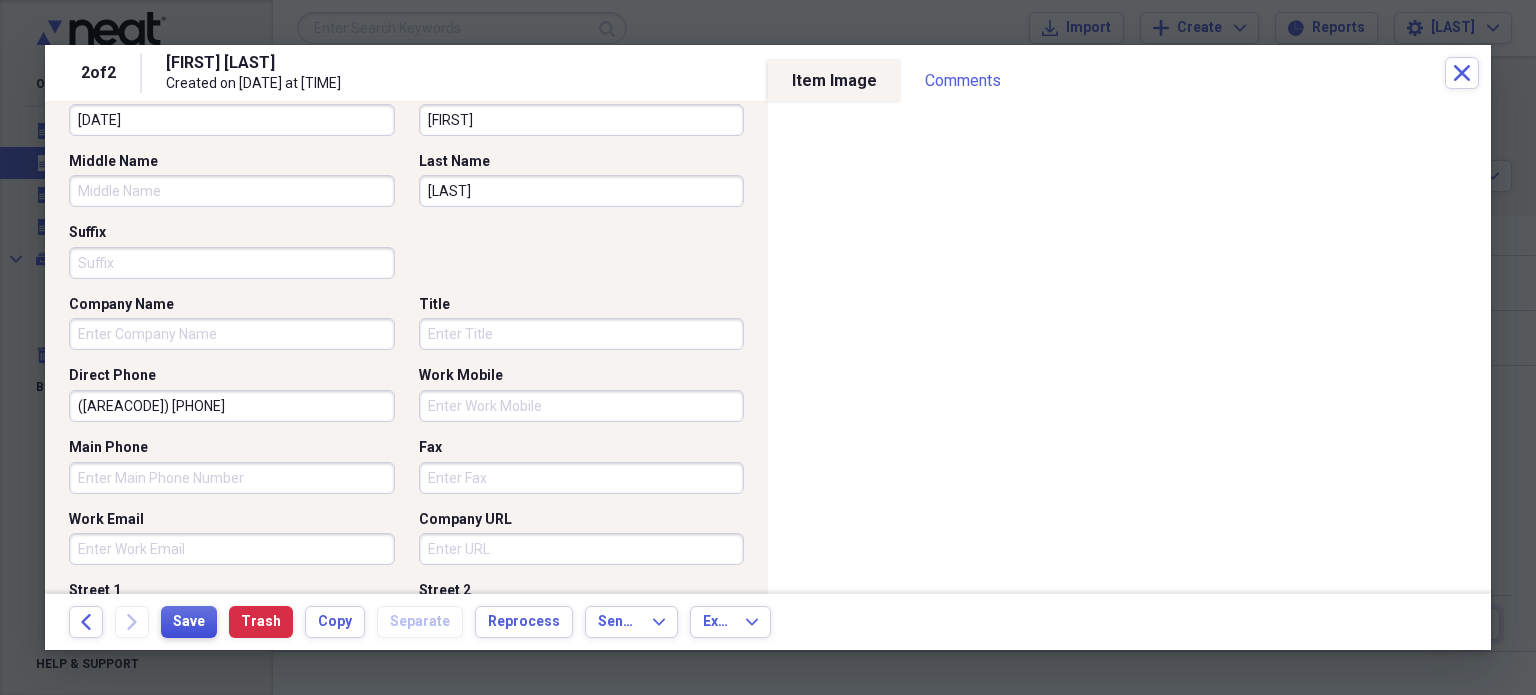 type on "([AREACODE]) [PHONE]" 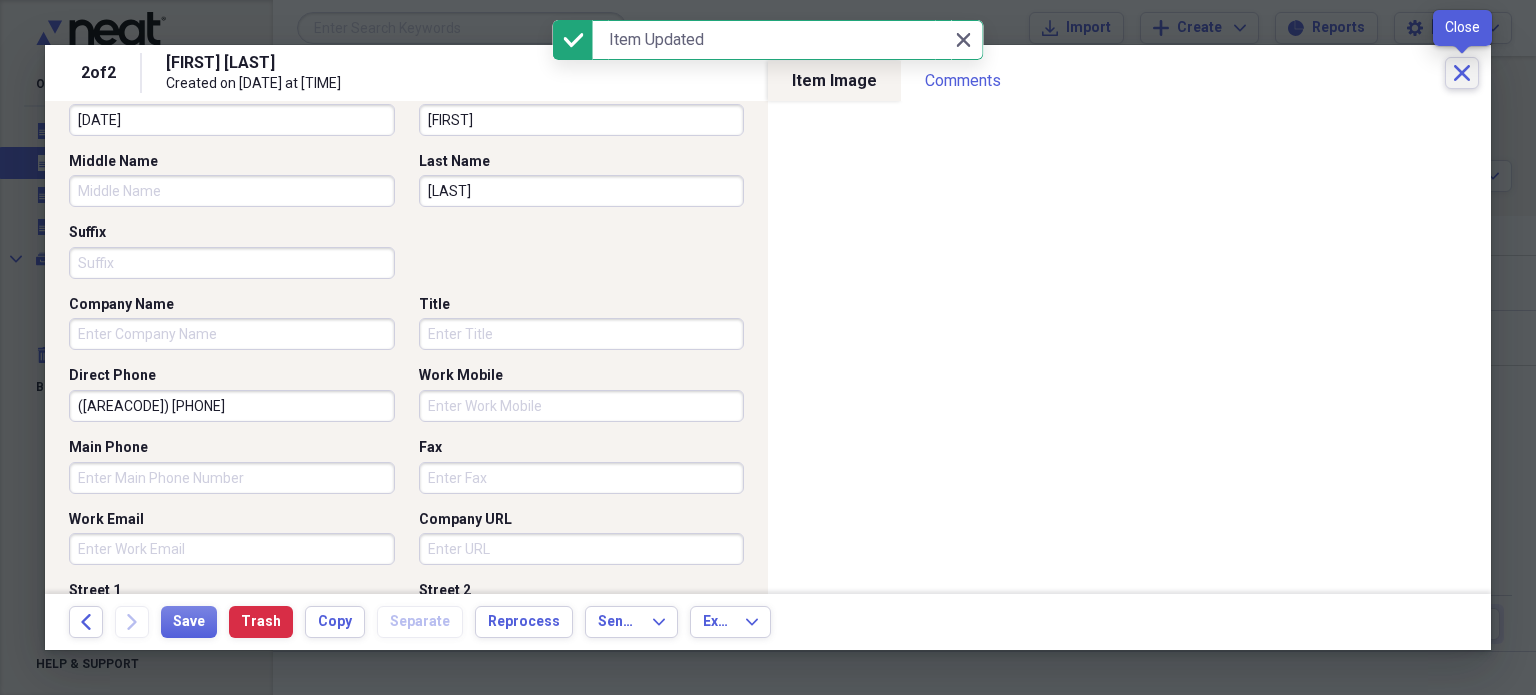 click on "Close" at bounding box center (1462, 73) 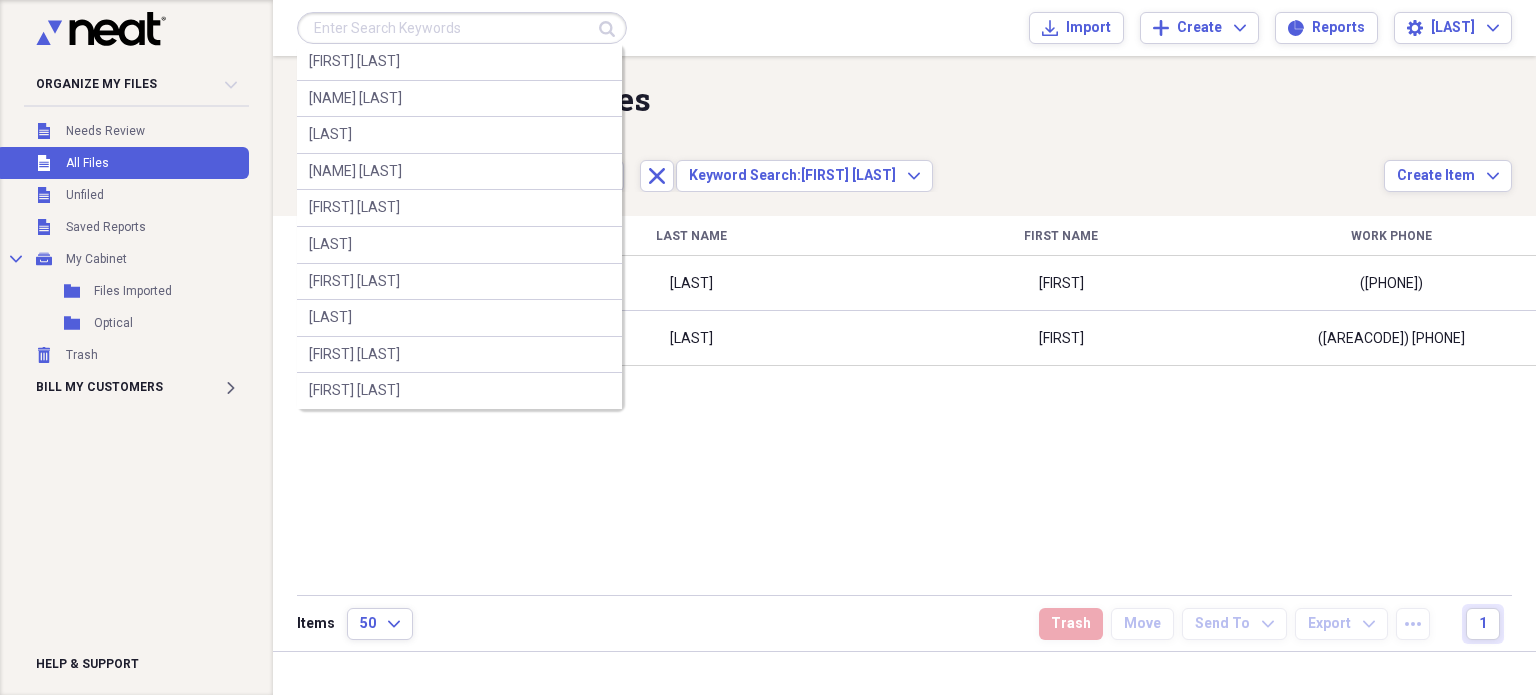 click at bounding box center [462, 28] 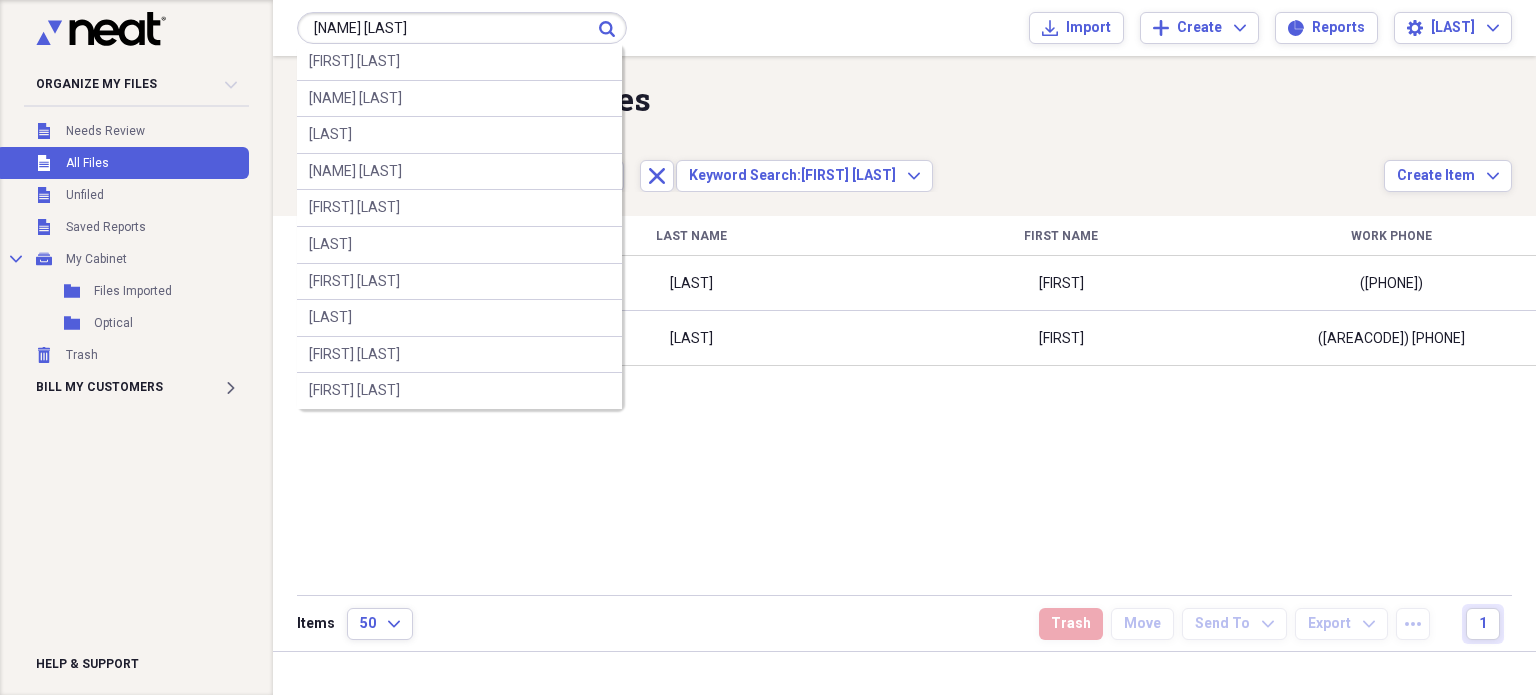 type on "[NAME] [LAST]" 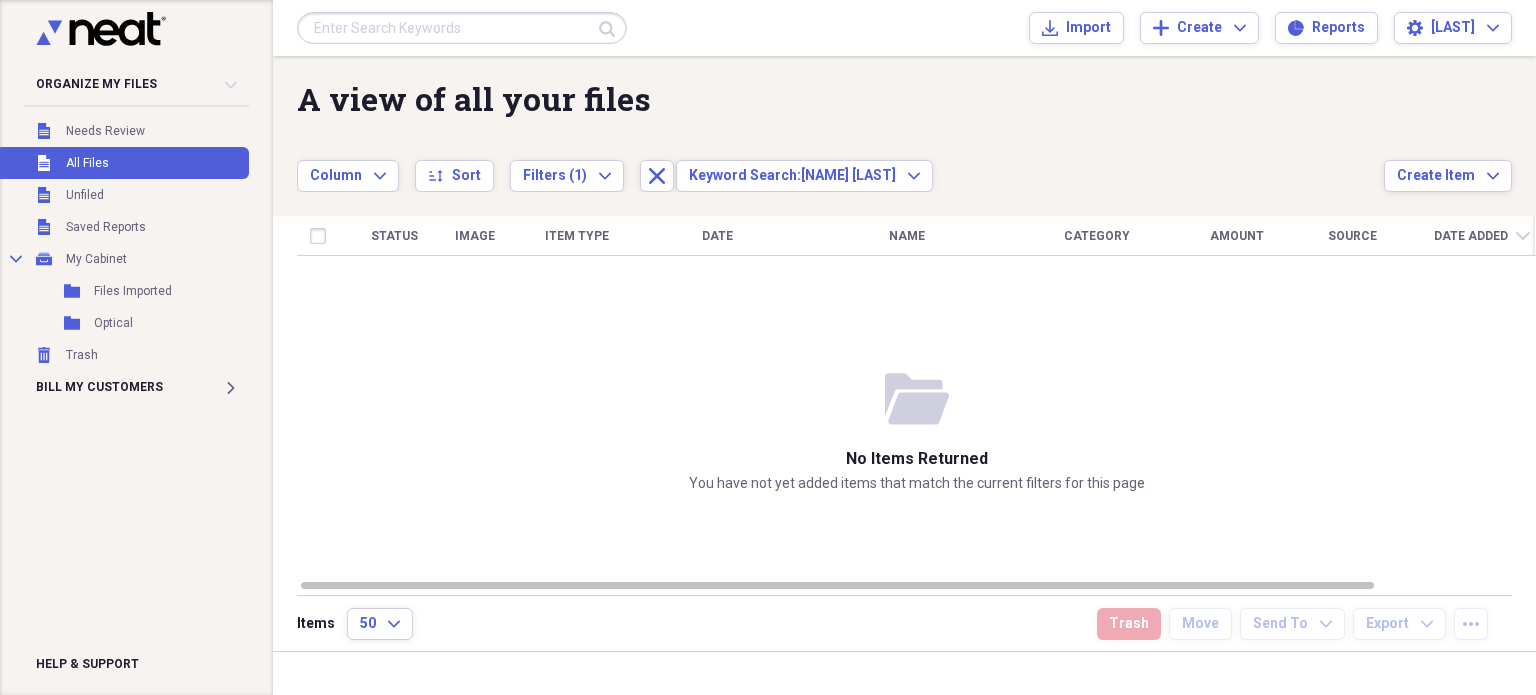 click at bounding box center [462, 28] 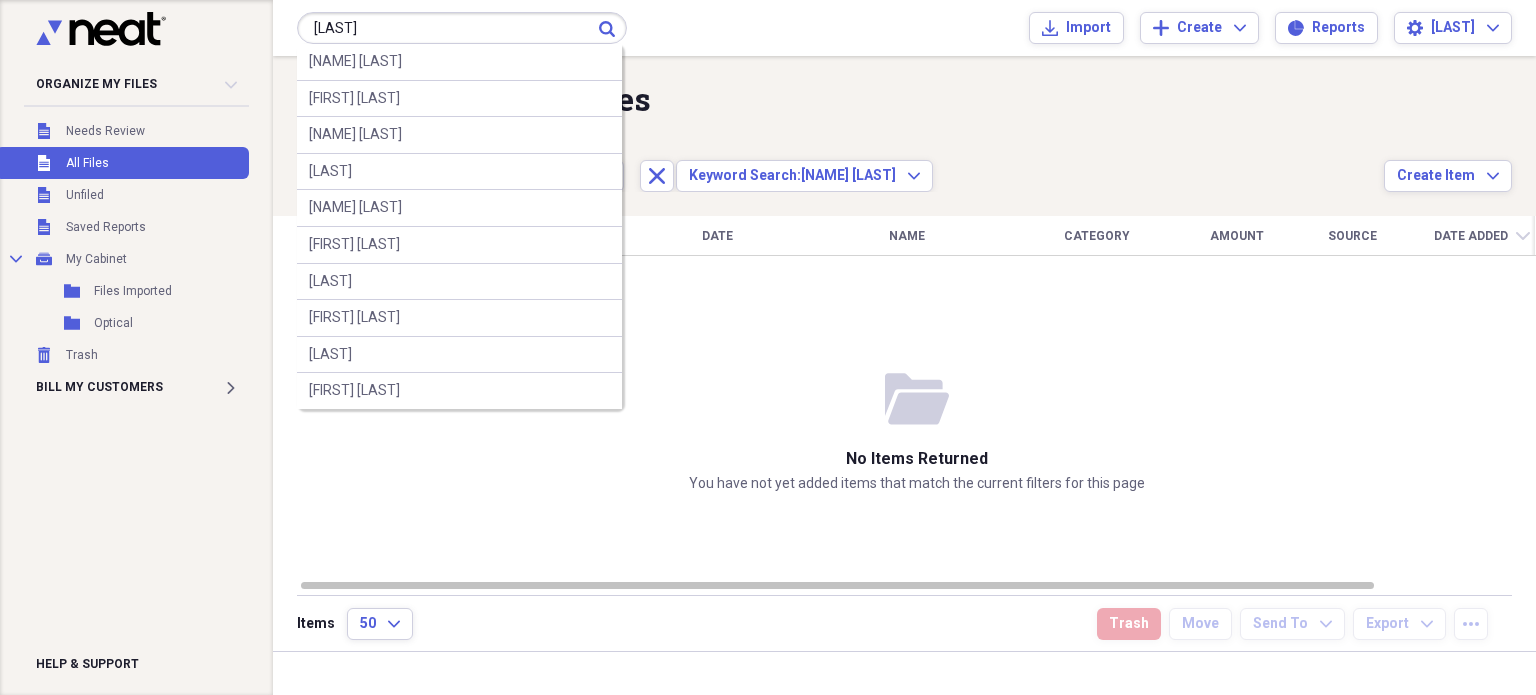 type on "[LAST]" 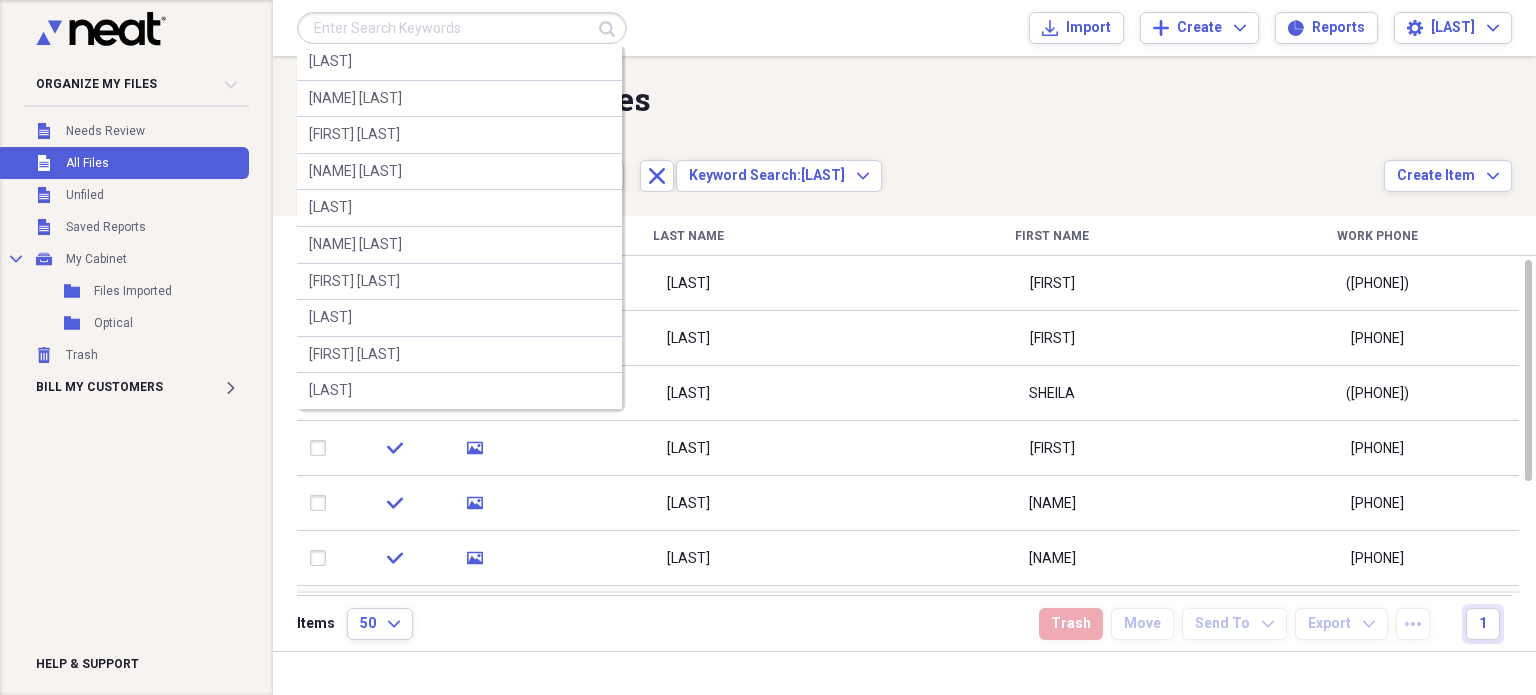click at bounding box center [462, 28] 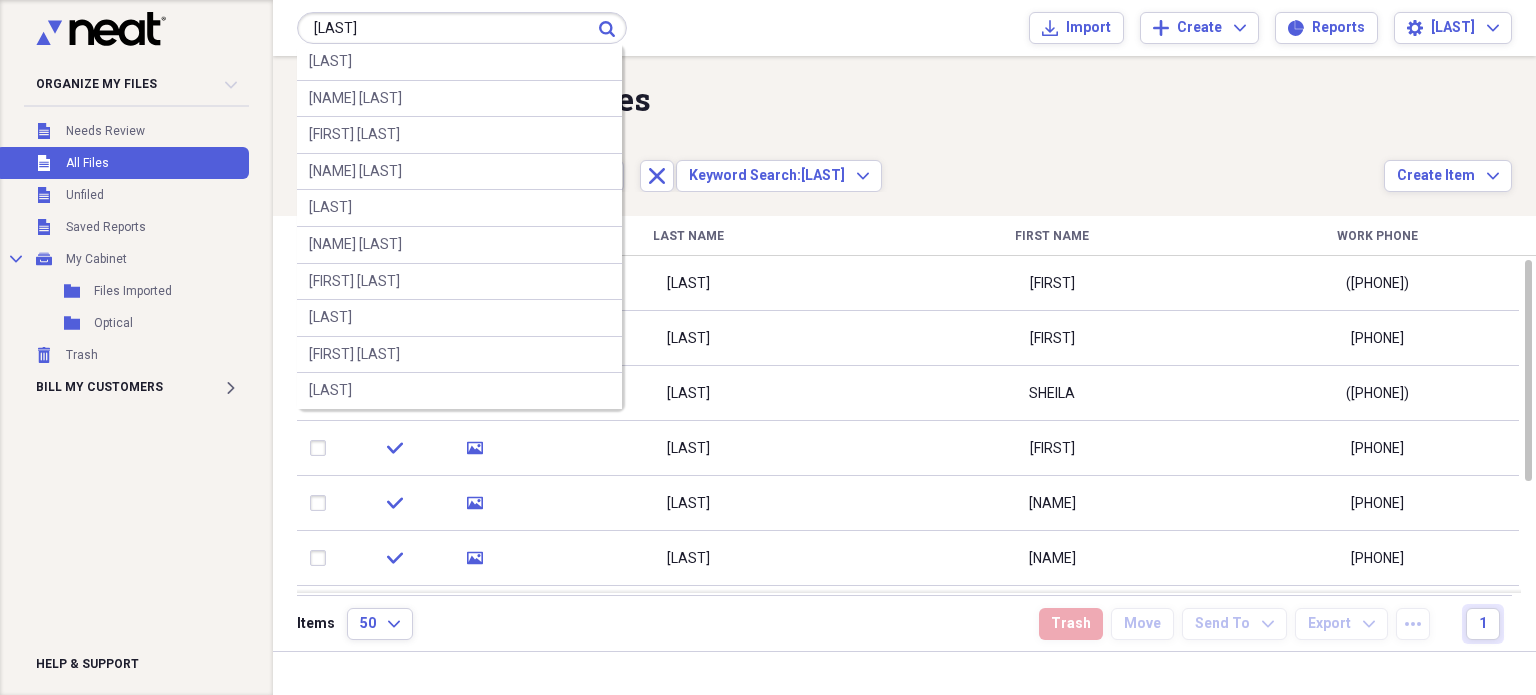 type on "[LAST]" 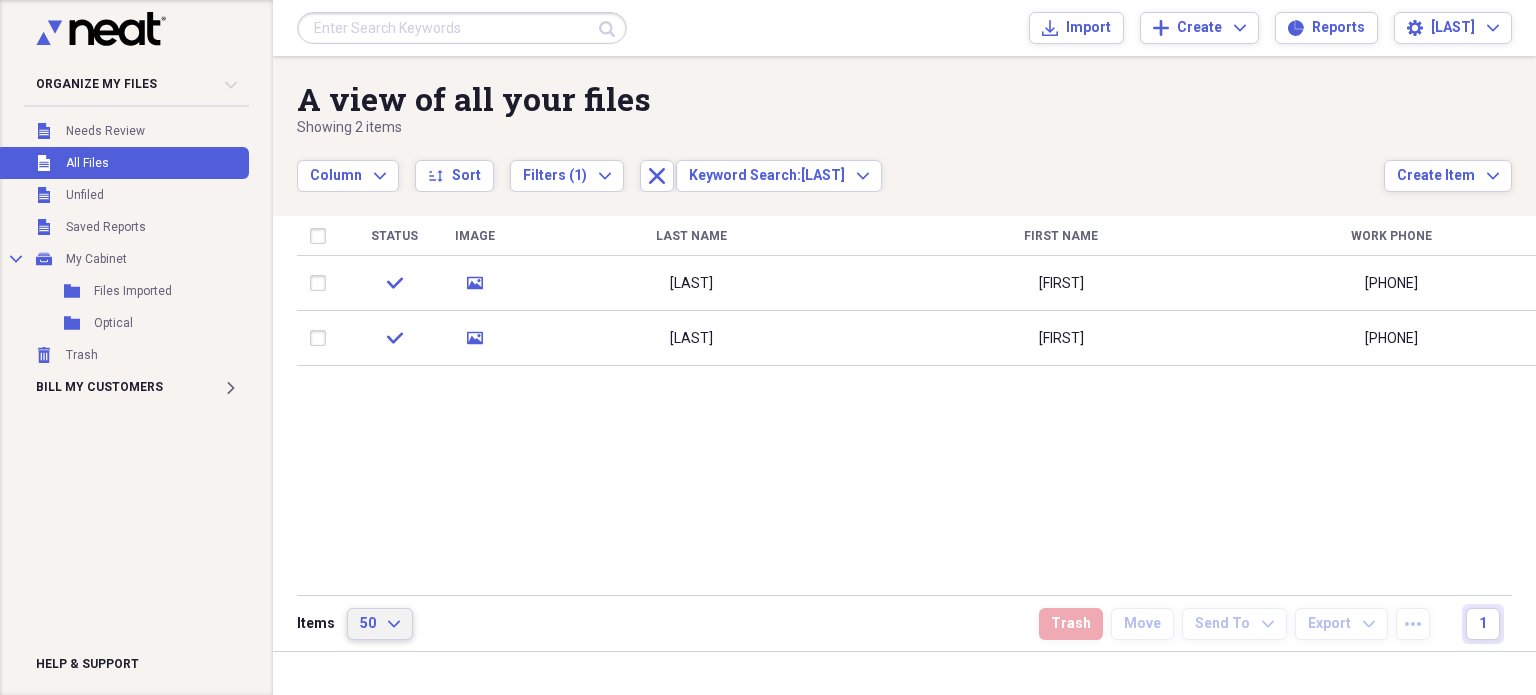 click on "Expand" 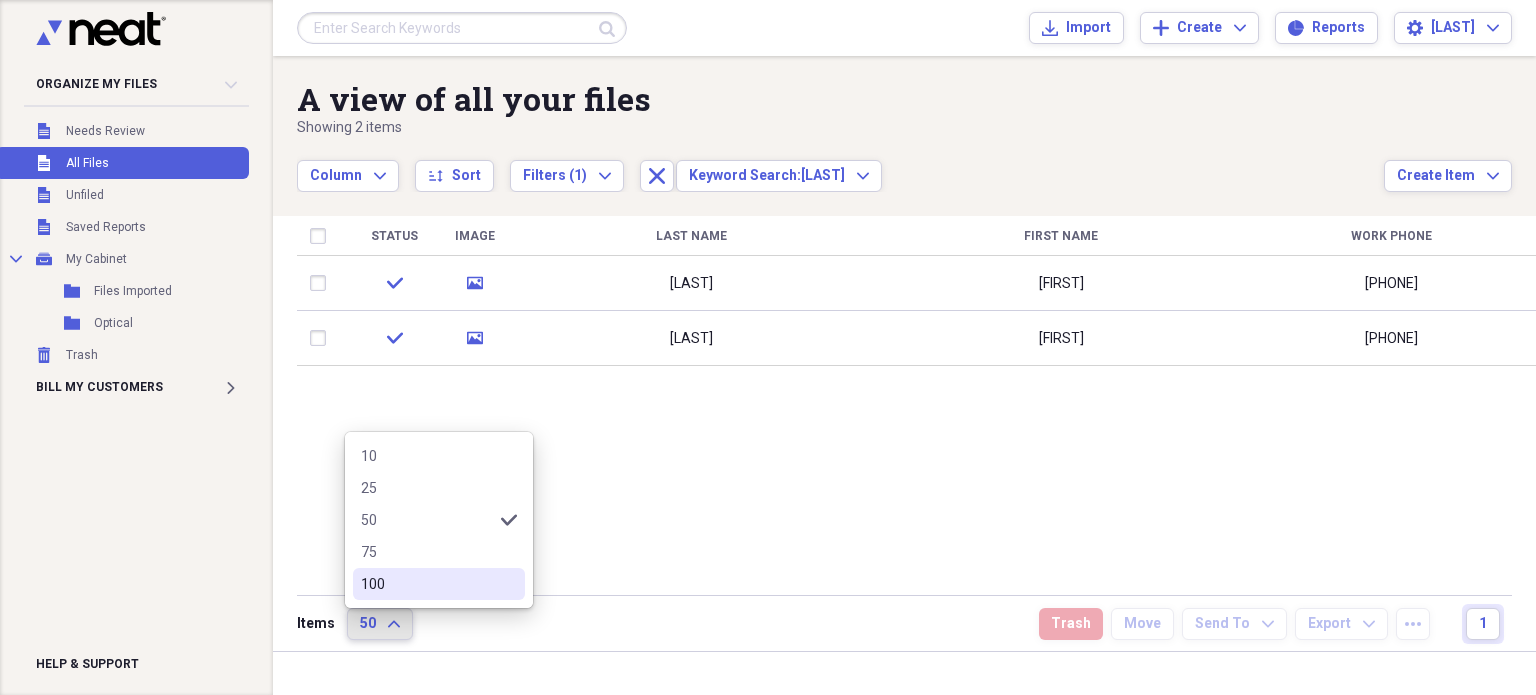 click on "100" at bounding box center (427, 584) 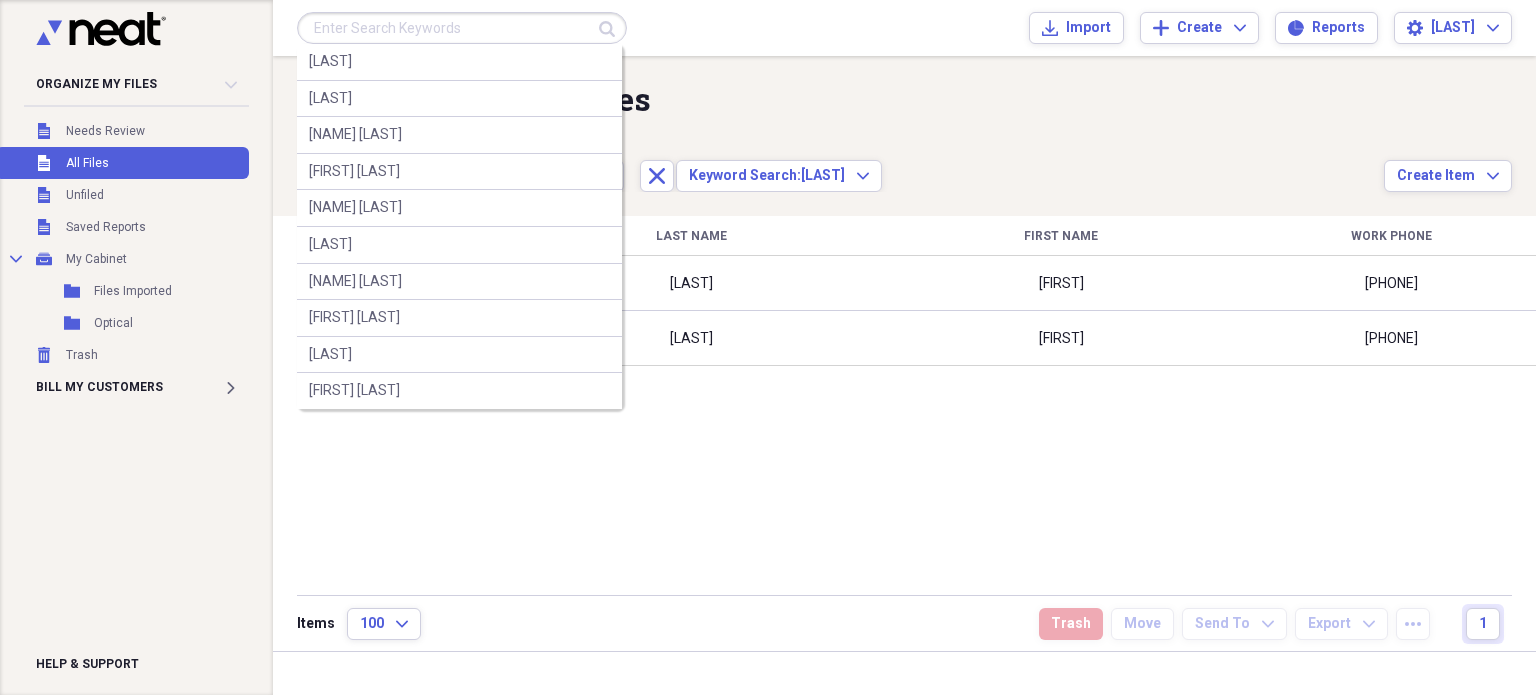 click at bounding box center [462, 28] 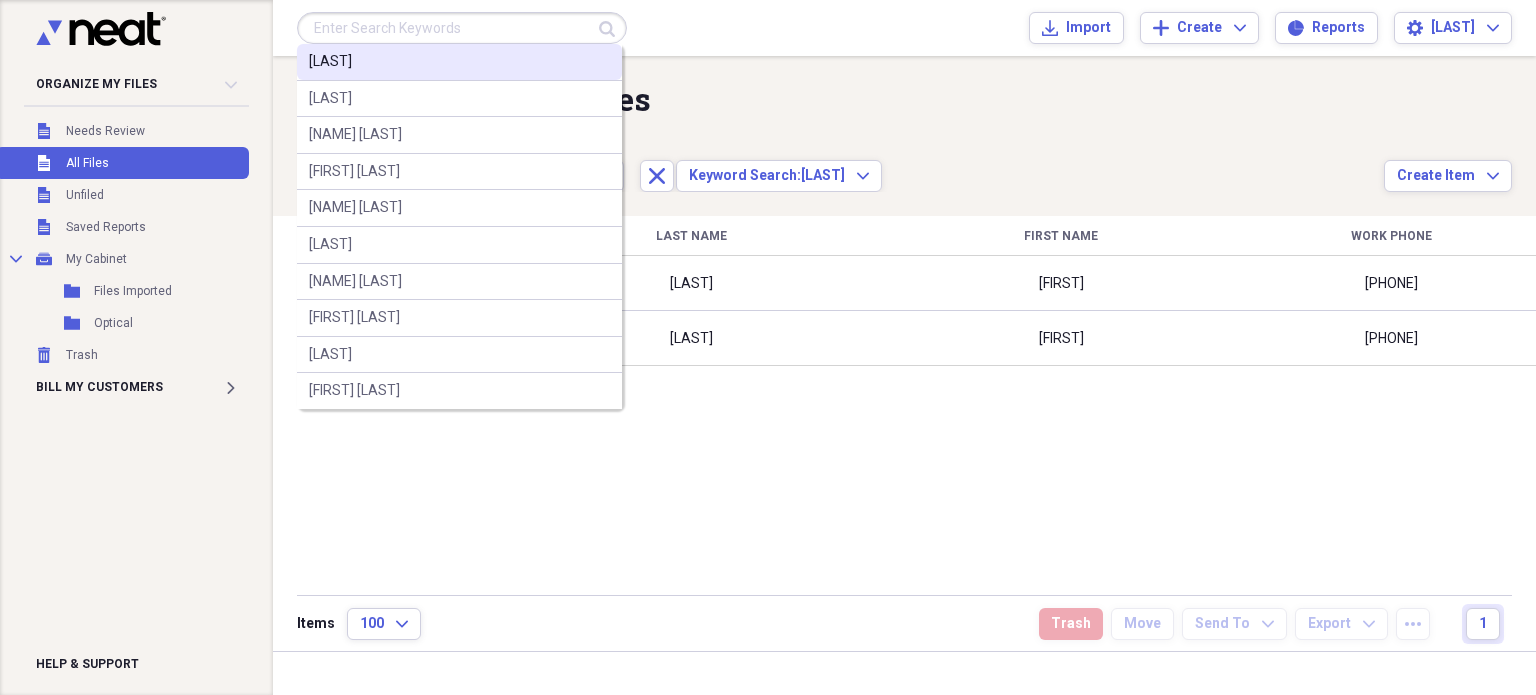 click on "[LAST]" at bounding box center (459, 62) 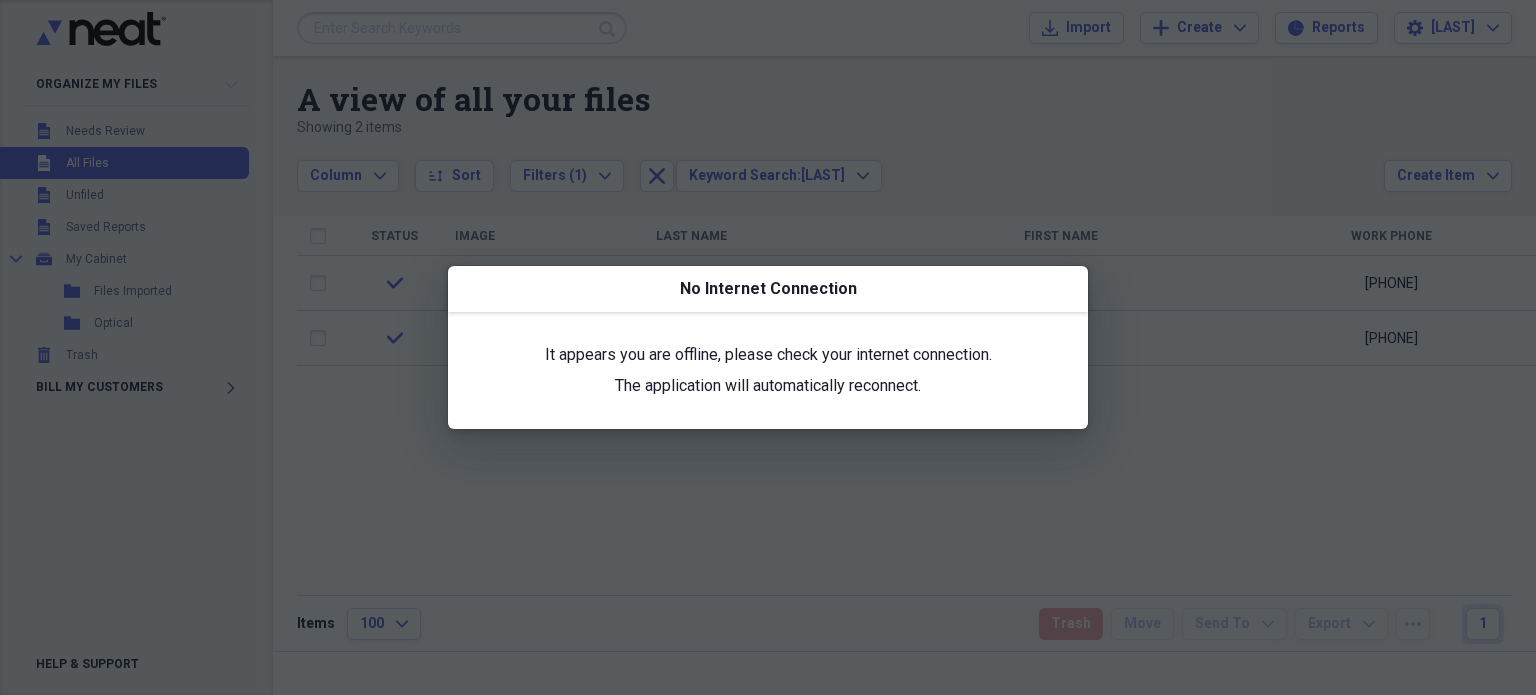 click on "The application will automatically reconnect." at bounding box center (768, 386) 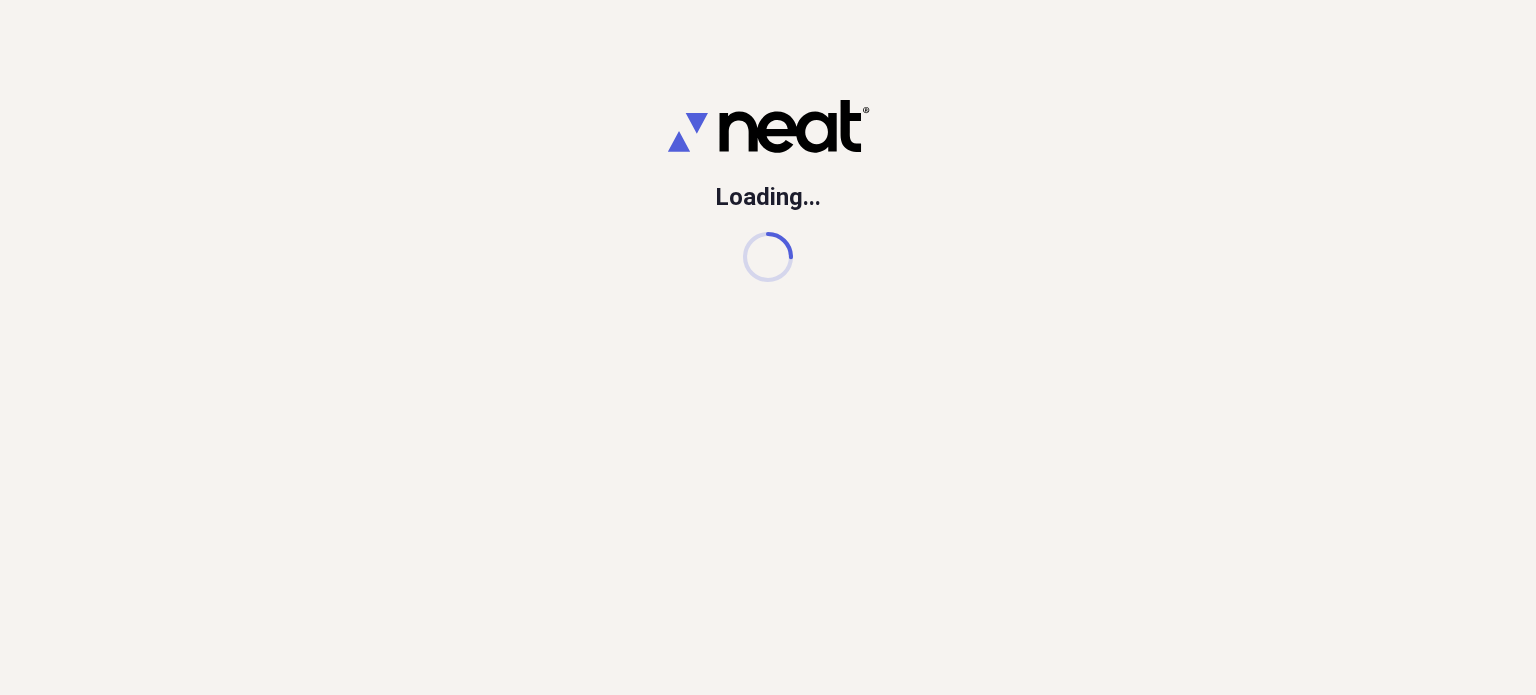 scroll, scrollTop: 0, scrollLeft: 0, axis: both 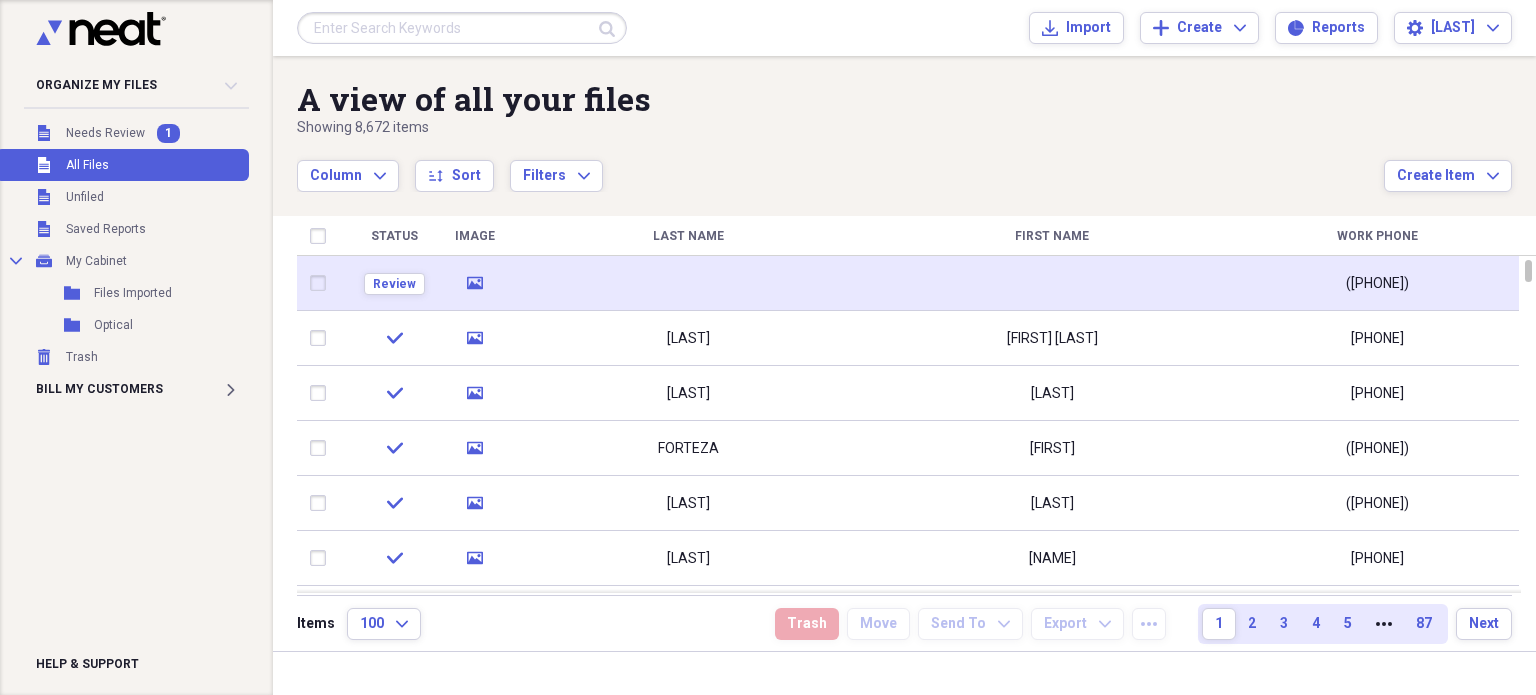 click at bounding box center [688, 283] 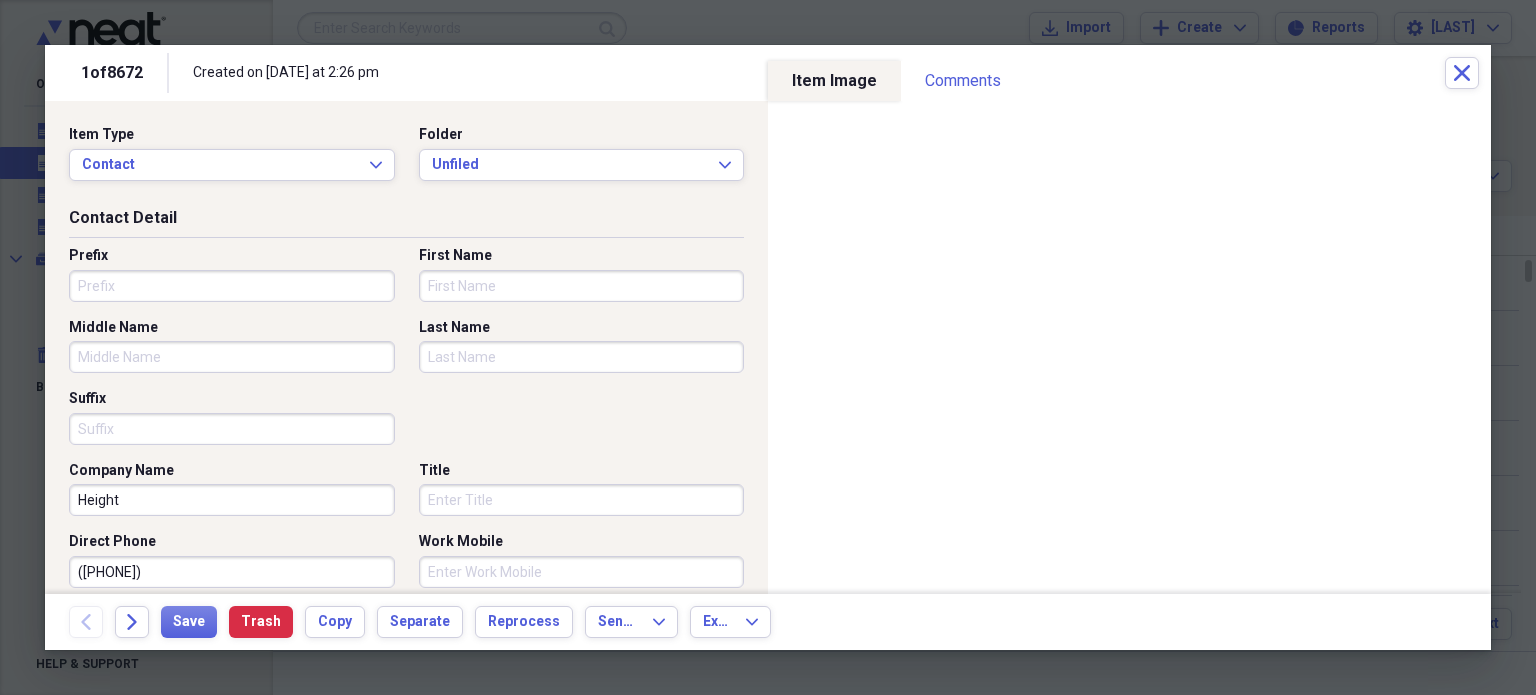 click on "Prefix" at bounding box center [232, 286] 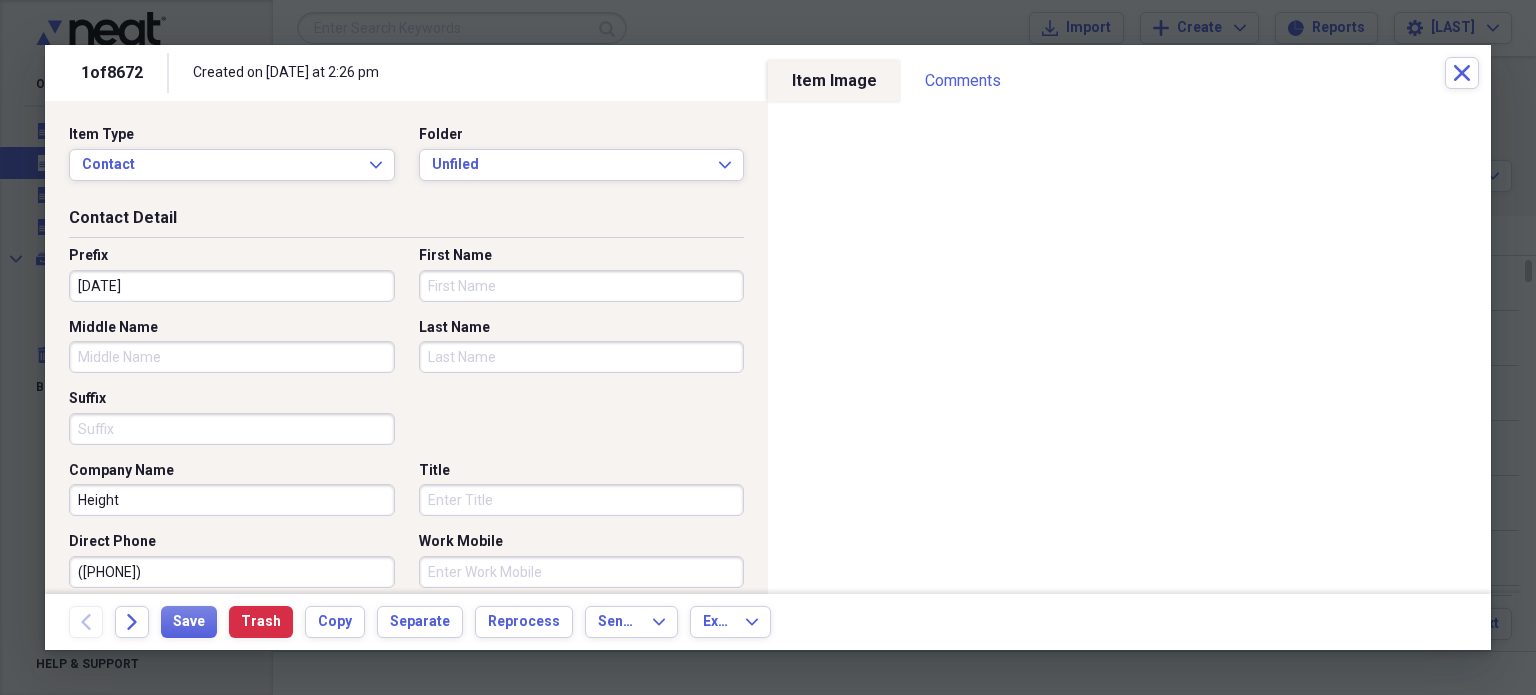 type on "12/05/1991" 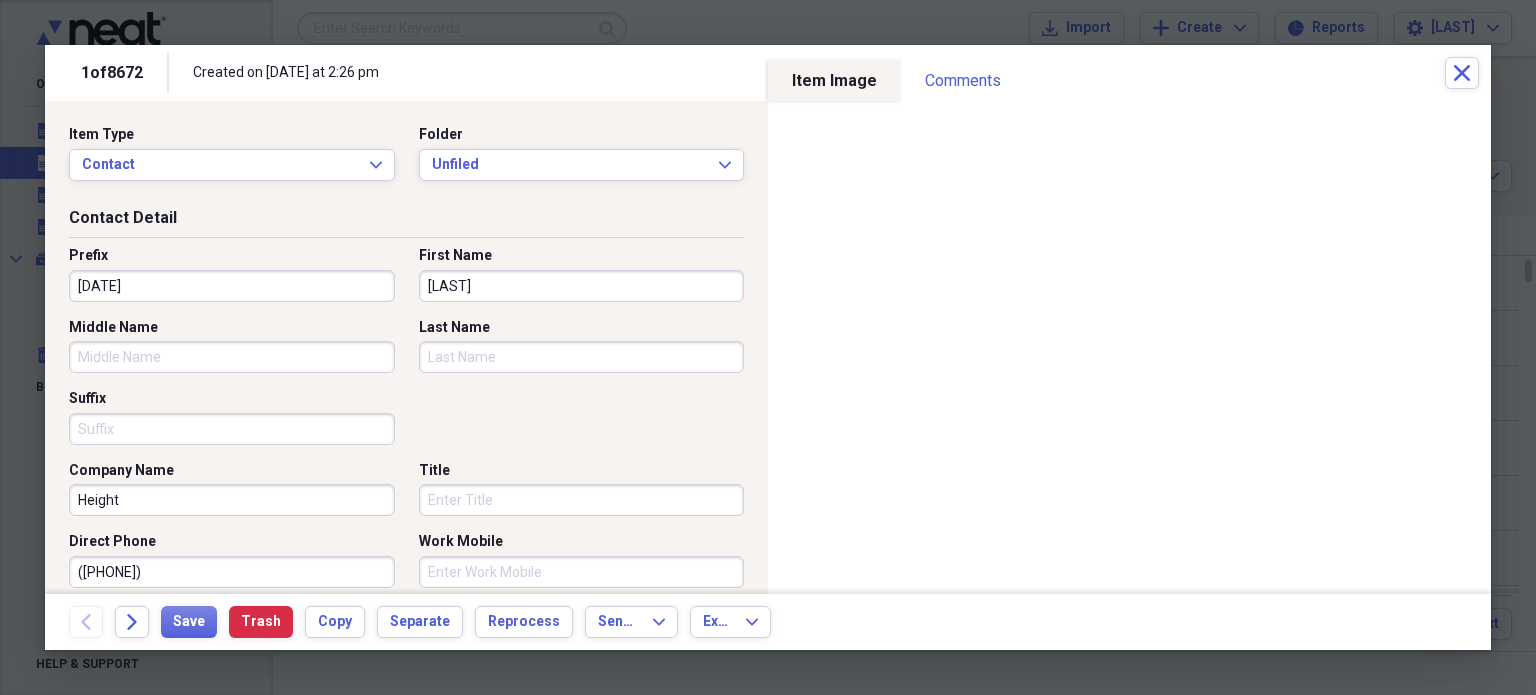 type on "[FIRST]" 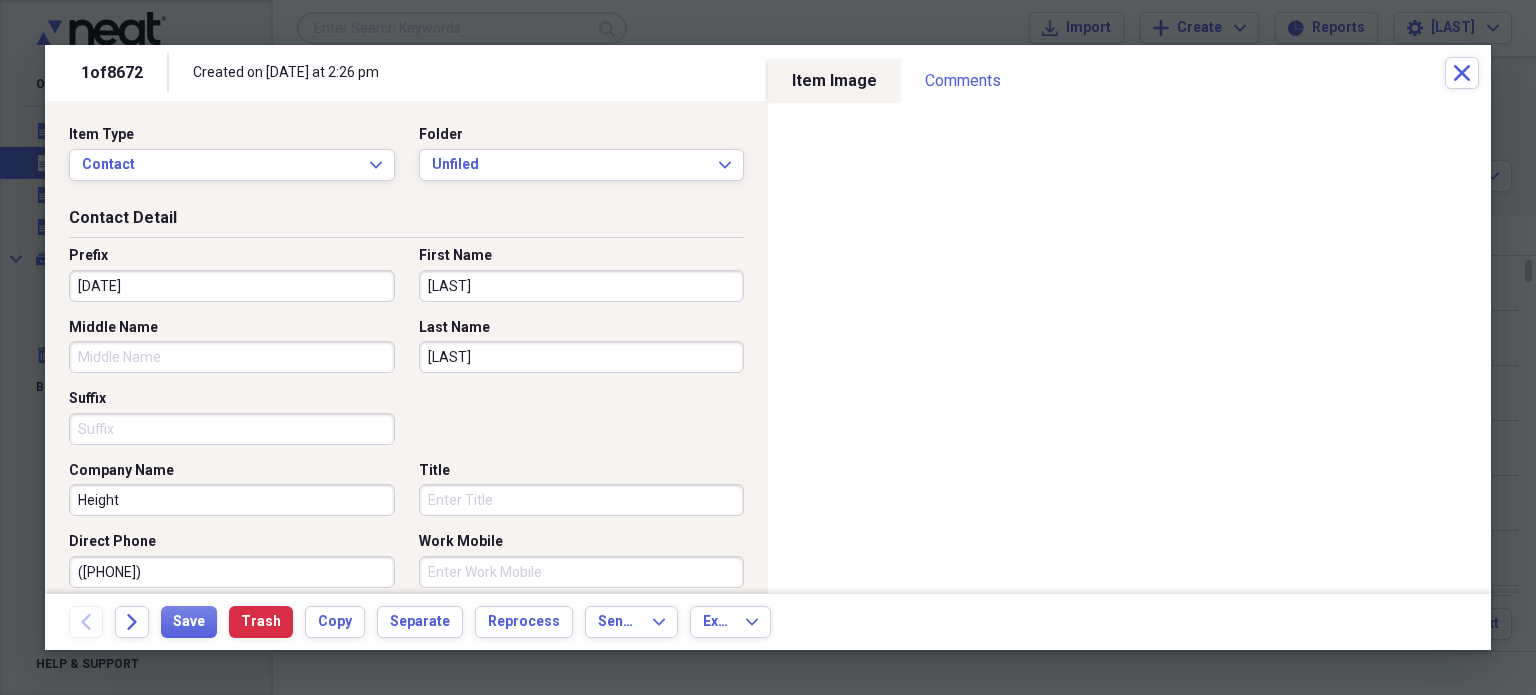 type on "[LAST]" 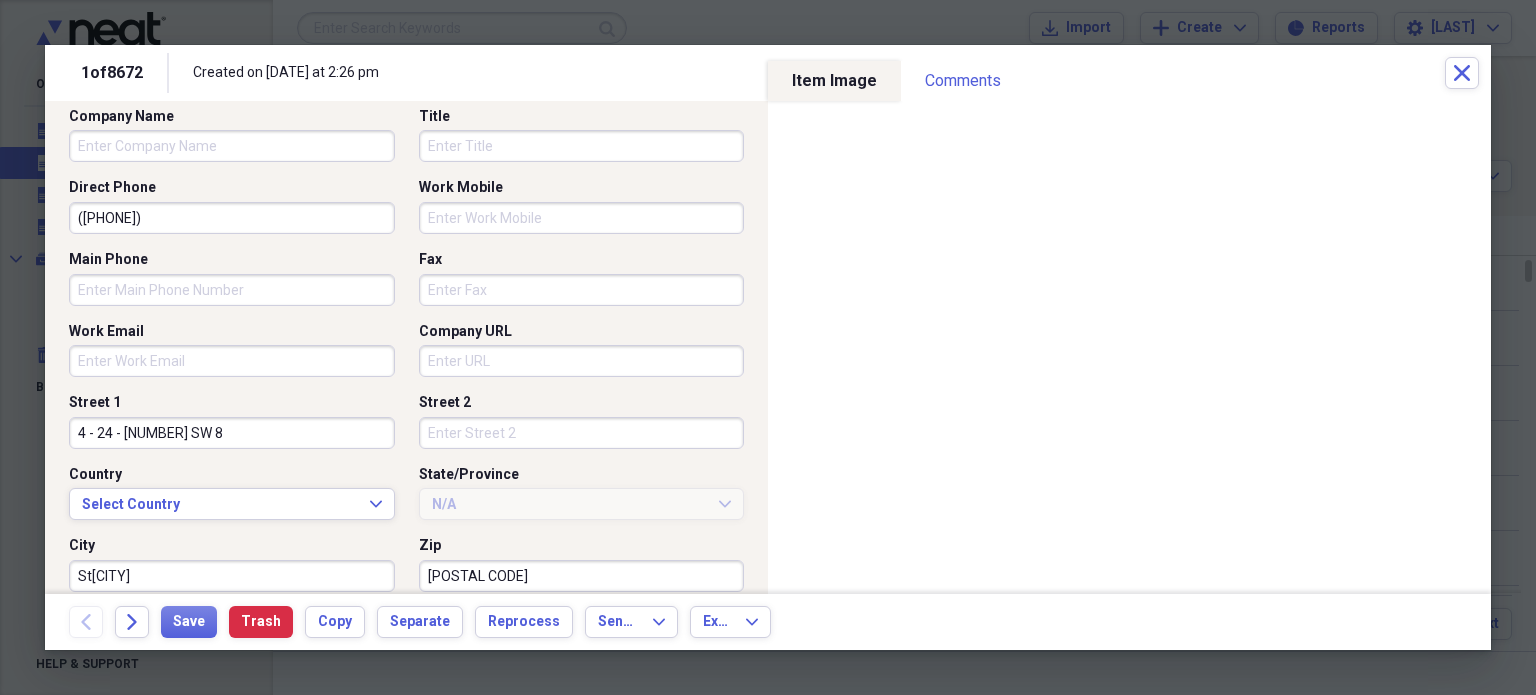 scroll, scrollTop: 438, scrollLeft: 0, axis: vertical 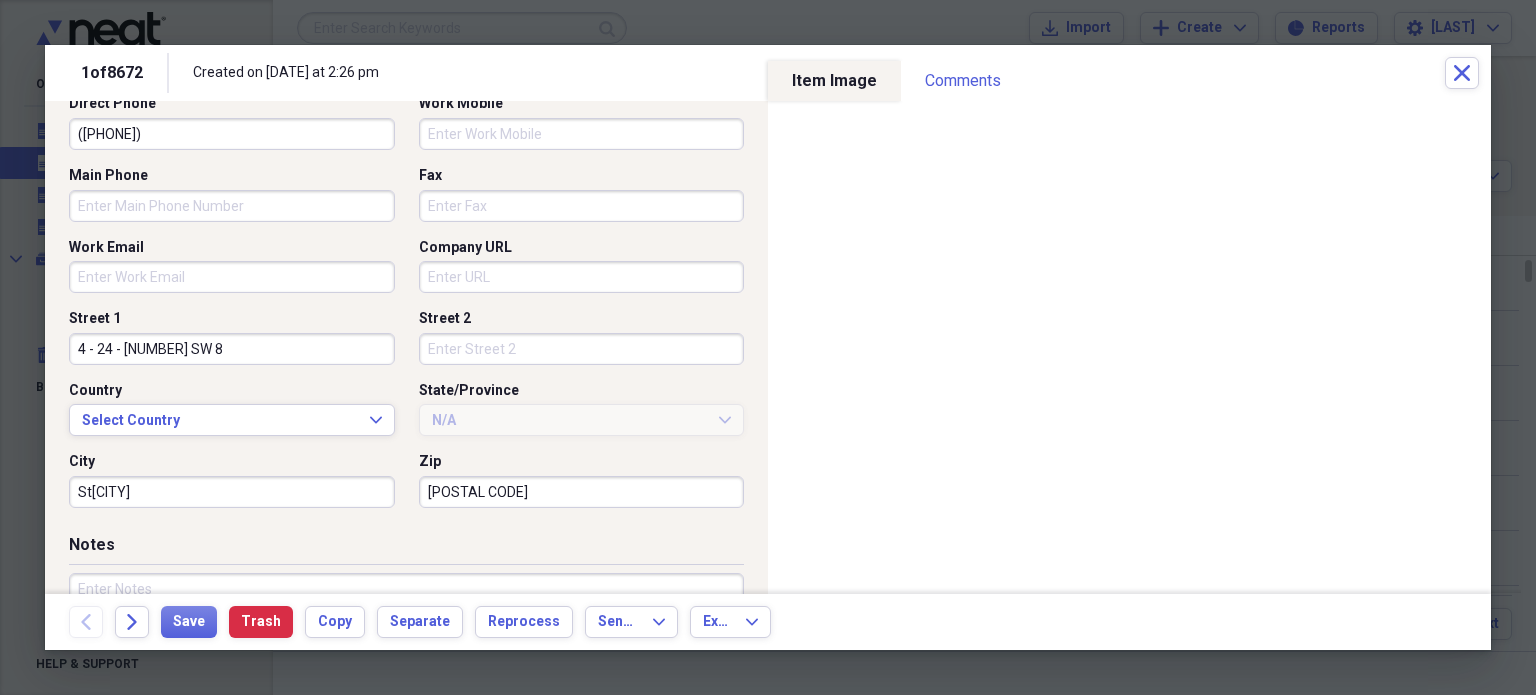 type 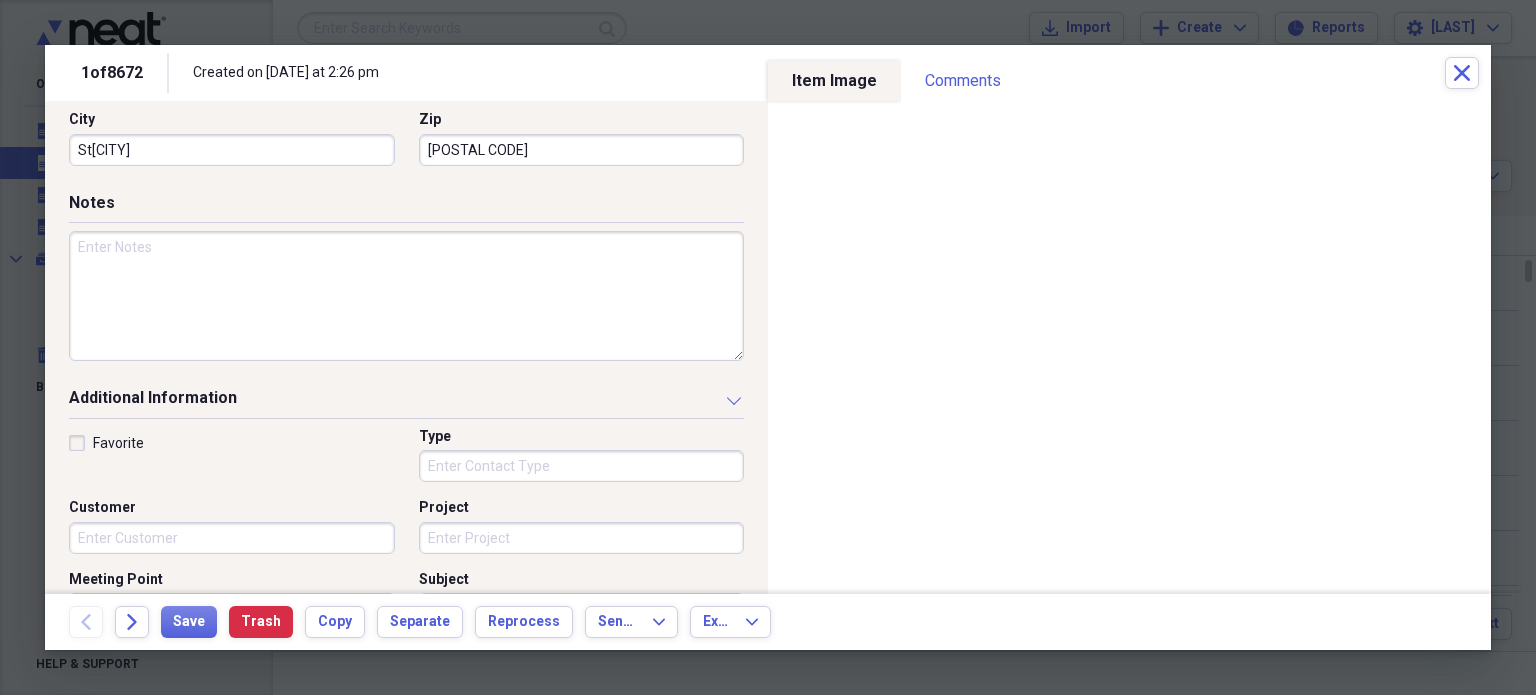 scroll, scrollTop: 788, scrollLeft: 0, axis: vertical 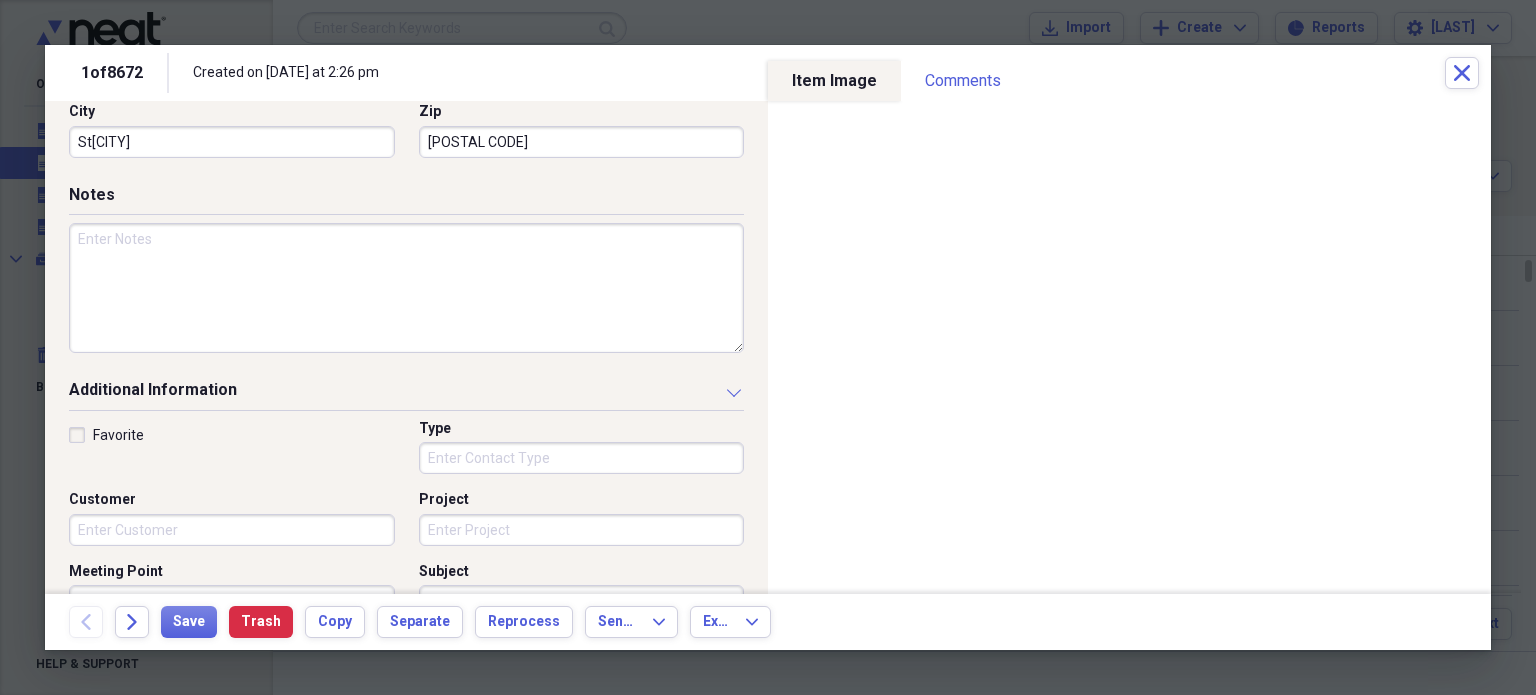 type on "12800 SW 8" 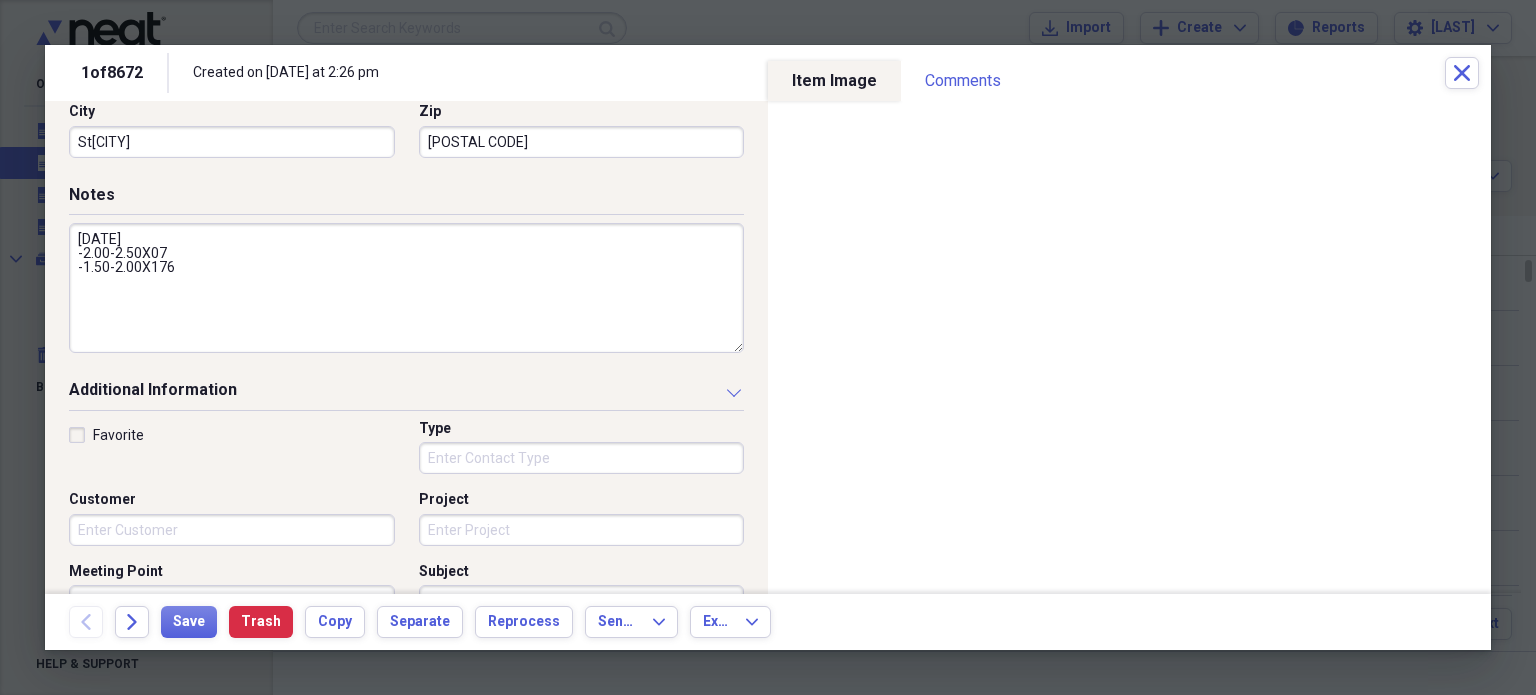 click on "10/17/2020
-2.00-2.50X07
-1.50-2.00X176" at bounding box center (406, 288) 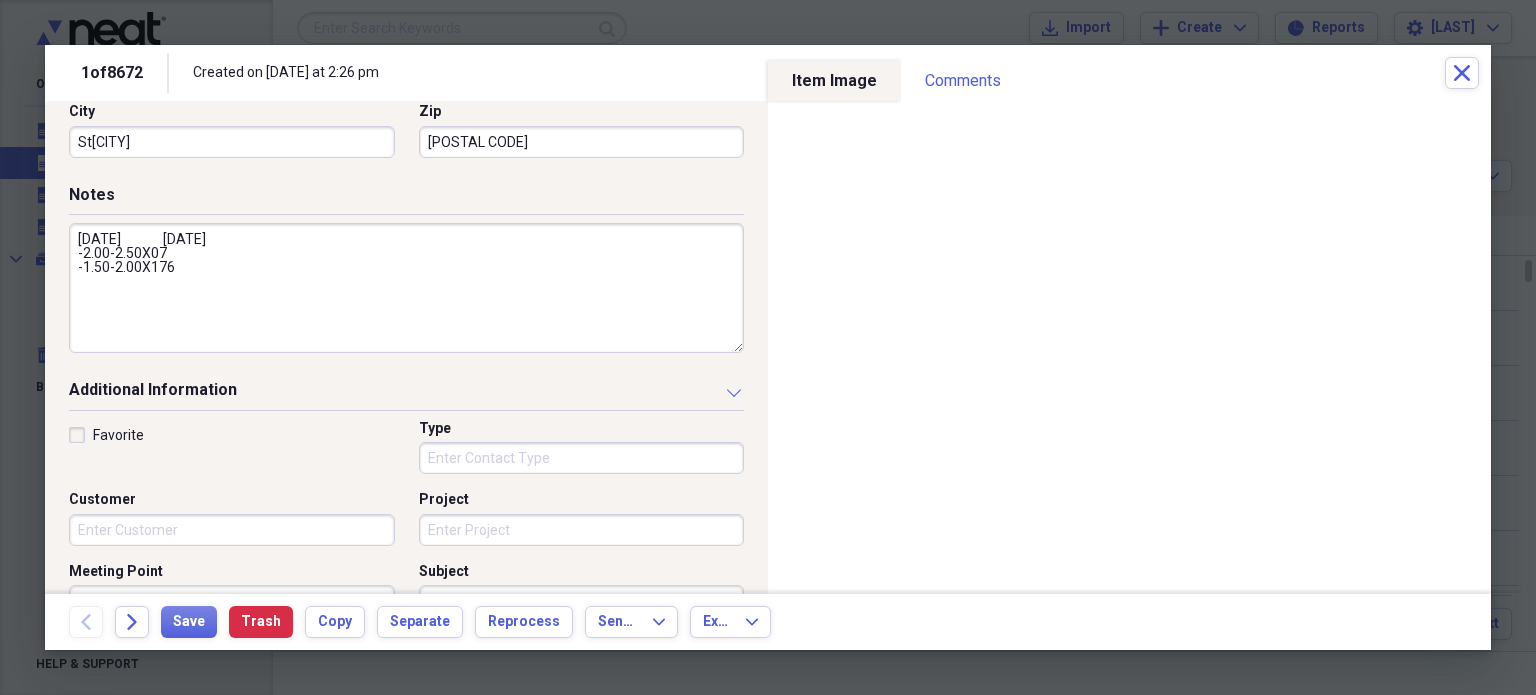 click on "10/17/2020              04/01/2022
-2.00-2.50X07
-1.50-2.00X176" at bounding box center [406, 288] 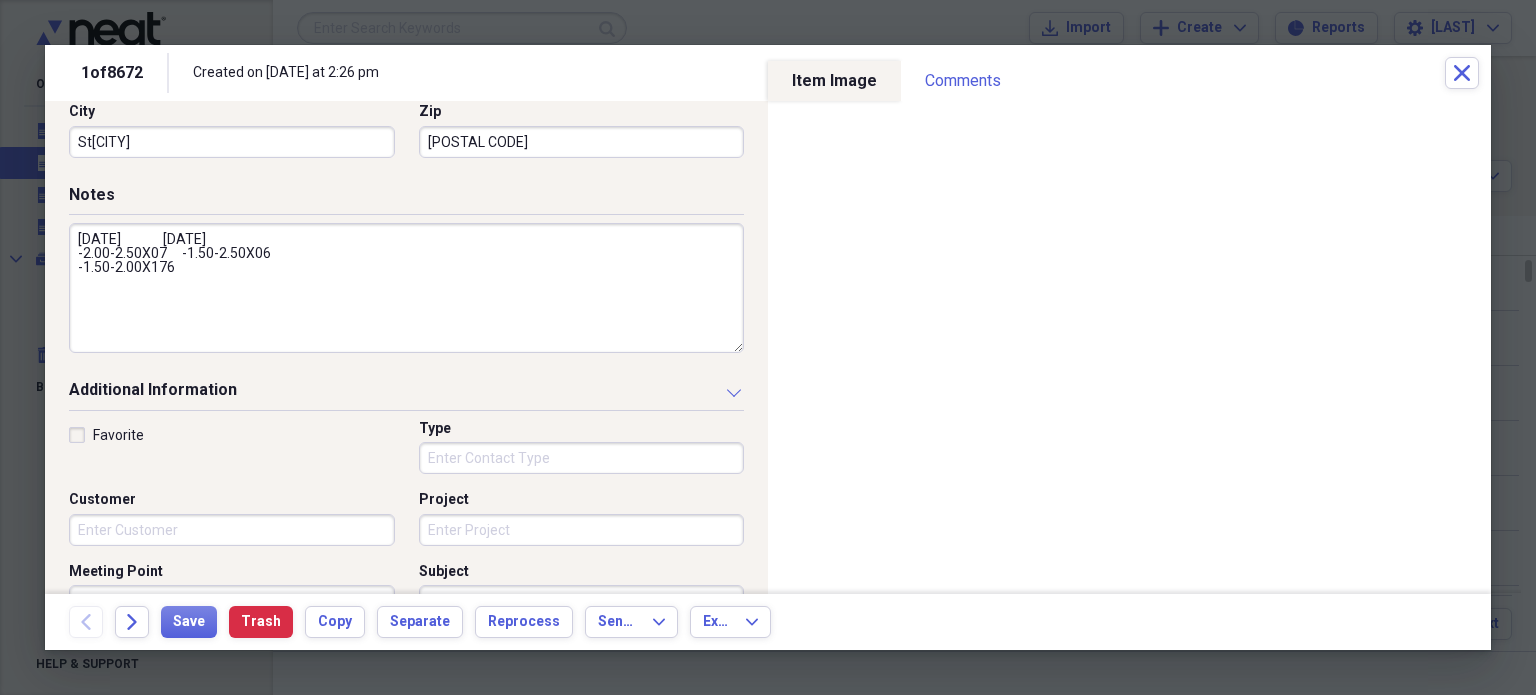 click on "10/17/2020              04/01/2022
-2.00-2.50X07     -1.50-2.50X06
-1.50-2.00X176" at bounding box center [406, 288] 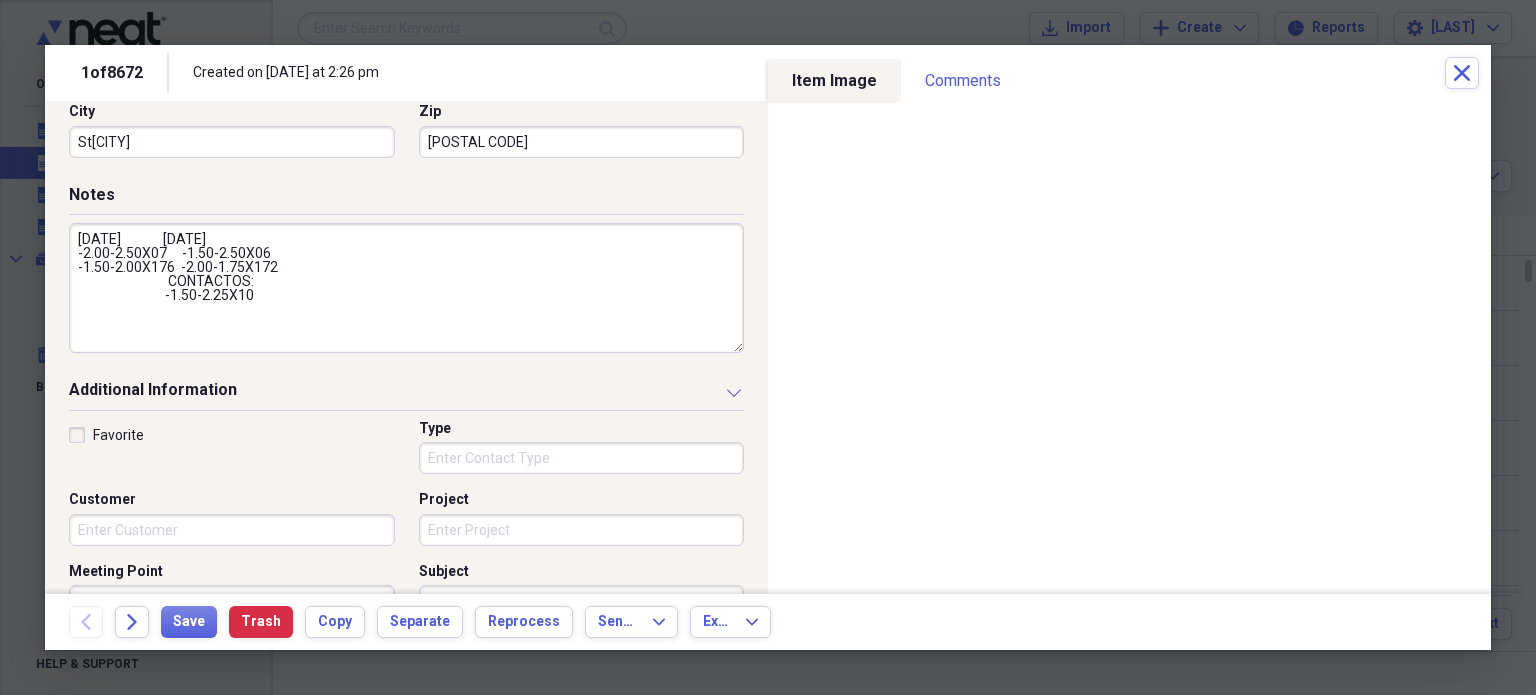 click on "10/17/2020              04/01/2022
-2.00-2.50X07     -1.50-2.50X06
-1.50-2.00X176  -2.00-1.75X172
CONTACTOS:
-1.50-2.25X10" at bounding box center (406, 288) 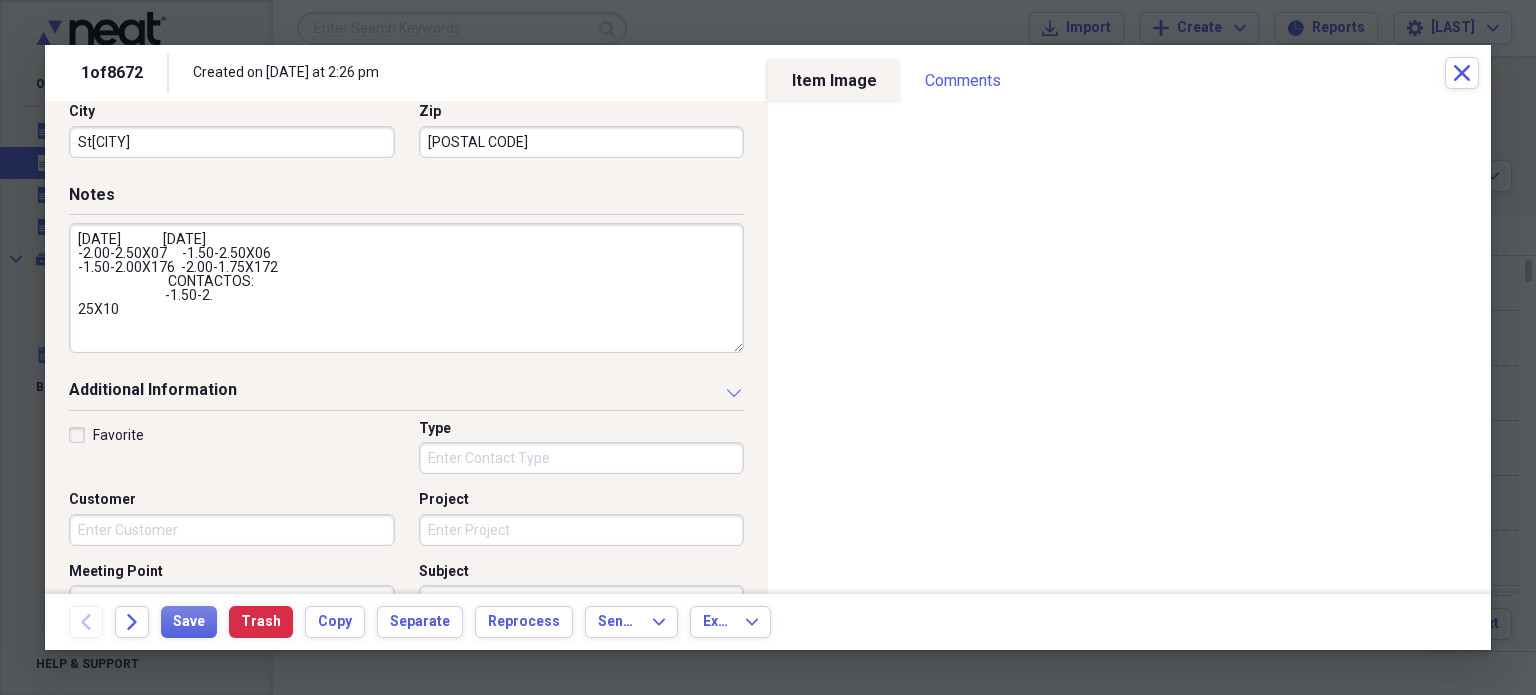 click on "10/17/2020              04/01/2022
-2.00-2.50X07     -1.50-2.50X06
-1.50-2.00X176  -2.00-1.75X172
CONTACTOS:
-1.50-2.
25X10" at bounding box center (406, 288) 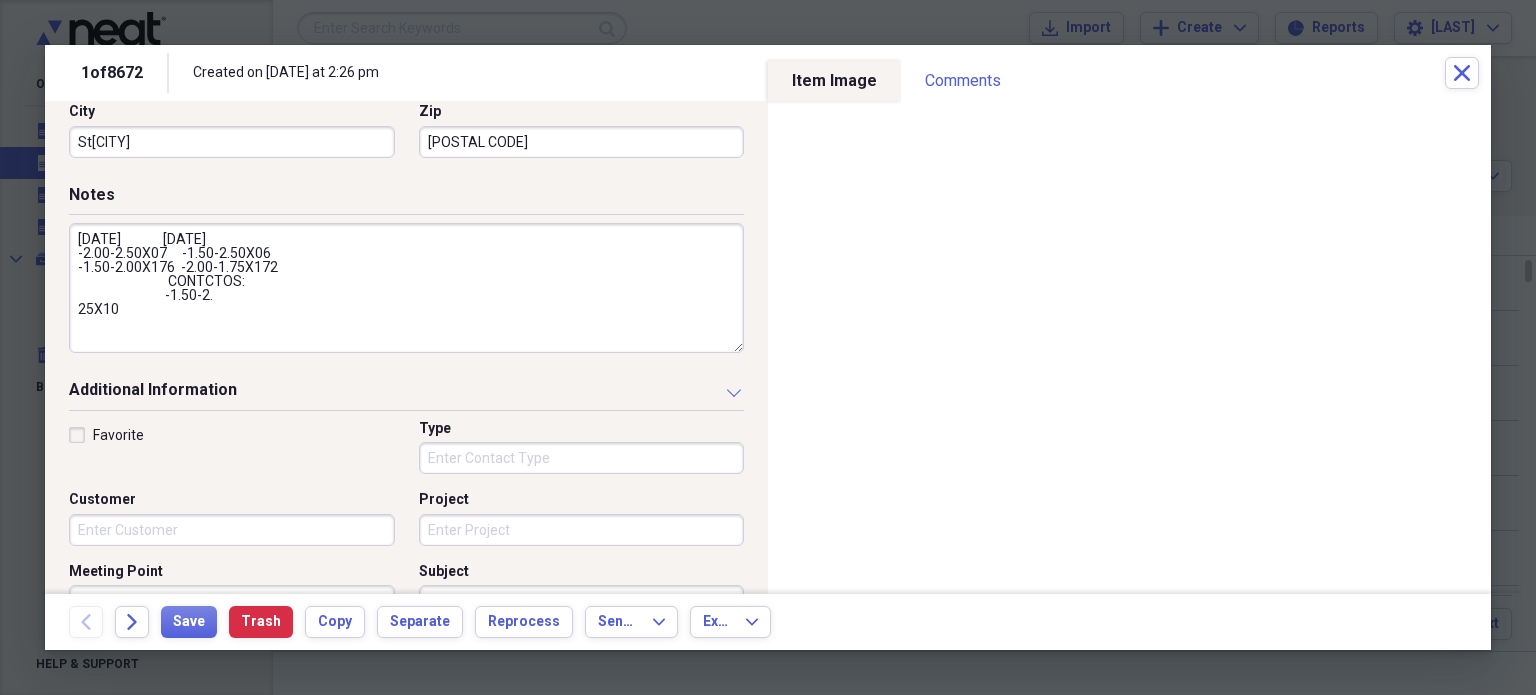 click on "10/17/2020              04/01/2022
-2.00-2.50X07     -1.50-2.50X06
-1.50-2.00X176  -2.00-1.75X172
CONTCTOS:
-1.50-2.
25X10" at bounding box center [406, 288] 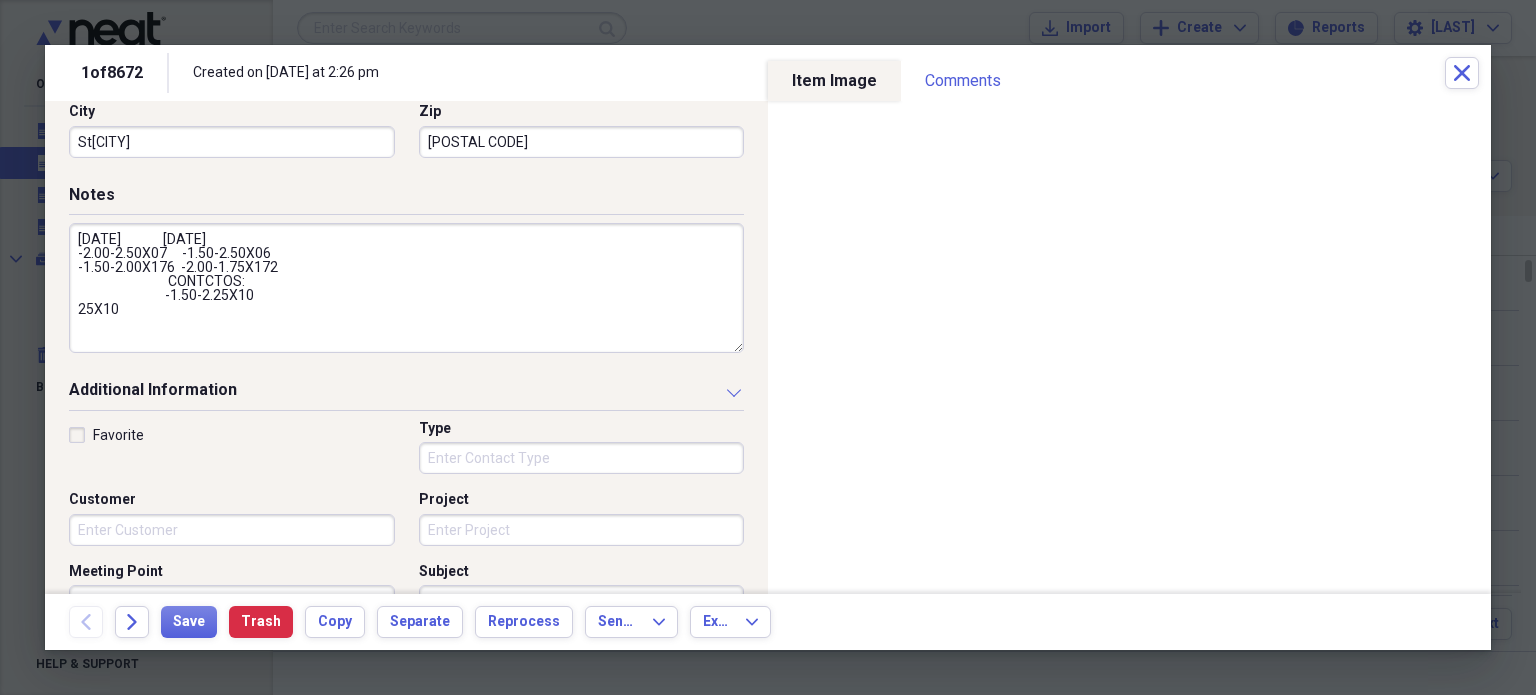 click on "10/17/2020              04/01/2022
-2.00-2.50X07     -1.50-2.50X06
-1.50-2.00X176  -2.00-1.75X172
CONTCTOS:
-1.50-2.25X10
25X10" at bounding box center (406, 288) 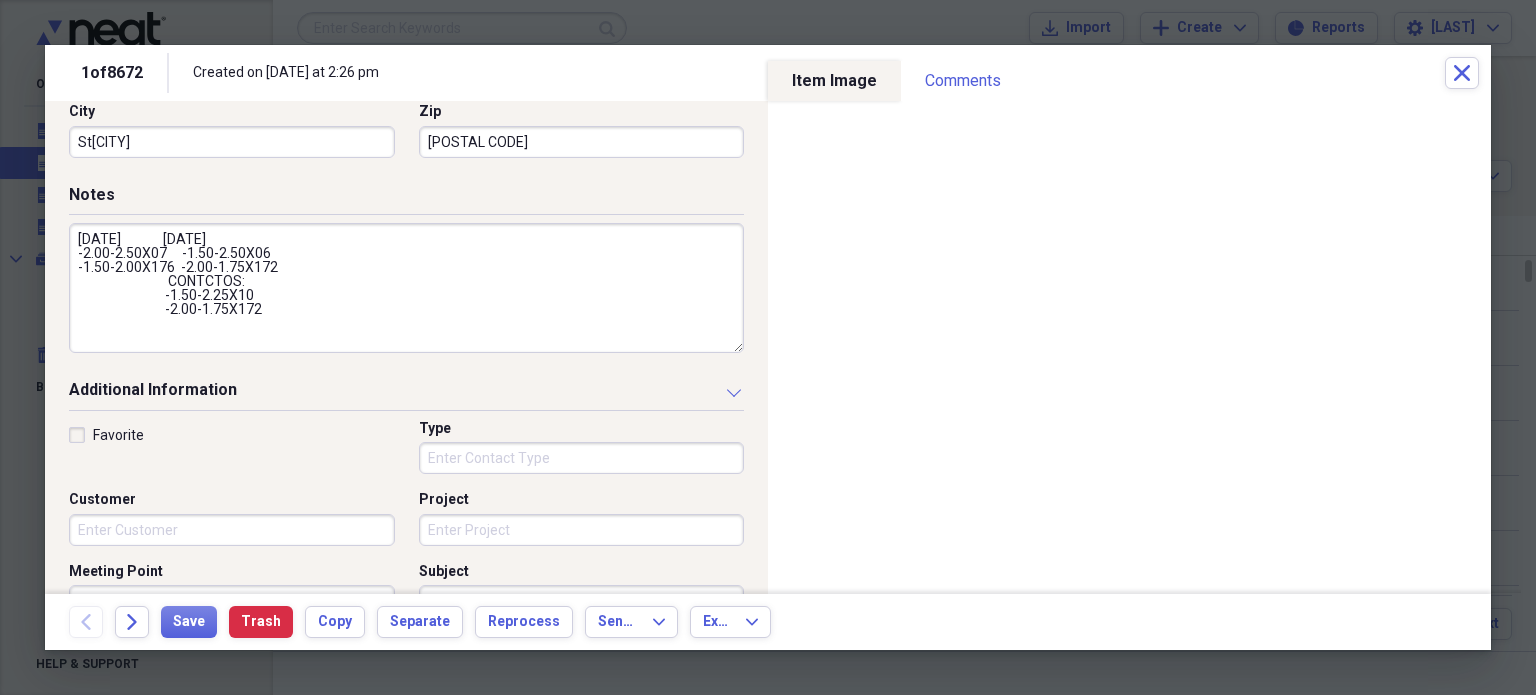 click on "10/17/2020              04/01/2022
-2.00-2.50X07     -1.50-2.50X06
-1.50-2.00X176  -2.00-1.75X172
CONTCTOS:
-1.50-2.25X10
-2.00-1.75X180" at bounding box center [406, 288] 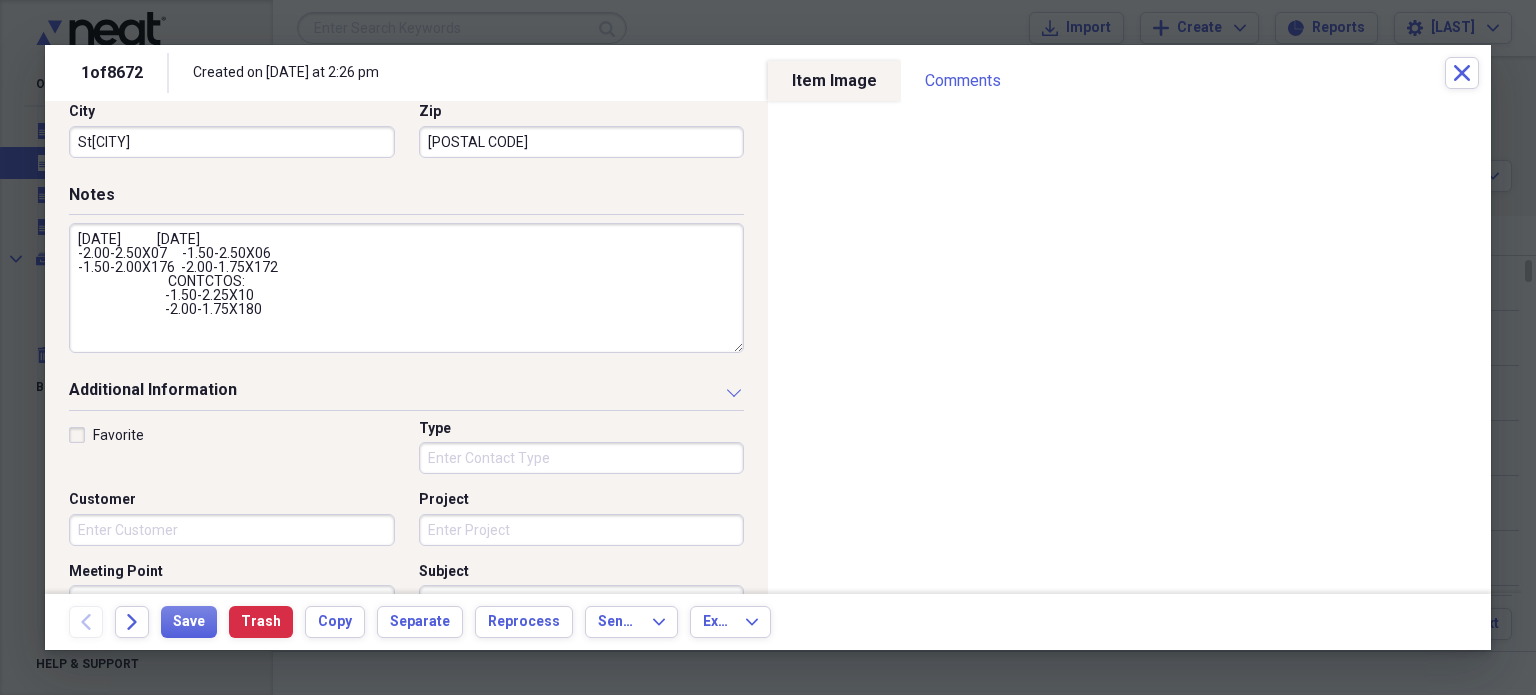 click on "10/17/2020            04/01/2022
-2.00-2.50X07     -1.50-2.50X06
-1.50-2.00X176  -2.00-1.75X172
CONTCTOS:
-1.50-2.25X10
-2.00-1.75X180" at bounding box center [406, 288] 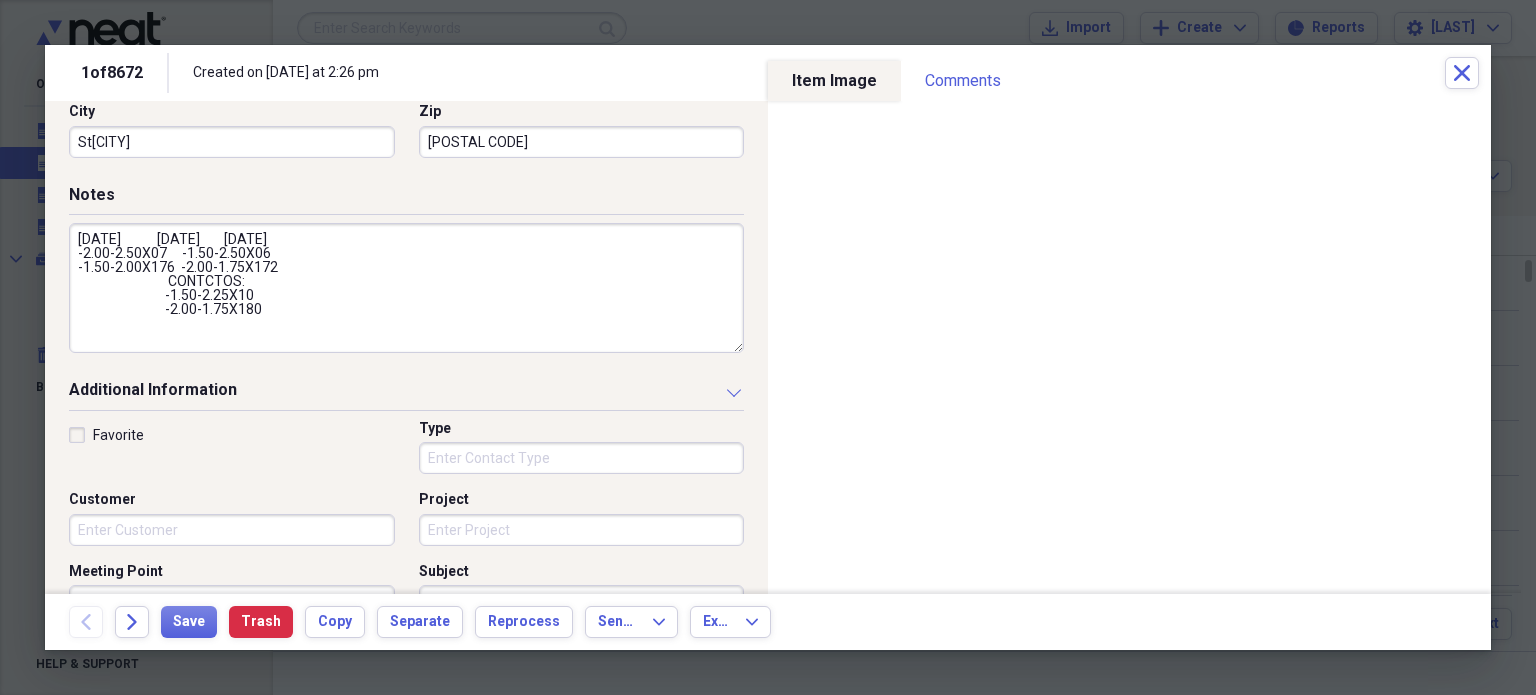 click on "10/17/2020            04/01/2022        04/15/2023
-2.00-2.50X07     -1.50-2.50X06
-1.50-2.00X176  -2.00-1.75X172
CONTCTOS:
-1.50-2.25X10
-2.00-1.75X180" at bounding box center (406, 288) 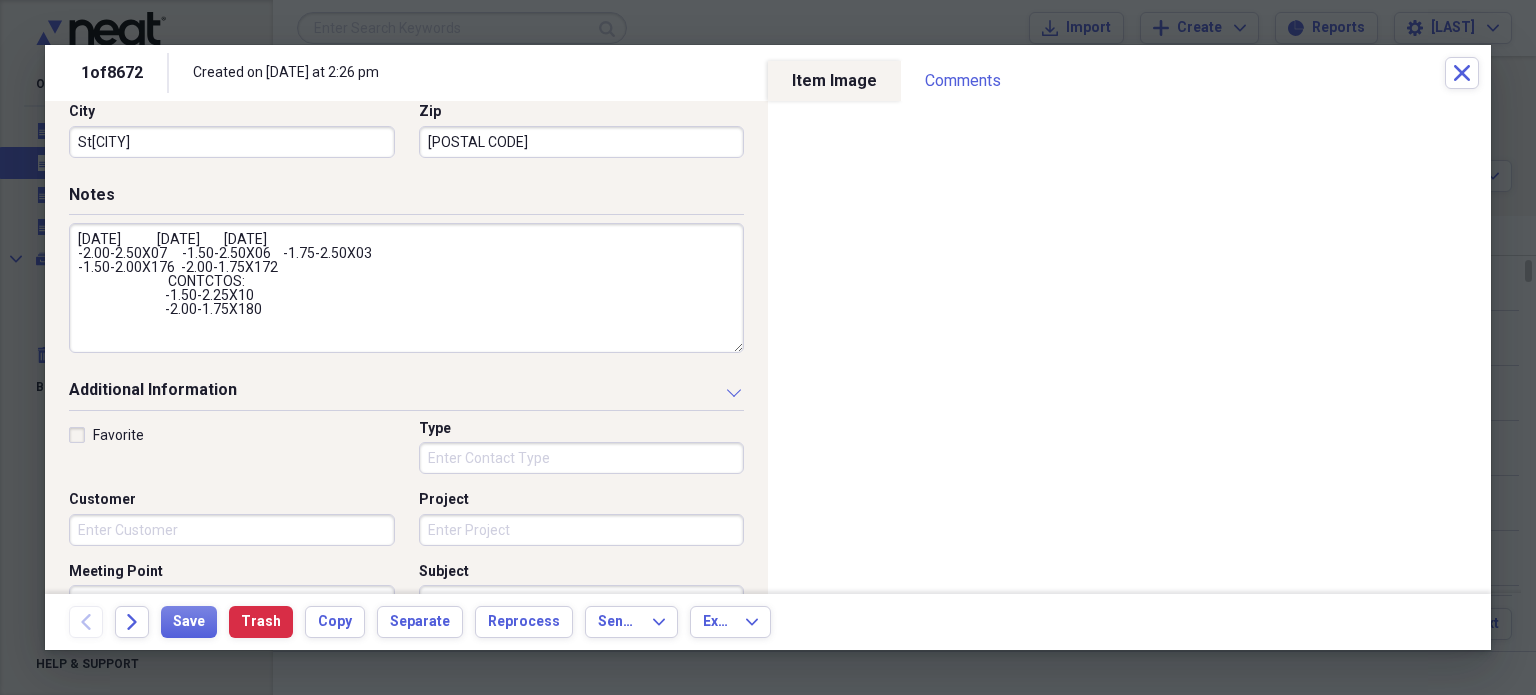 click on "10/17/2020            04/01/2022        04/15/2023
-2.00-2.50X07     -1.50-2.50X06    -1.75-2.50X03
-1.50-2.00X176  -2.00-1.75X172
CONTCTOS:
-1.50-2.25X10
-2.00-1.75X180" at bounding box center [406, 288] 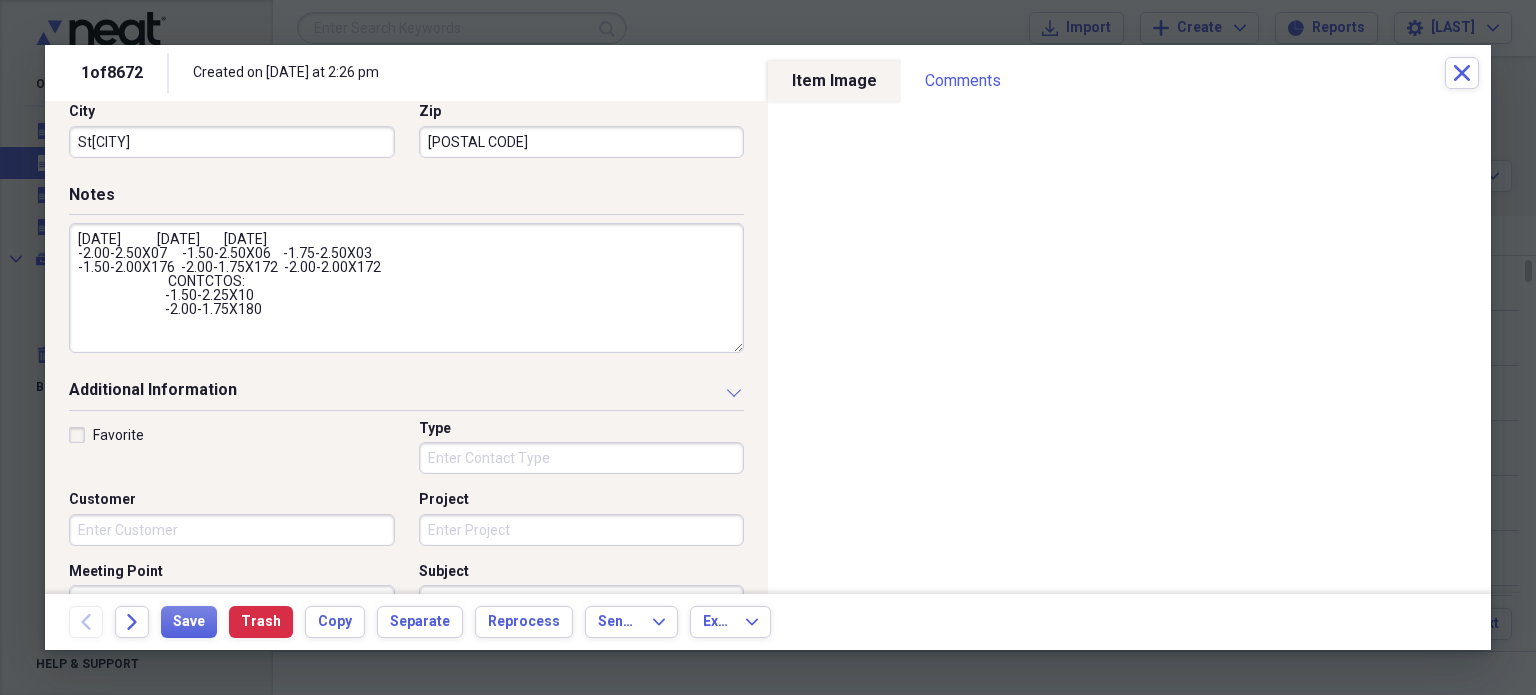 click on "10/17/2020            04/01/2022        04/15/2023
-2.00-2.50X07     -1.50-2.50X06    -1.75-2.50X03
-1.50-2.00X176  -2.00-1.75X172  -2.00-2.00X172
CONTCTOS:
-1.50-2.25X10
-2.00-1.75X180" at bounding box center [406, 288] 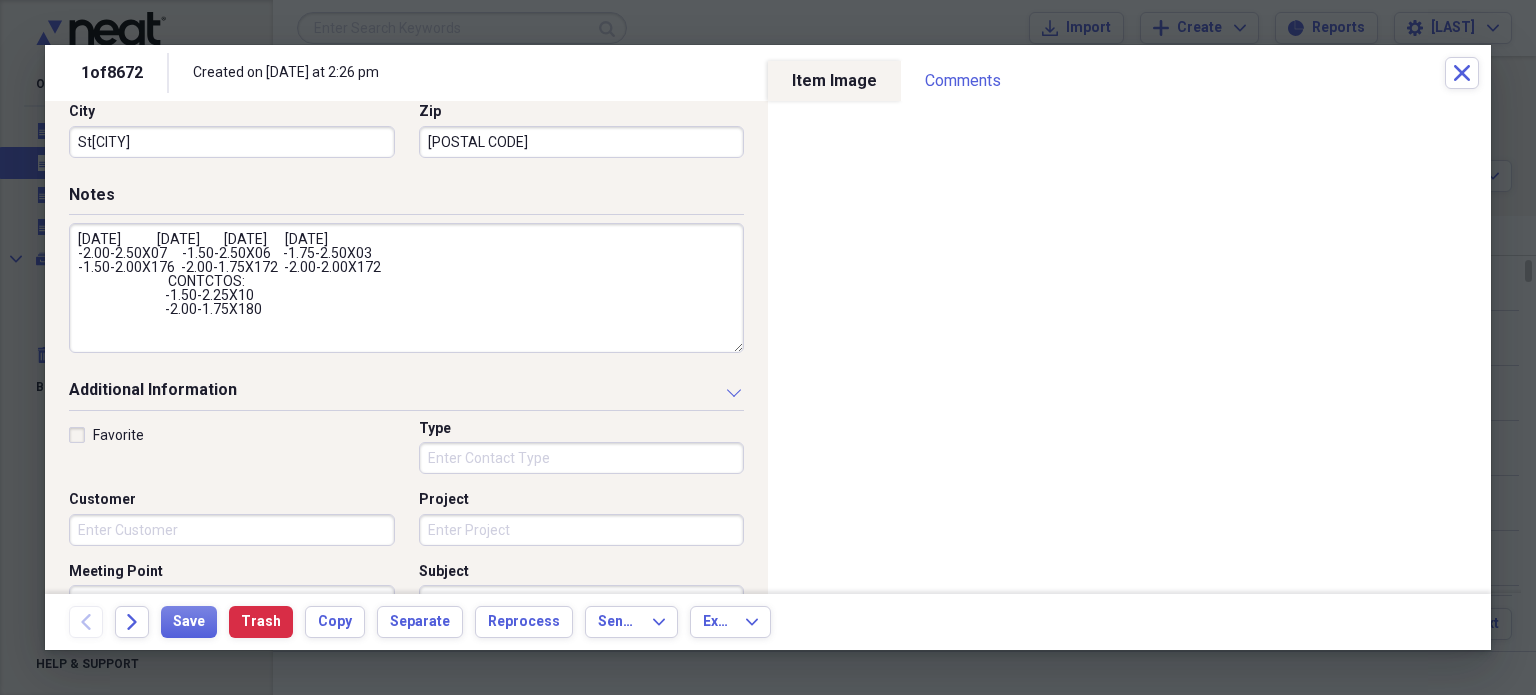 click on "10/17/2020            04/01/2022        04/15/2023      06/28/2025
-2.00-2.50X07     -1.50-2.50X06    -1.75-2.50X03
-1.50-2.00X176  -2.00-1.75X172  -2.00-2.00X172
CONTCTOS:
-1.50-2.25X10
-2.00-1.75X180" at bounding box center (406, 288) 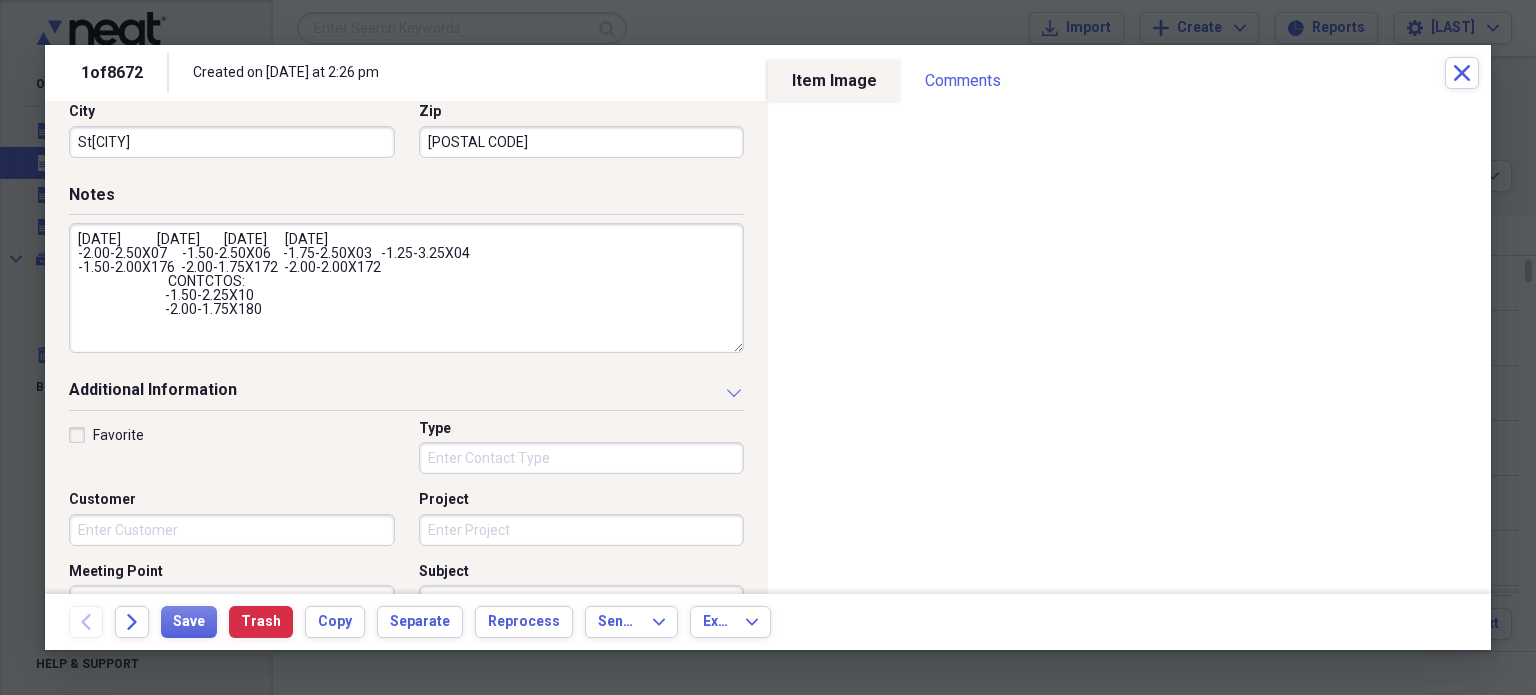 click on "10/17/2020            04/01/2022        04/15/2023      06/28/2025
-2.00-2.50X07     -1.50-2.50X06    -1.75-2.50X03   -1.25-3.25X04
-1.50-2.00X176  -2.00-1.75X172  -2.00-2.00X172
CONTCTOS:
-1.50-2.25X10
-2.00-1.75X180" at bounding box center [406, 288] 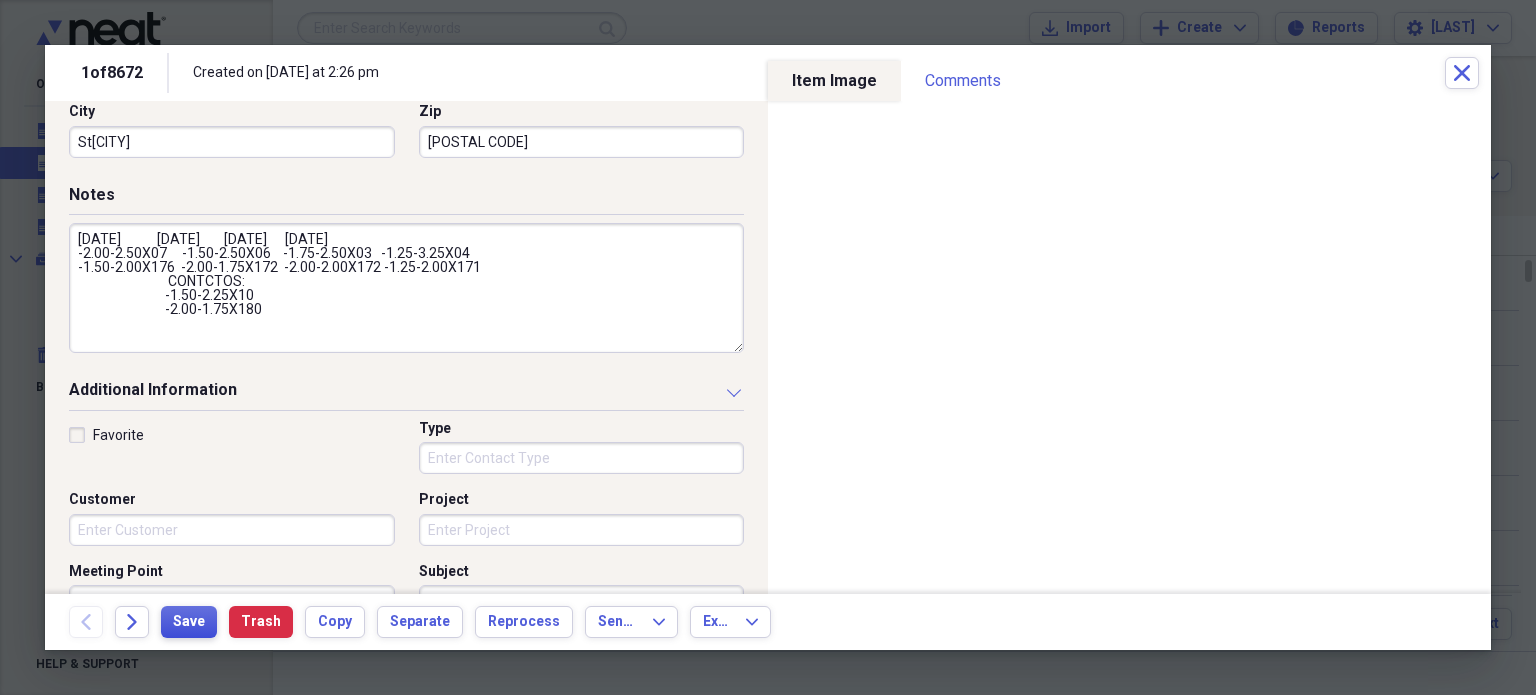 type on "10/17/2020            04/01/2022        04/15/2023      06/28/2025
-2.00-2.50X07     -1.50-2.50X06    -1.75-2.50X03   -1.25-3.25X04
-1.50-2.00X176  -2.00-1.75X172  -2.00-2.00X172 -1.25-2.00X171
CONTCTOS:
-1.50-2.25X10
-2.00-1.75X180" 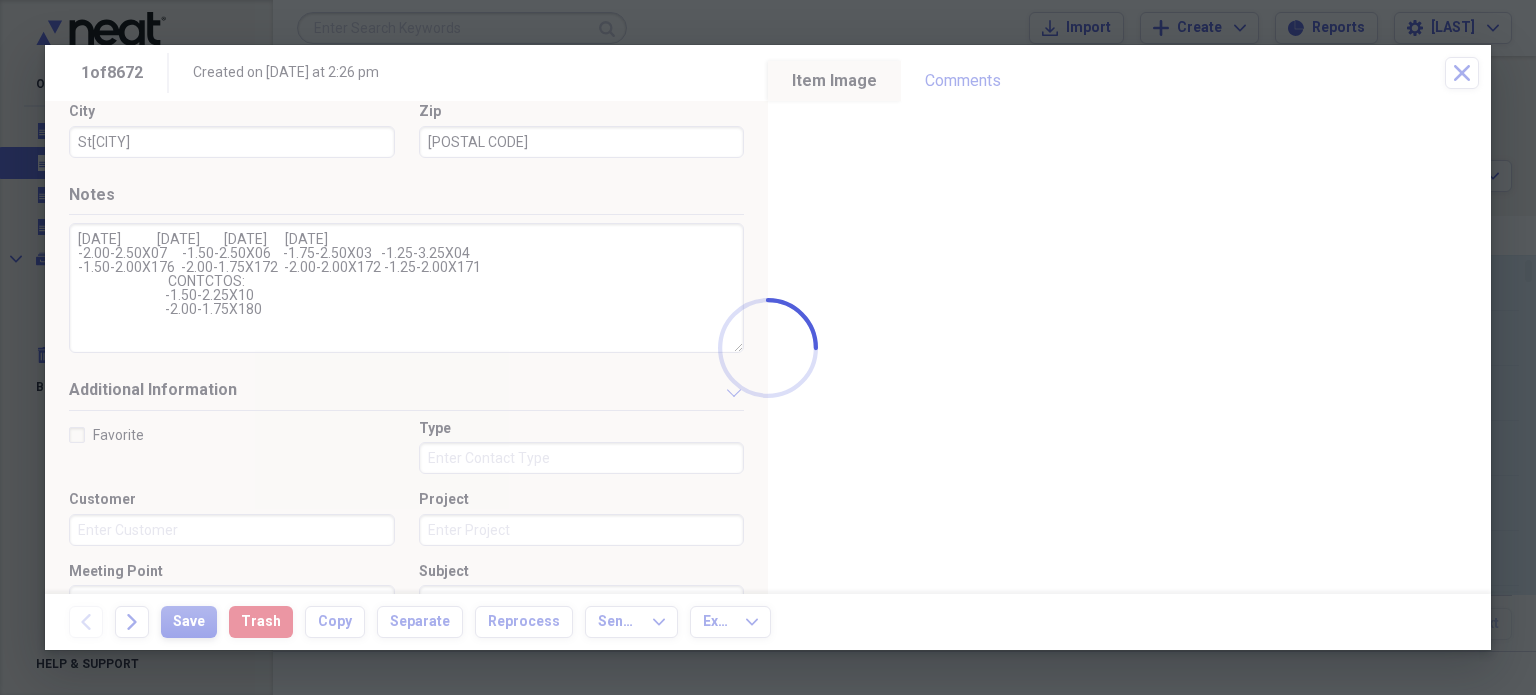 type on "12800 SW 8" 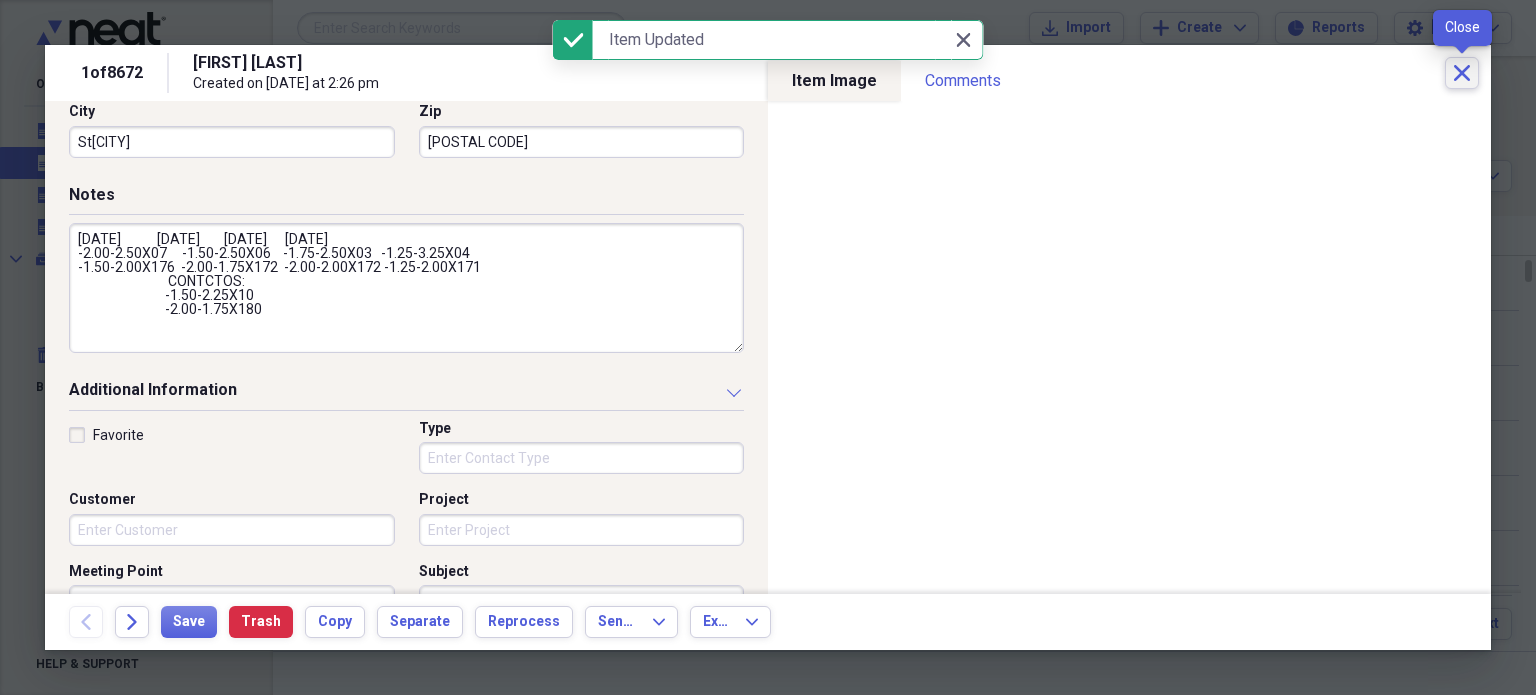 click on "Close" at bounding box center [1462, 73] 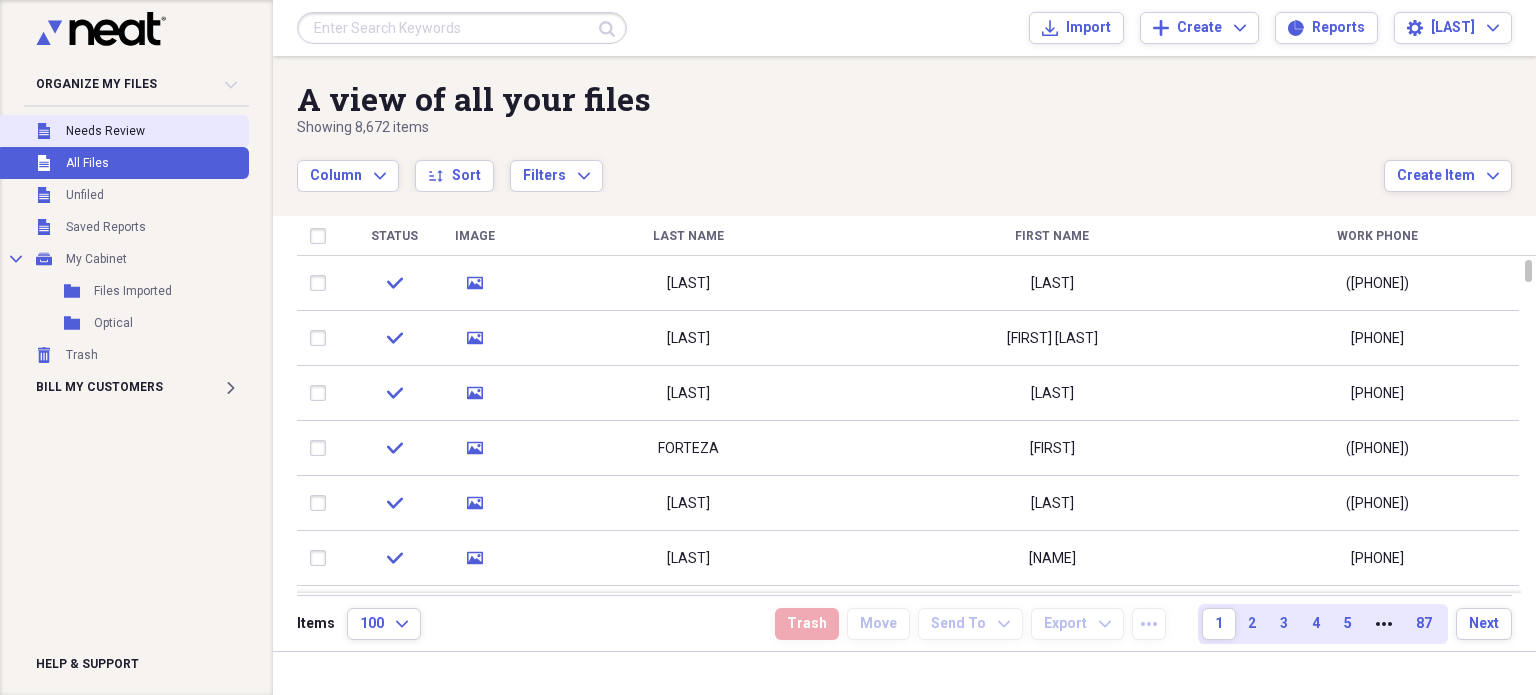 click on "Unfiled Needs Review" at bounding box center (122, 131) 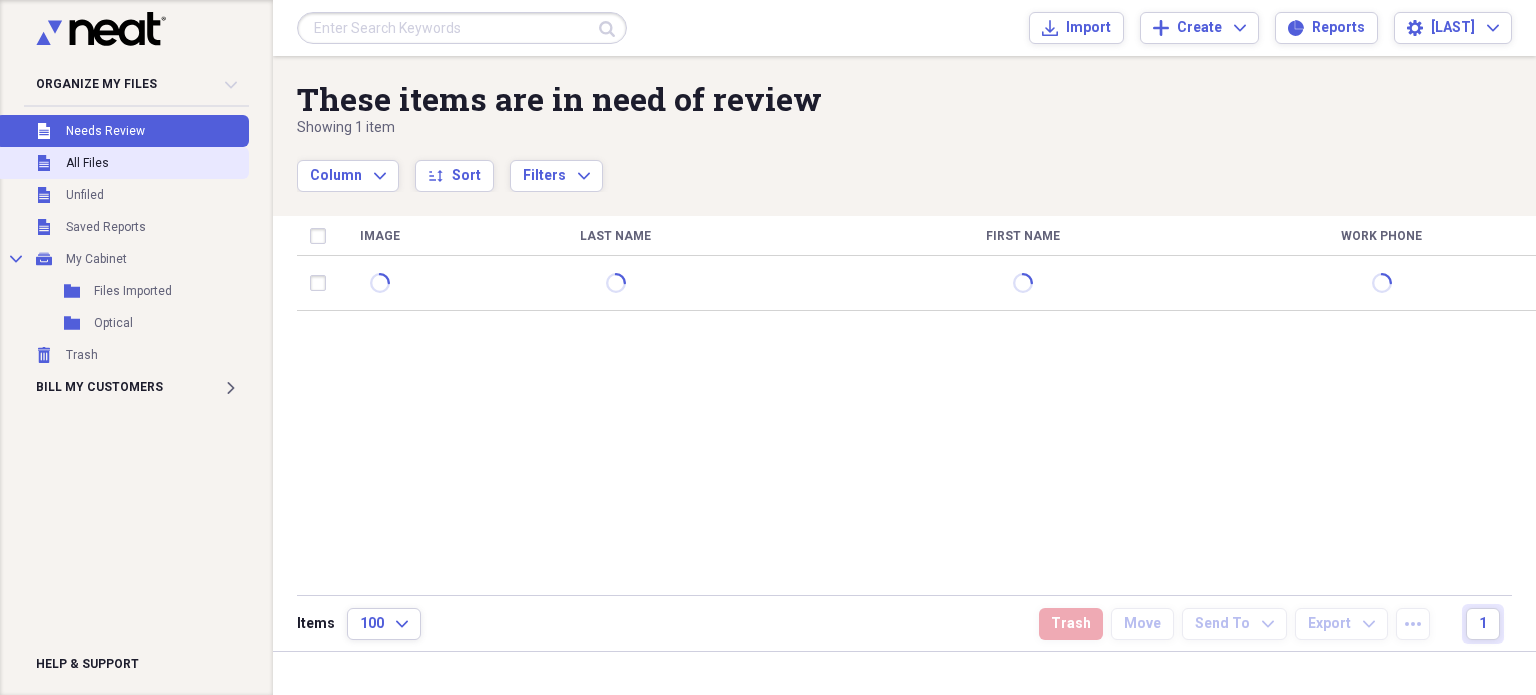 click on "Unfiled All Files" at bounding box center (122, 163) 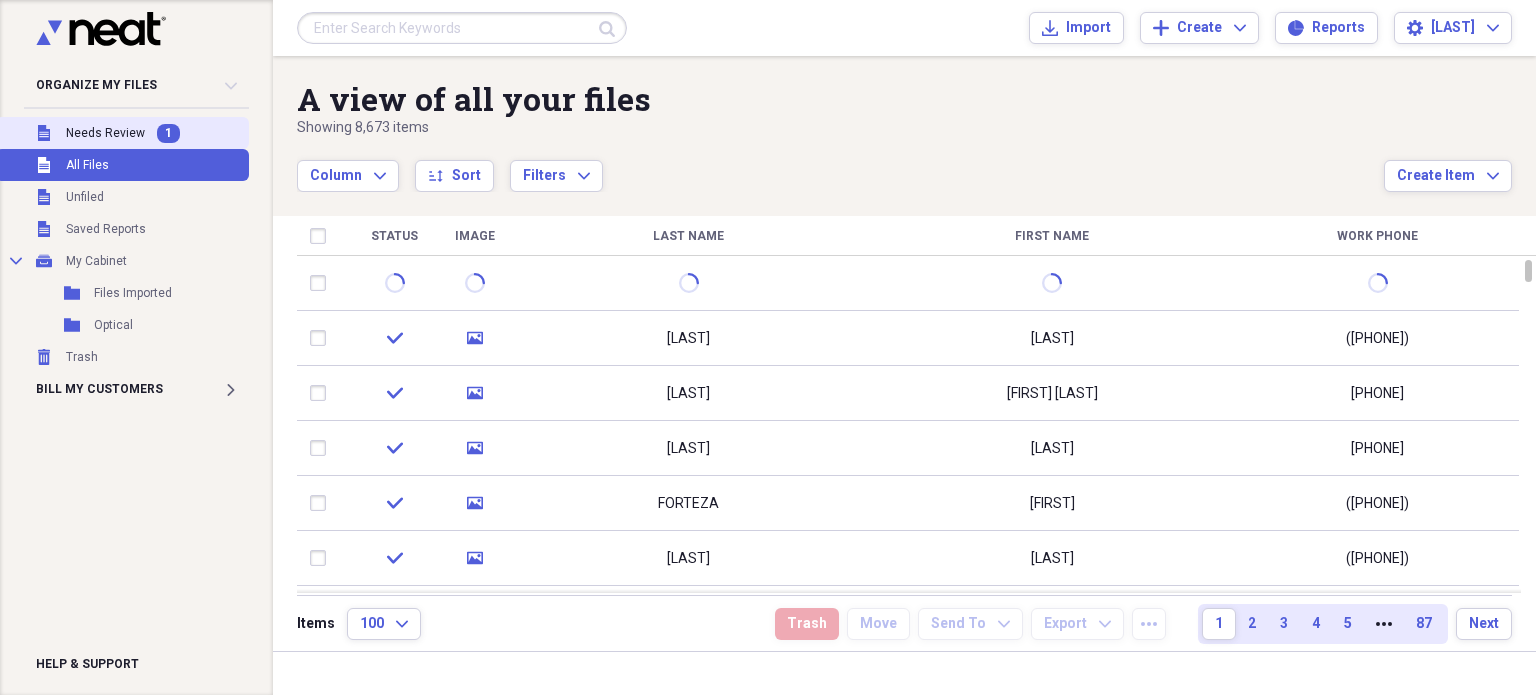 click on "Unfiled Needs Review 1" at bounding box center [122, 133] 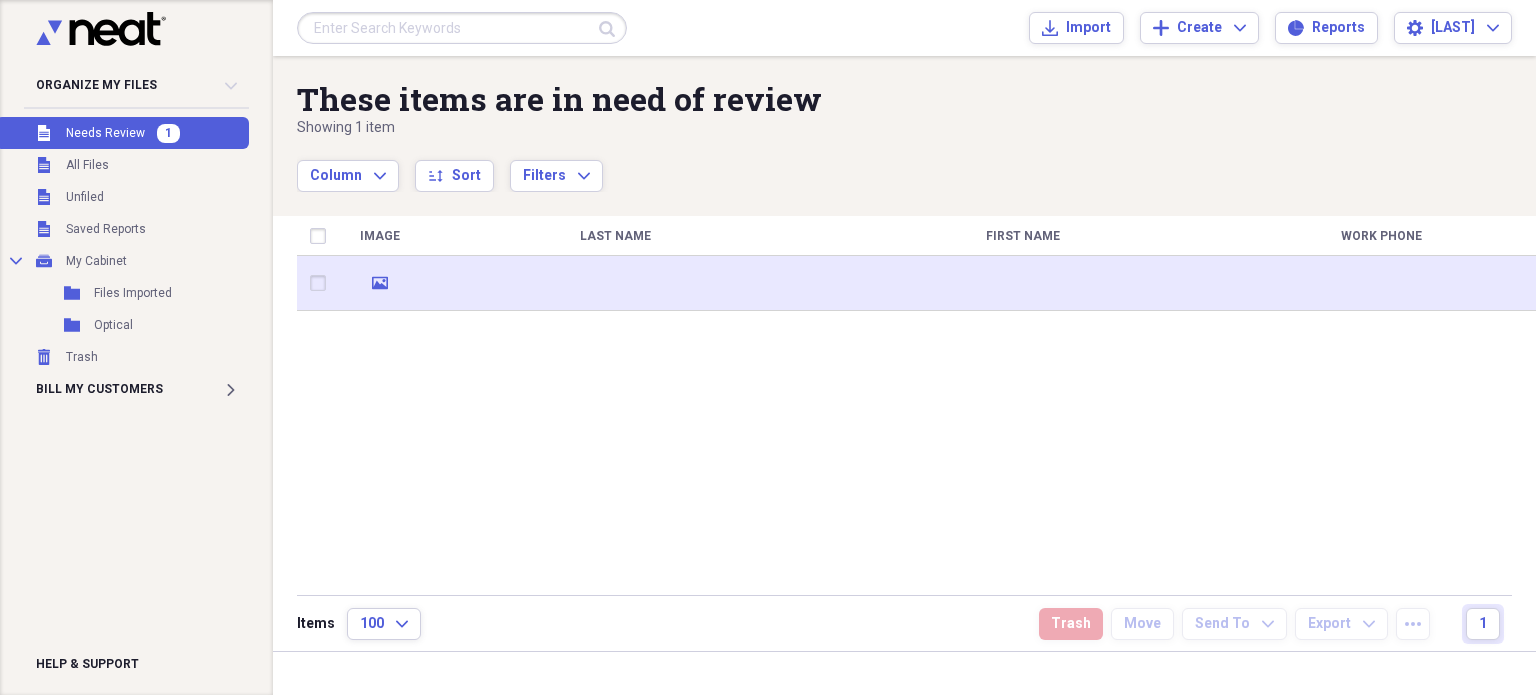 click at bounding box center (615, 283) 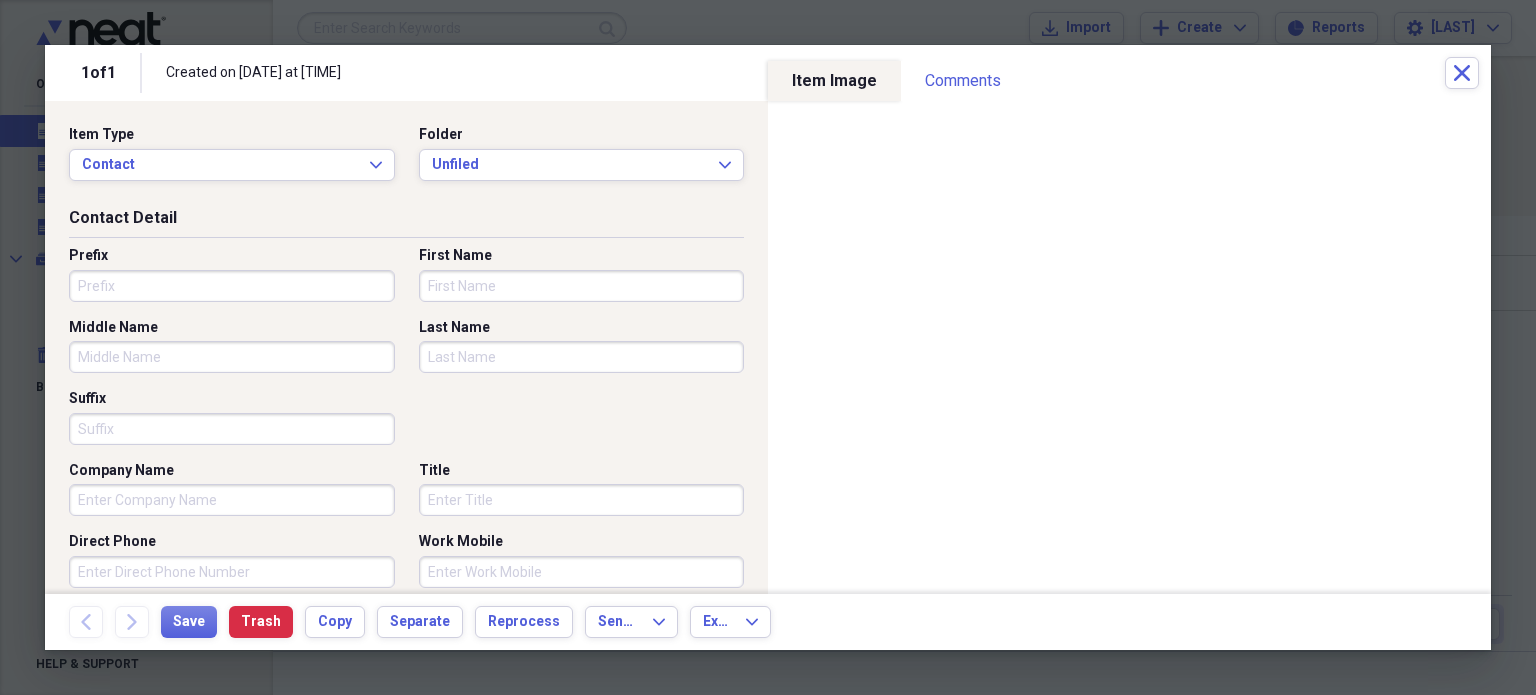 click on "First Name" at bounding box center [582, 286] 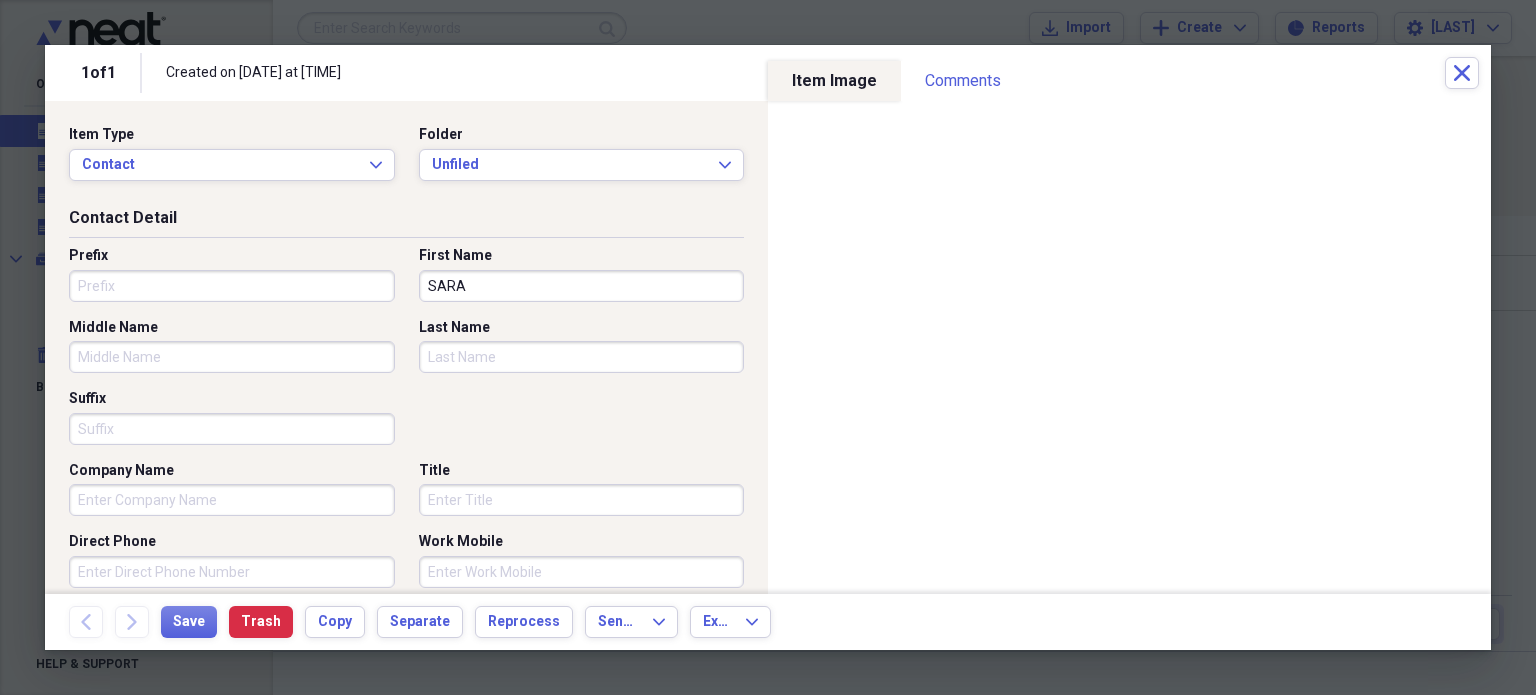 type on "SARA" 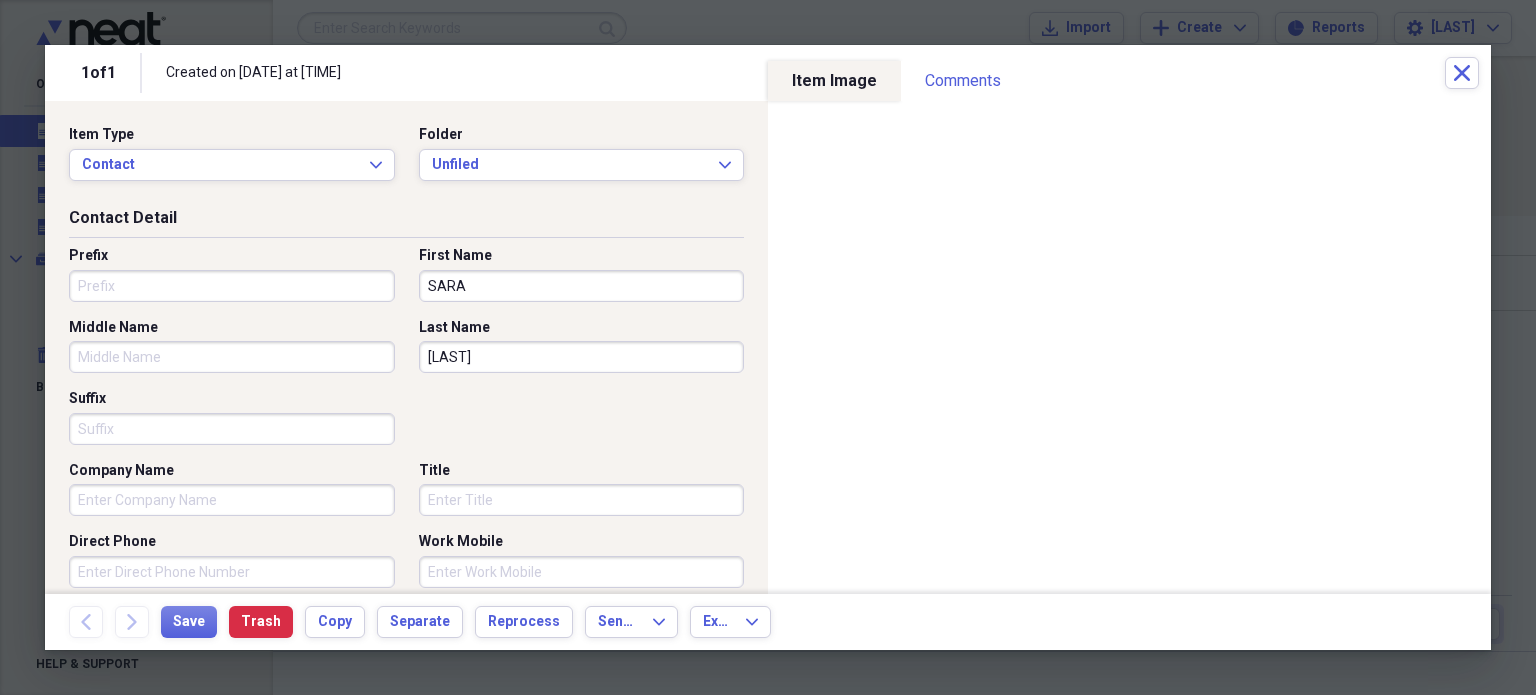 type on "RODRIGUEZ" 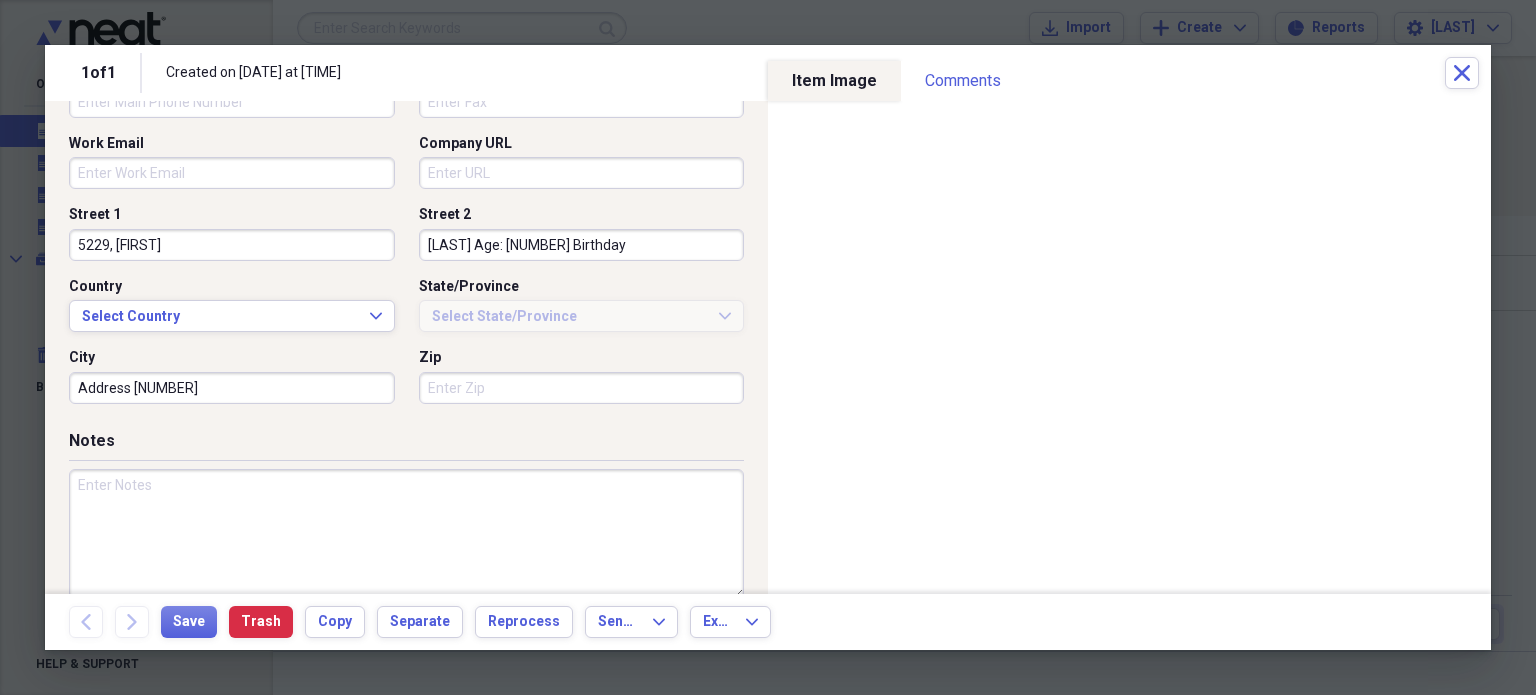 scroll, scrollTop: 621, scrollLeft: 0, axis: vertical 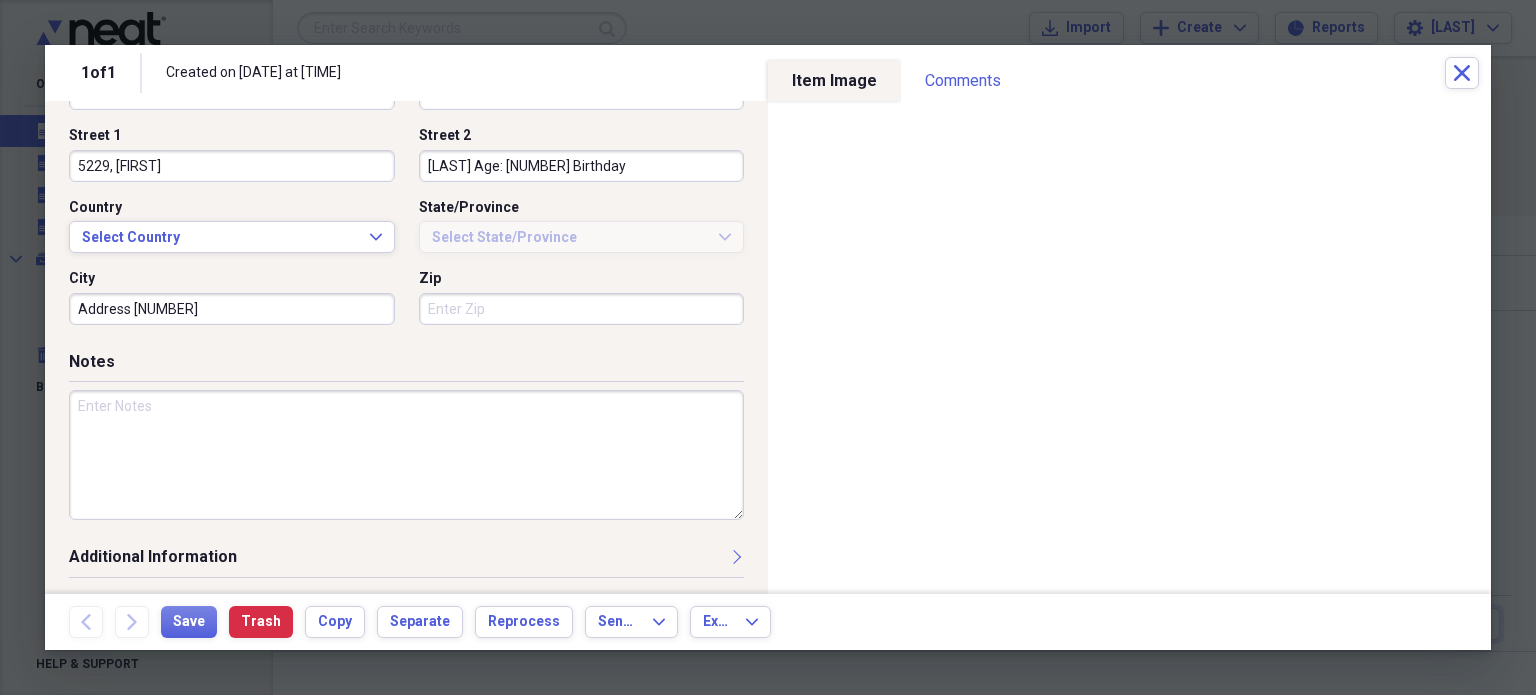 type on "09/11/1962" 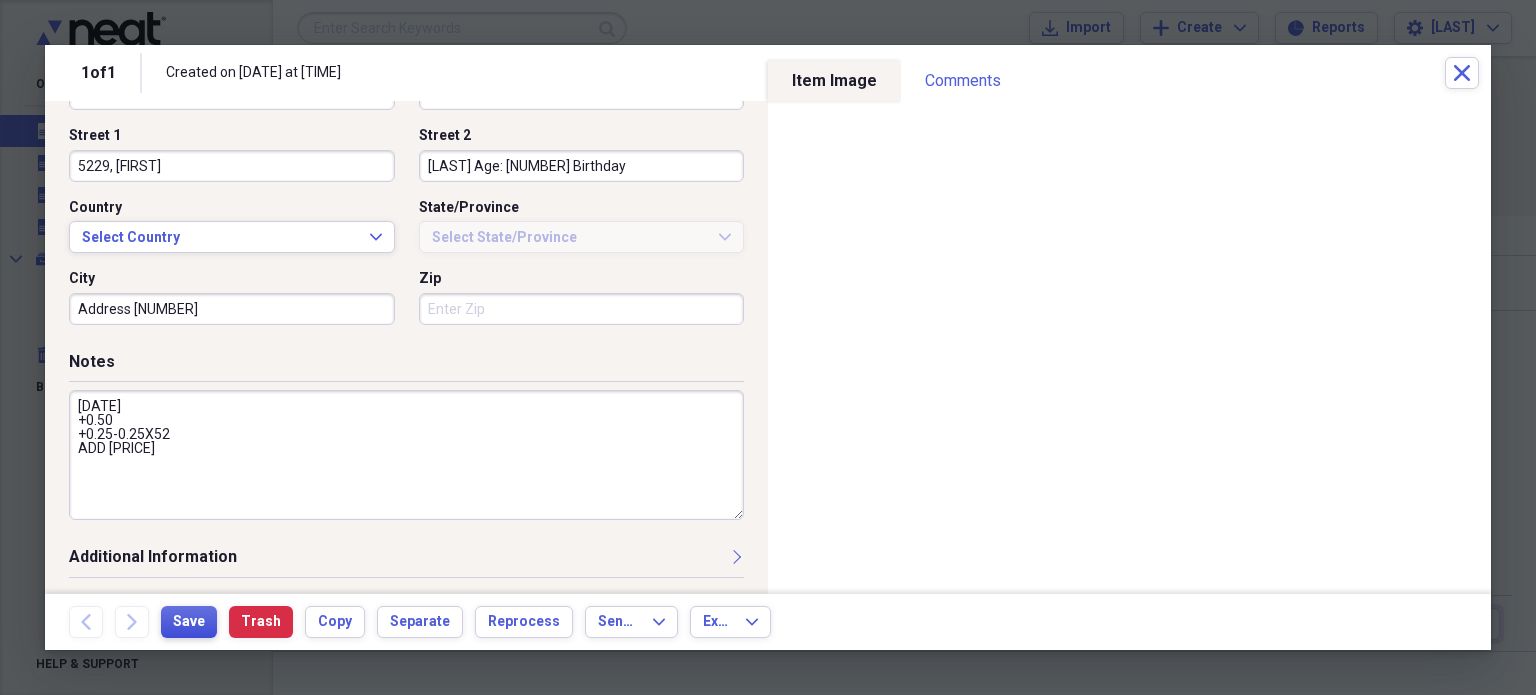 type on "05/14/2025
+0.50
+0.25-0.25X52
ADD 2.50" 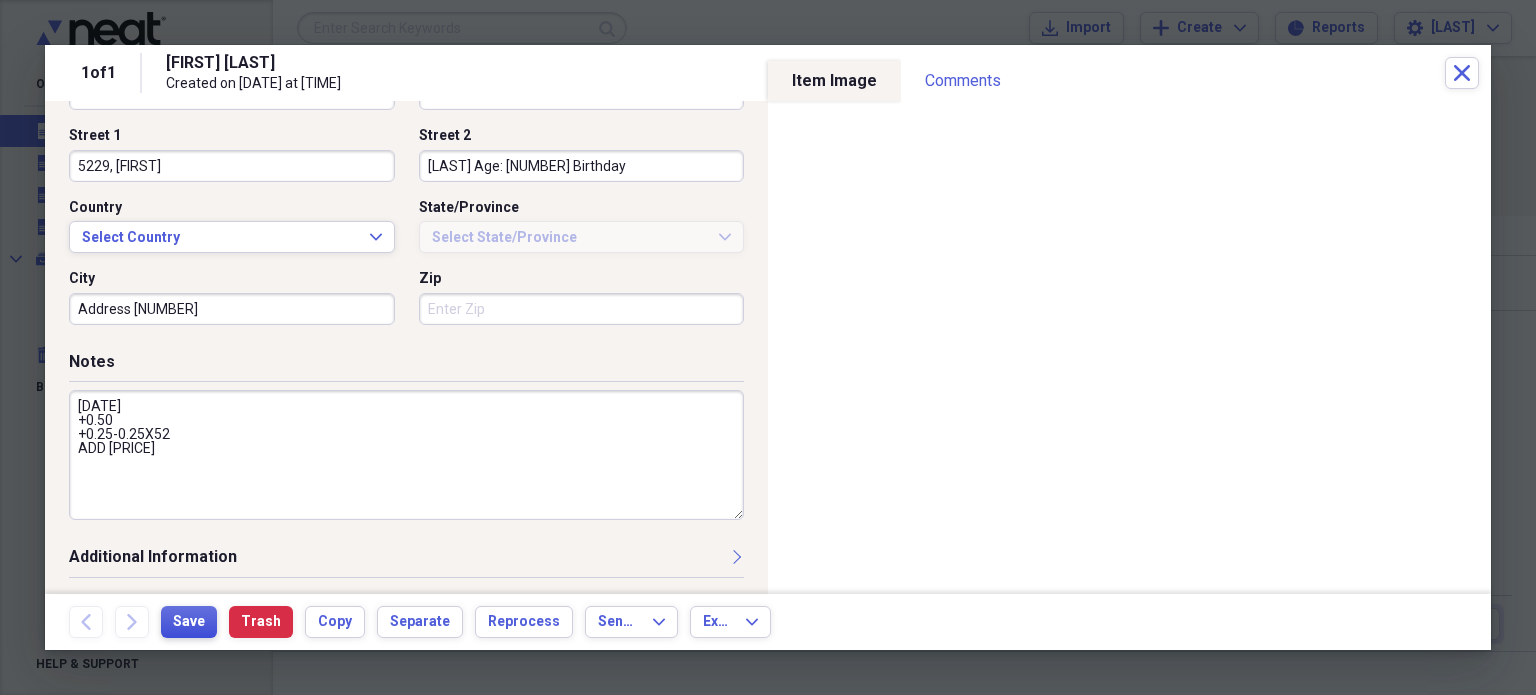 click on "Save" at bounding box center (189, 622) 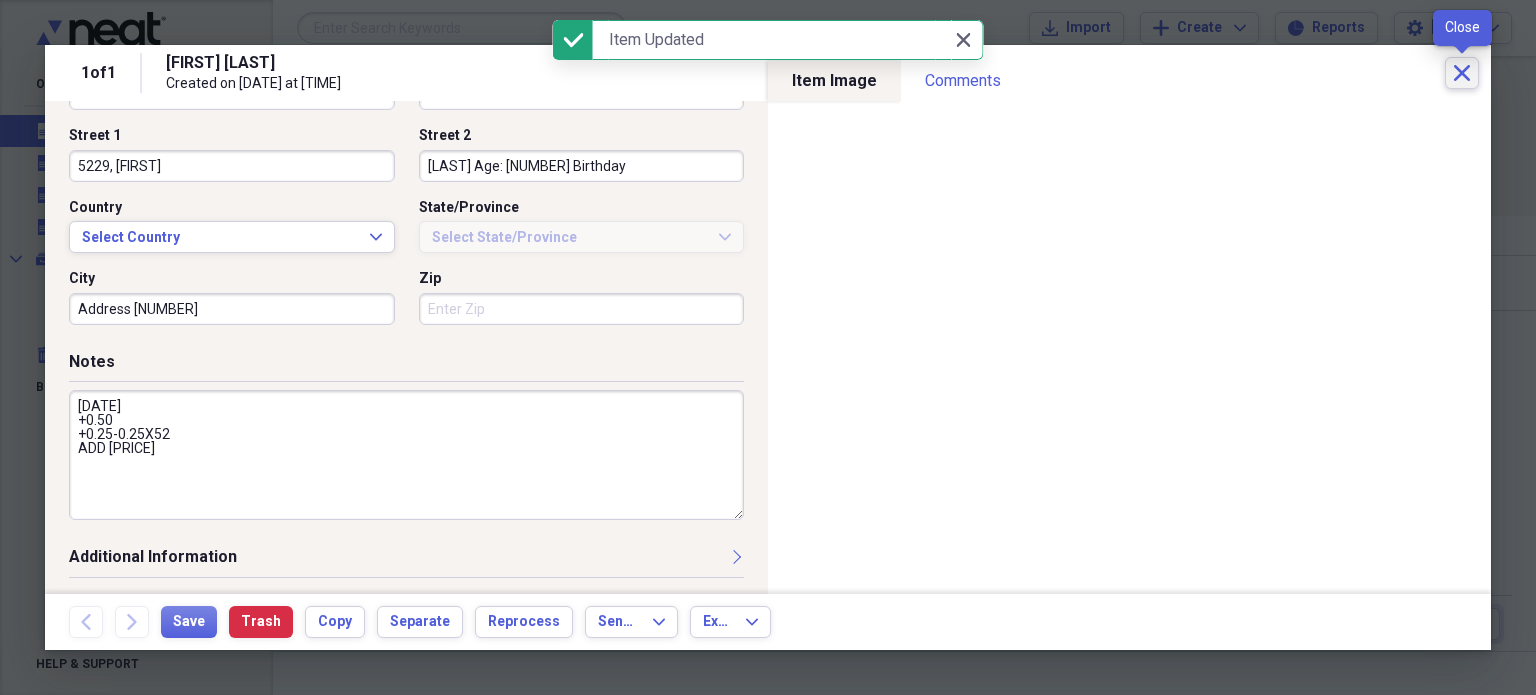 click on "Close" at bounding box center (1462, 73) 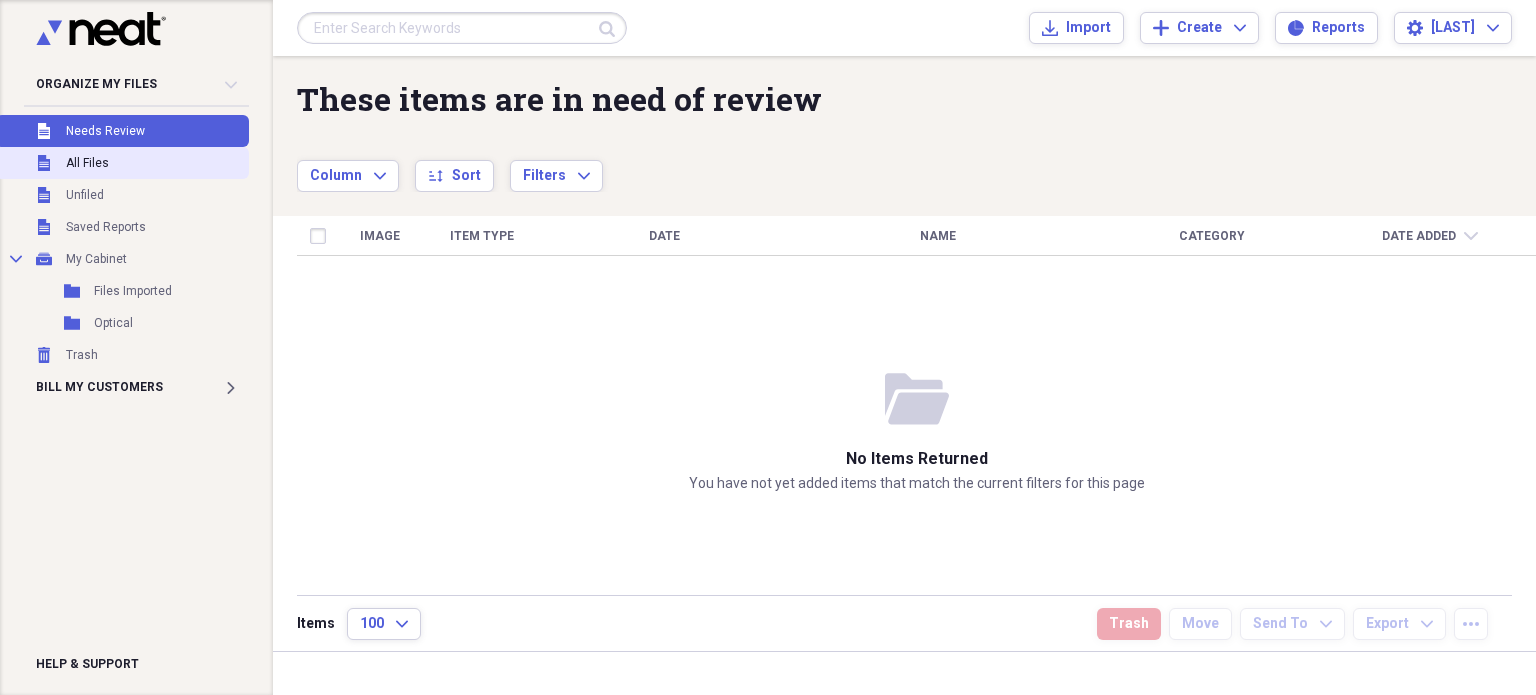 click on "Unfiled All Files" at bounding box center [122, 163] 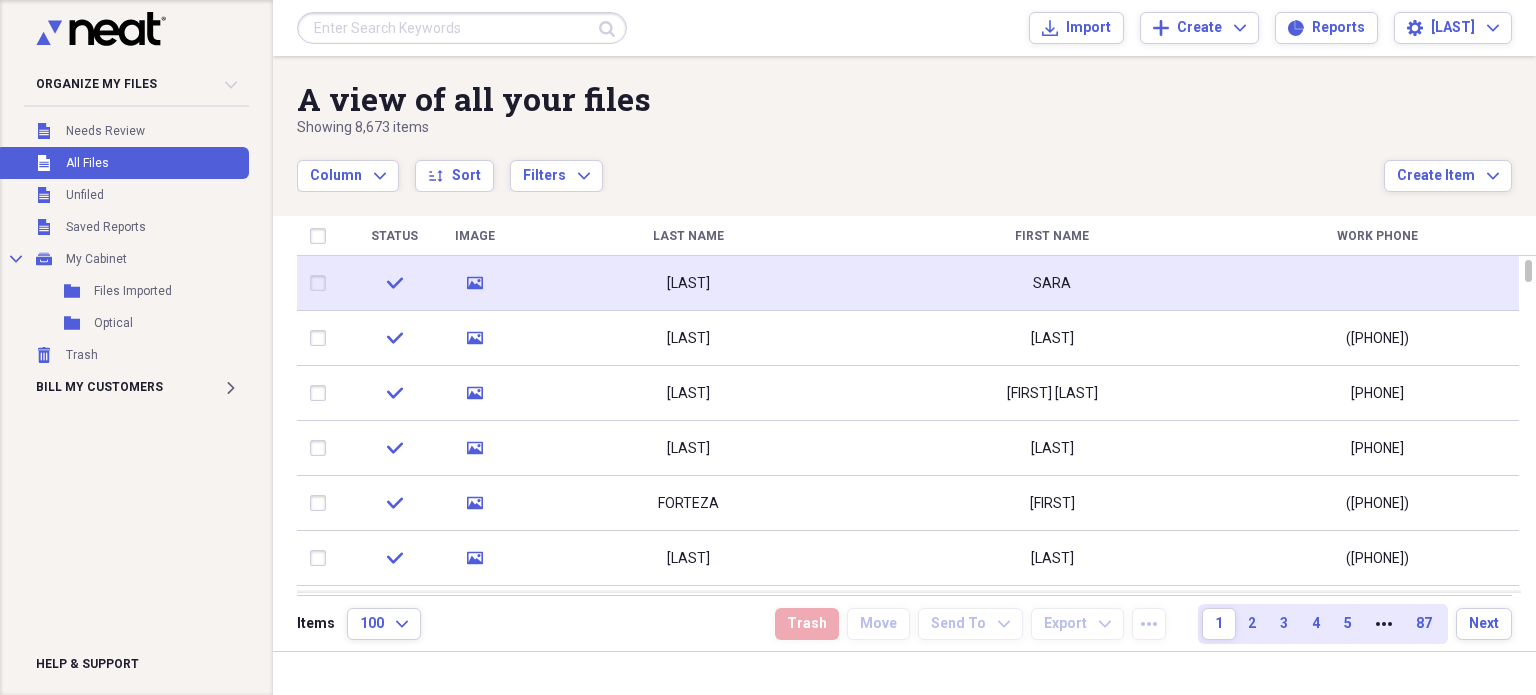 click on "RODRIGUEZ" at bounding box center (688, 283) 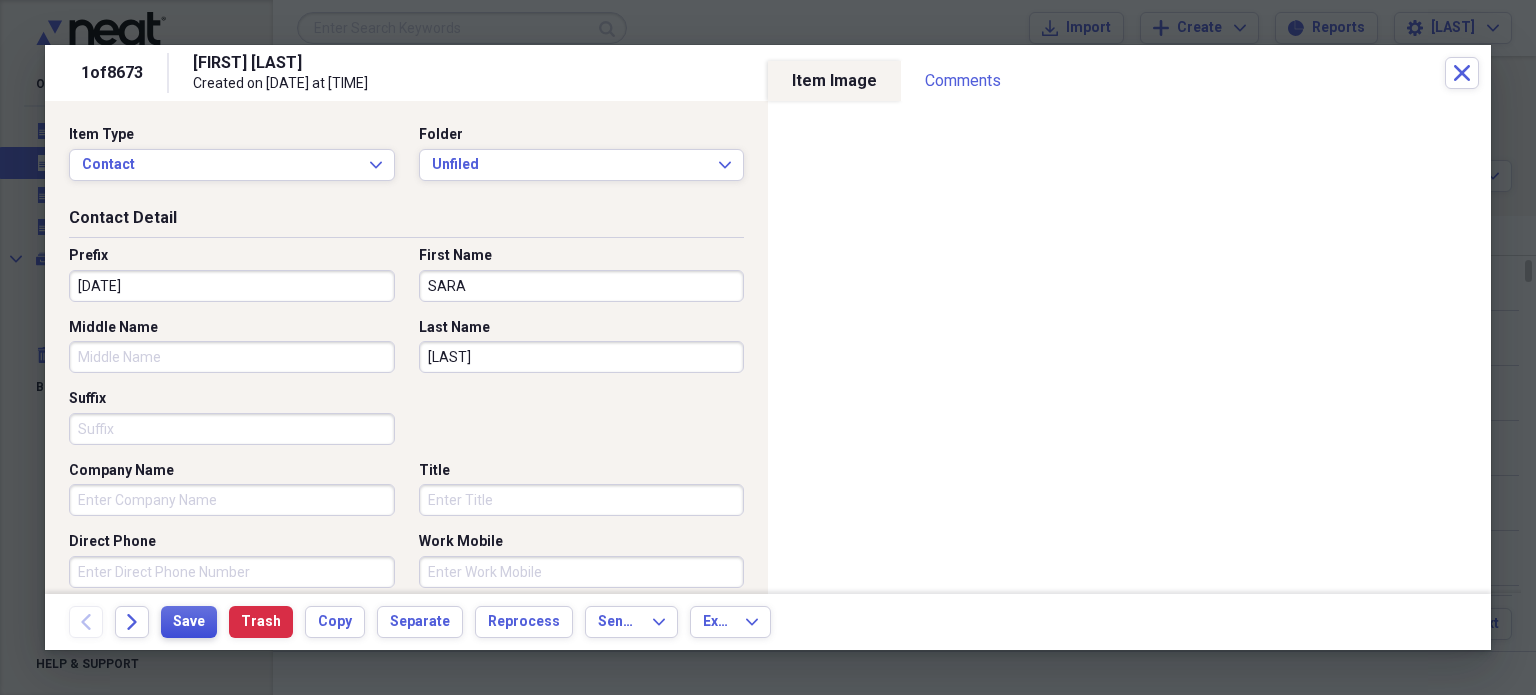 click on "Save" at bounding box center [189, 622] 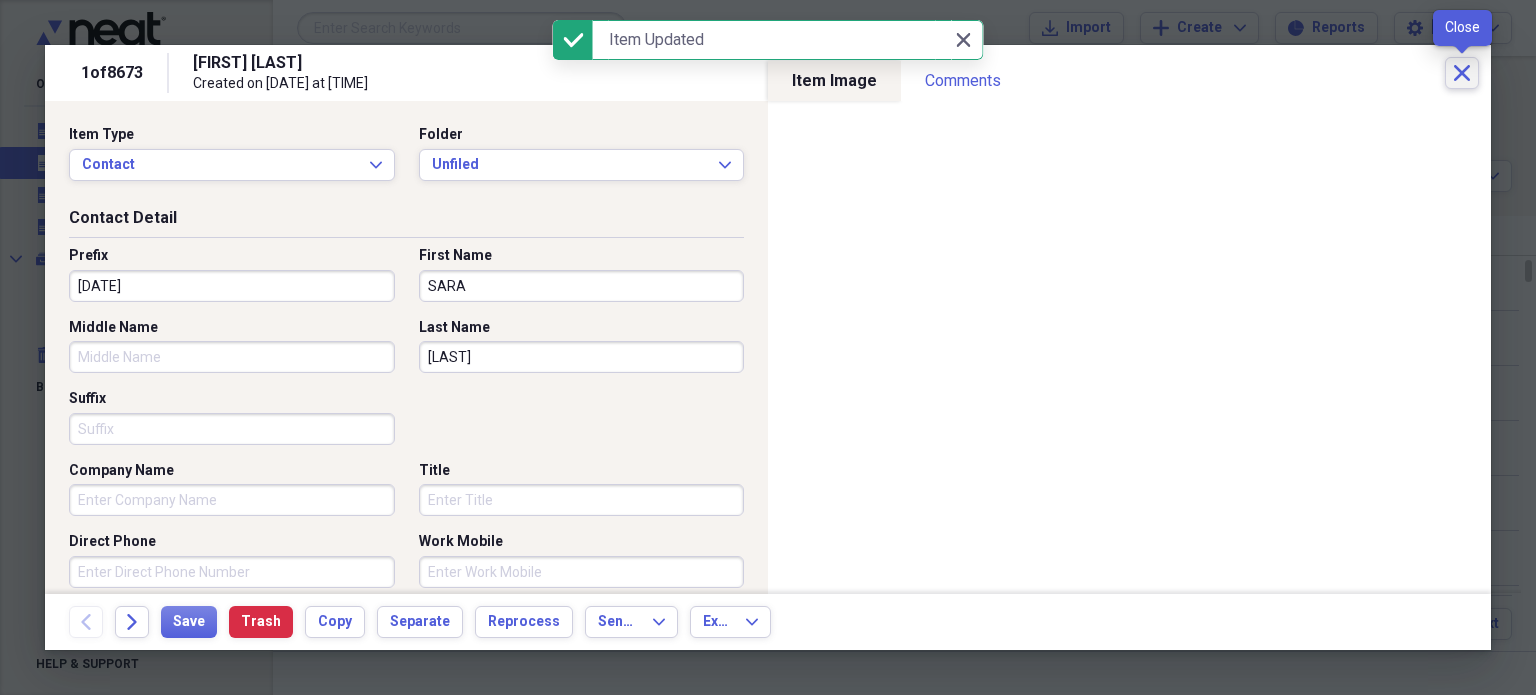 click on "Close" 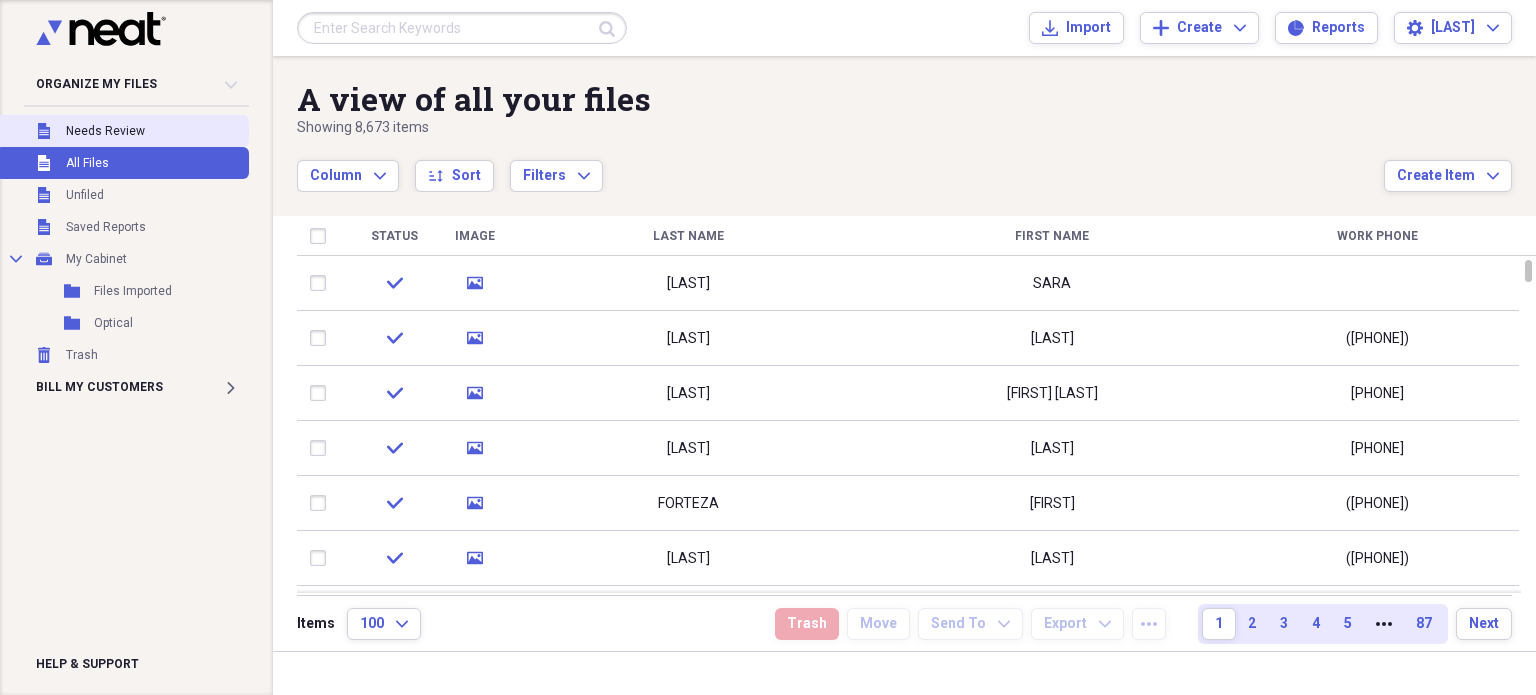 click on "Unfiled Needs Review" at bounding box center [122, 131] 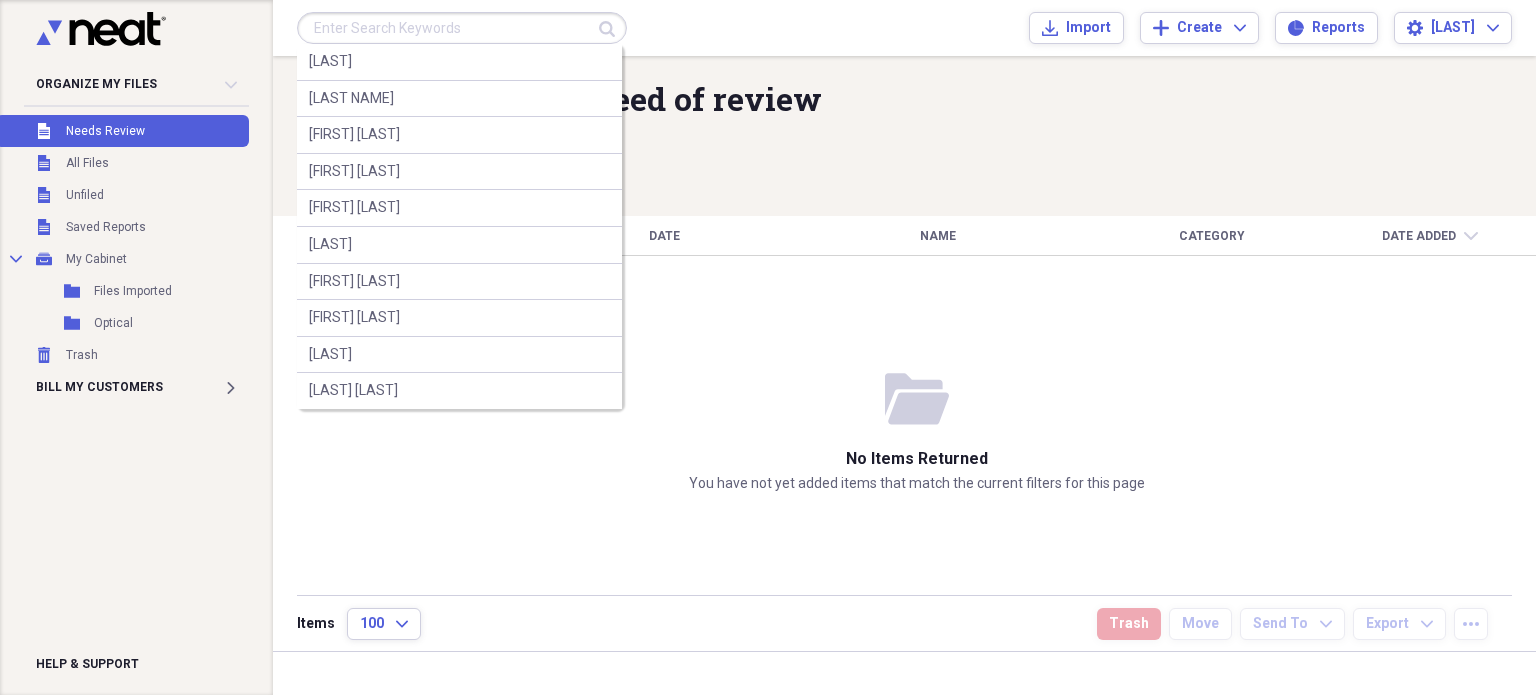 click at bounding box center (462, 28) 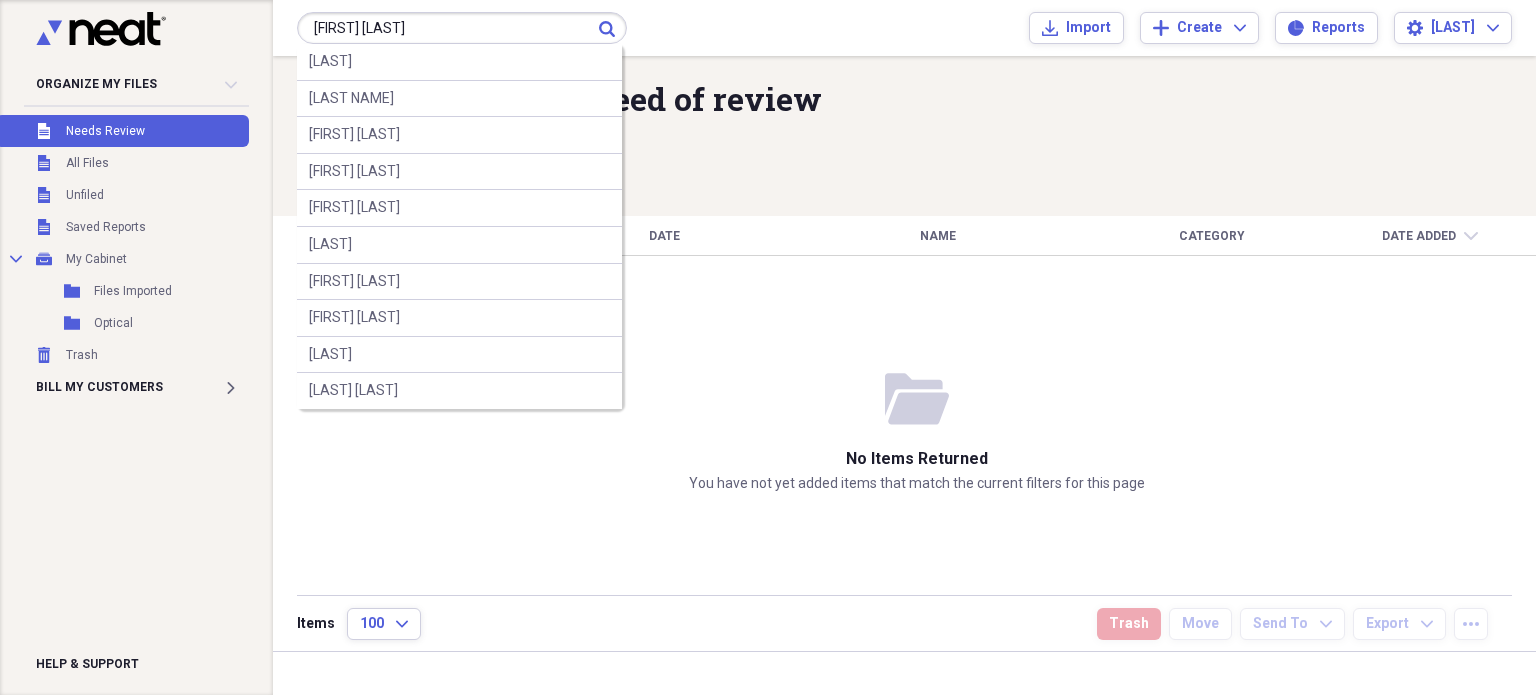 type on "EDDY SOSA" 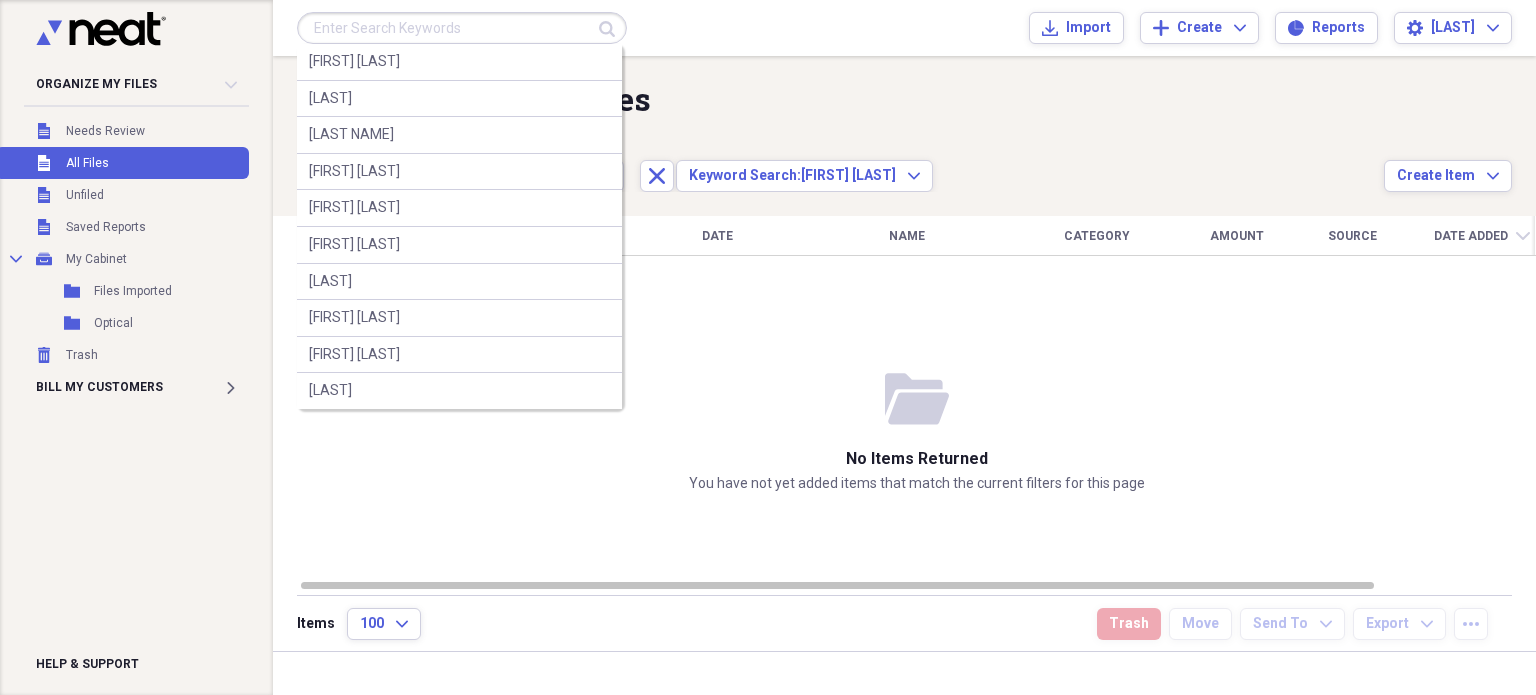 click at bounding box center (462, 28) 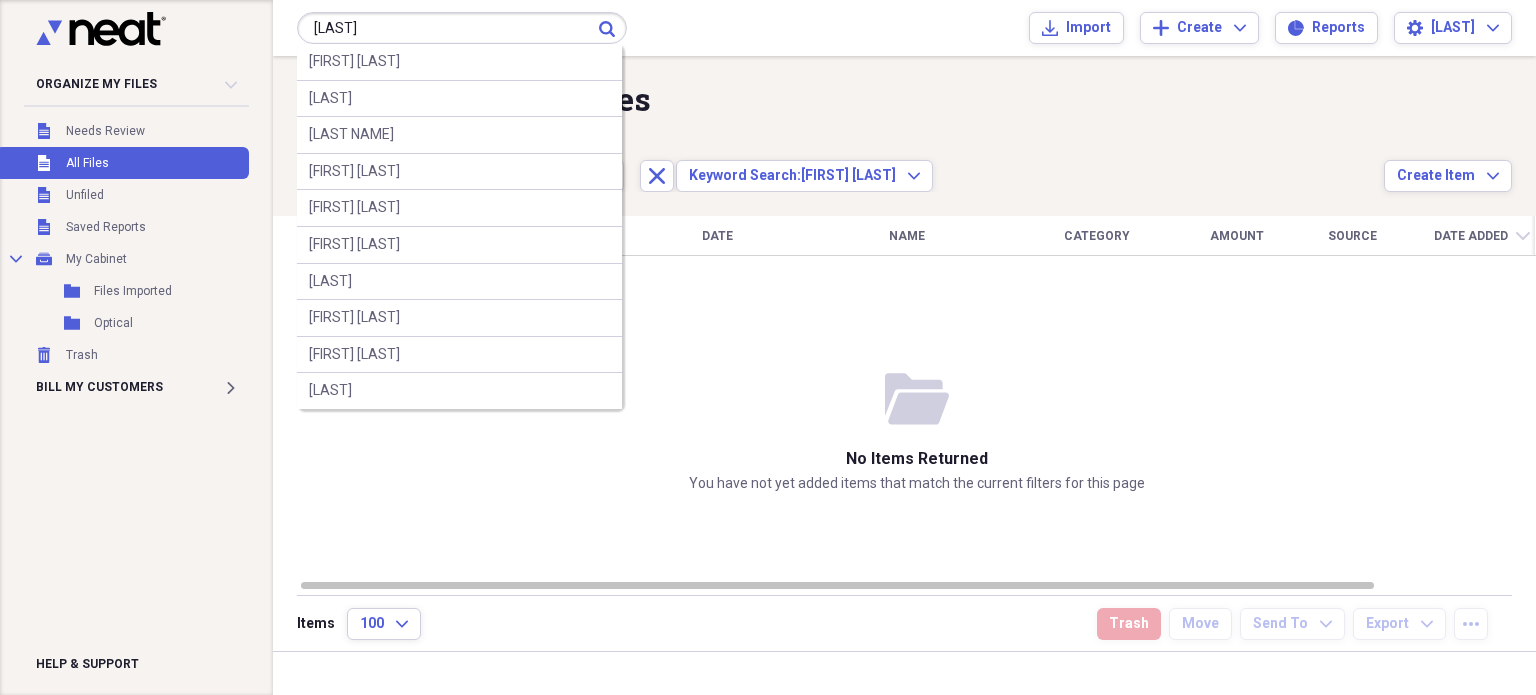 type on "SOSA" 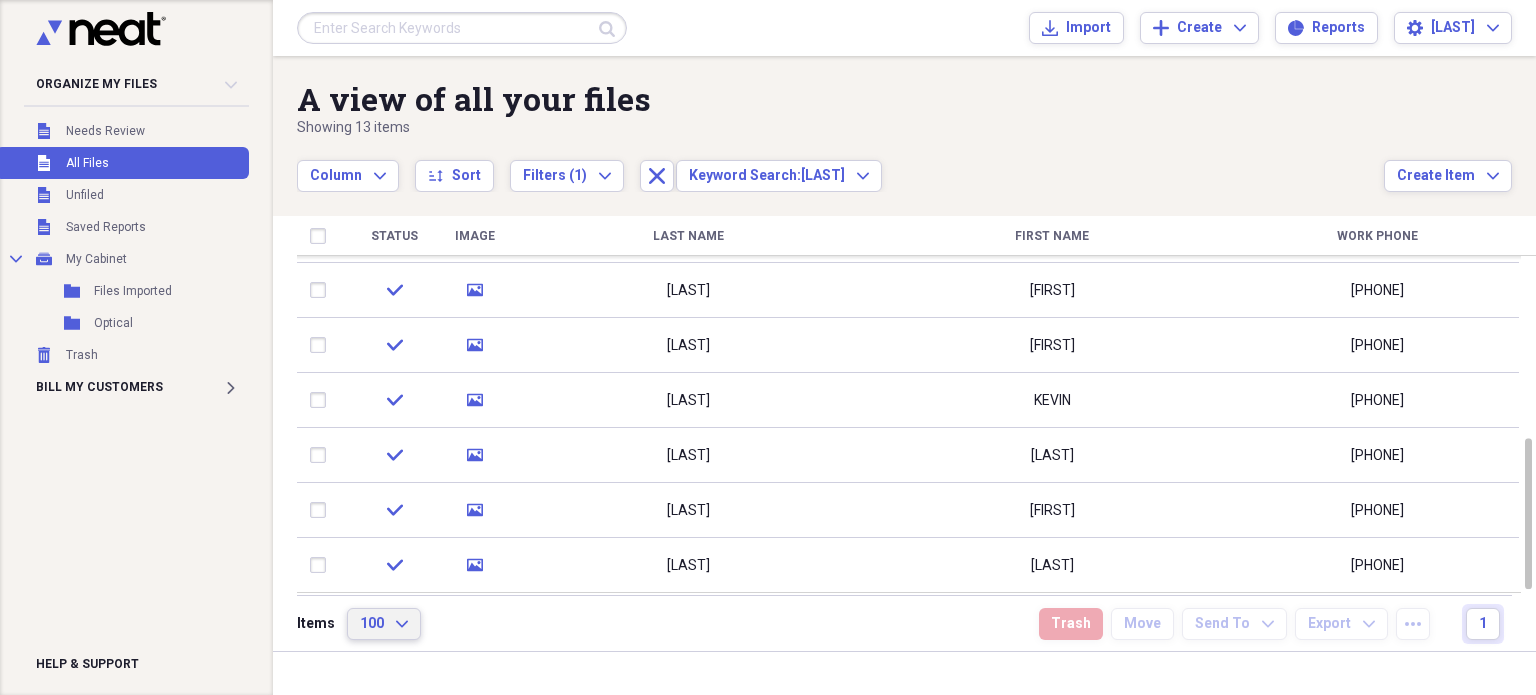 click on "Expand" 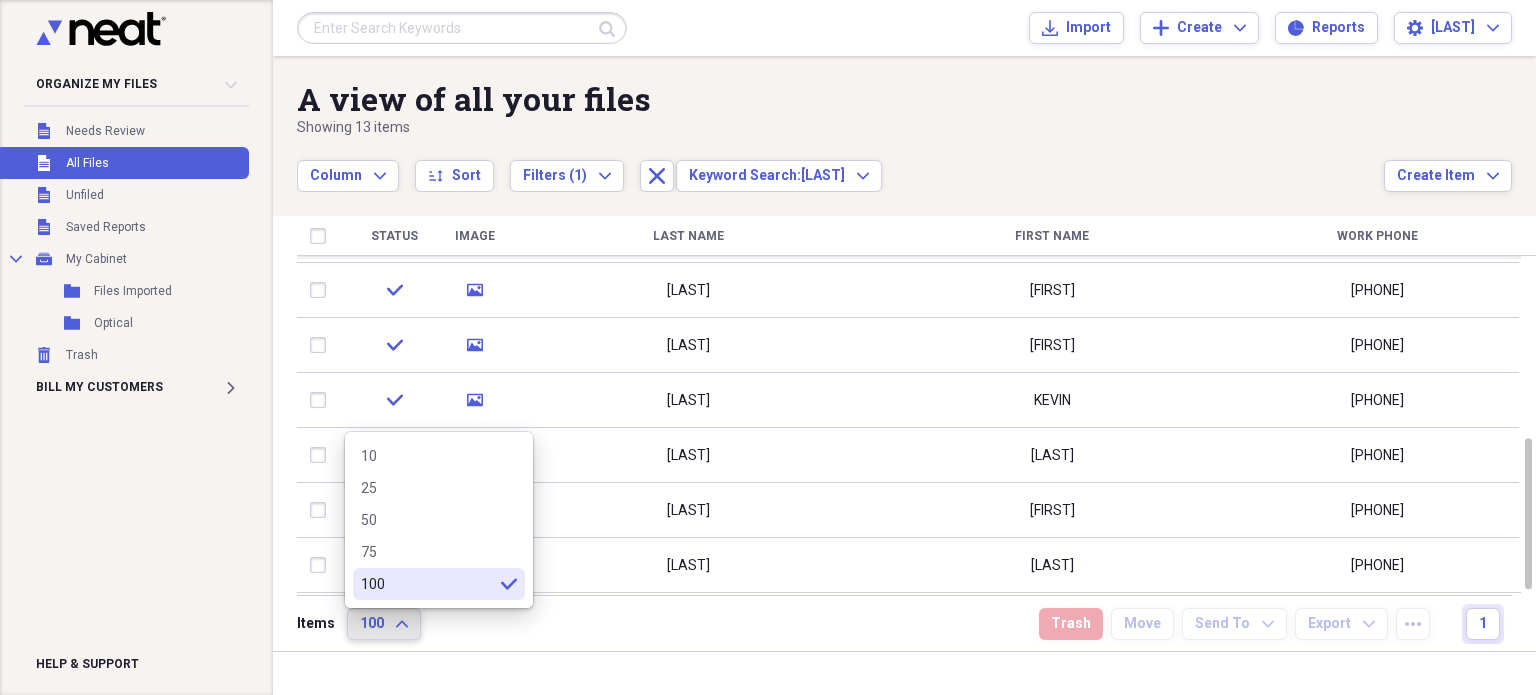 click on "100 selected" at bounding box center [439, 584] 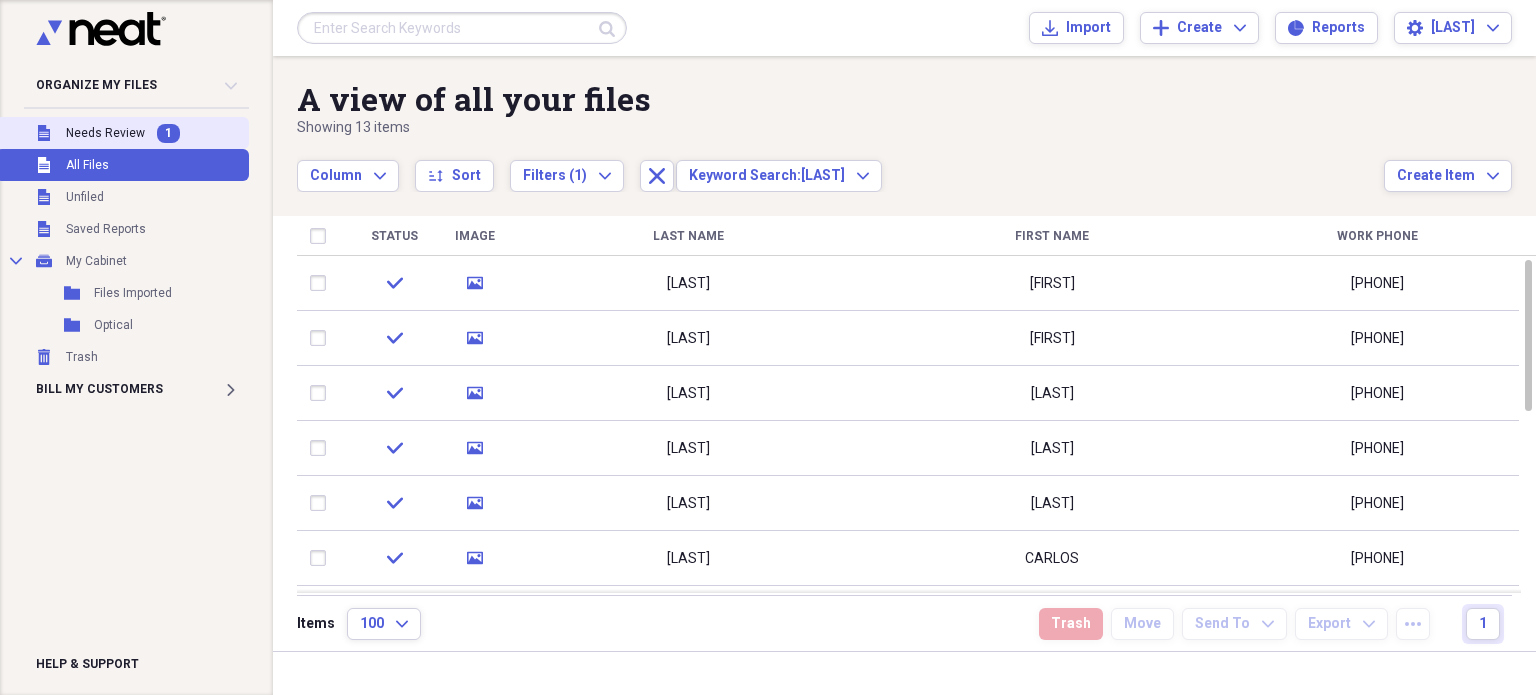 click on "Unfiled Needs Review 1" at bounding box center [122, 133] 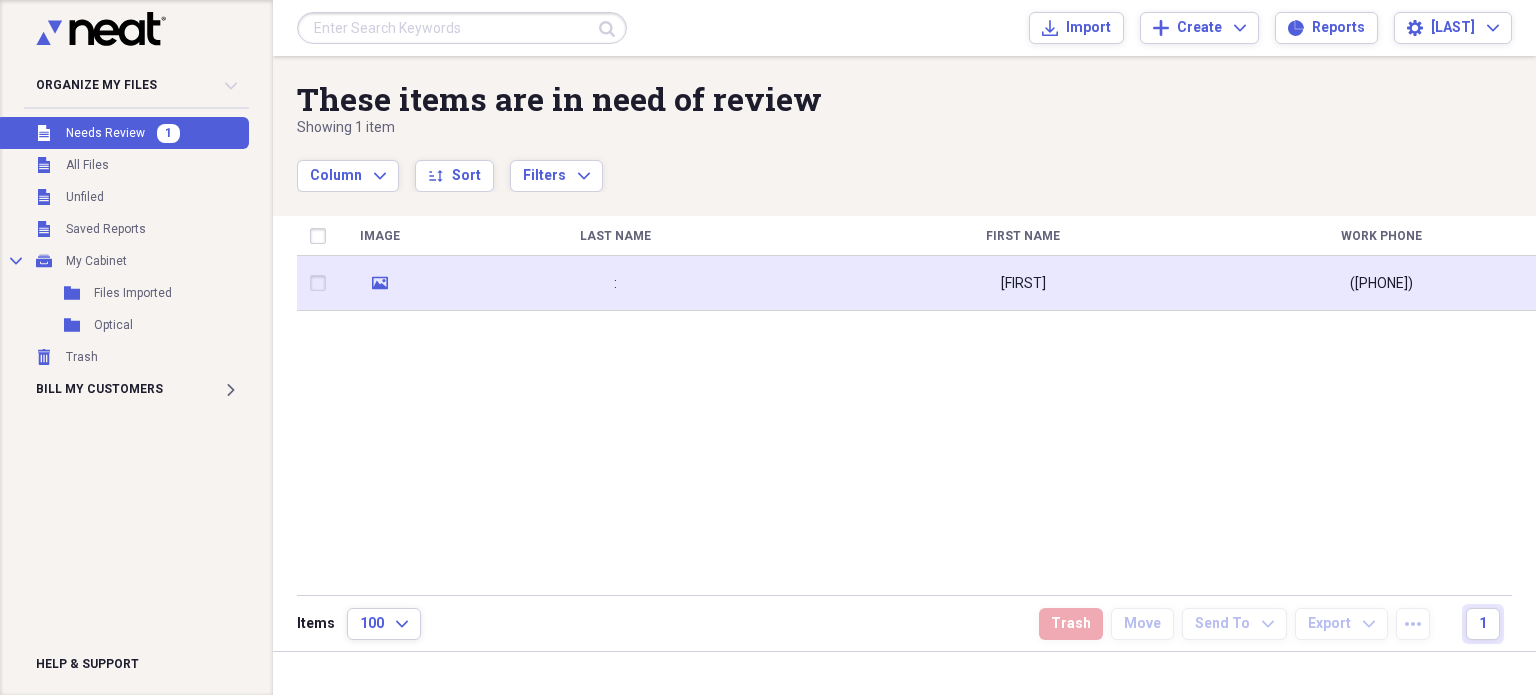 click on ":" at bounding box center [615, 283] 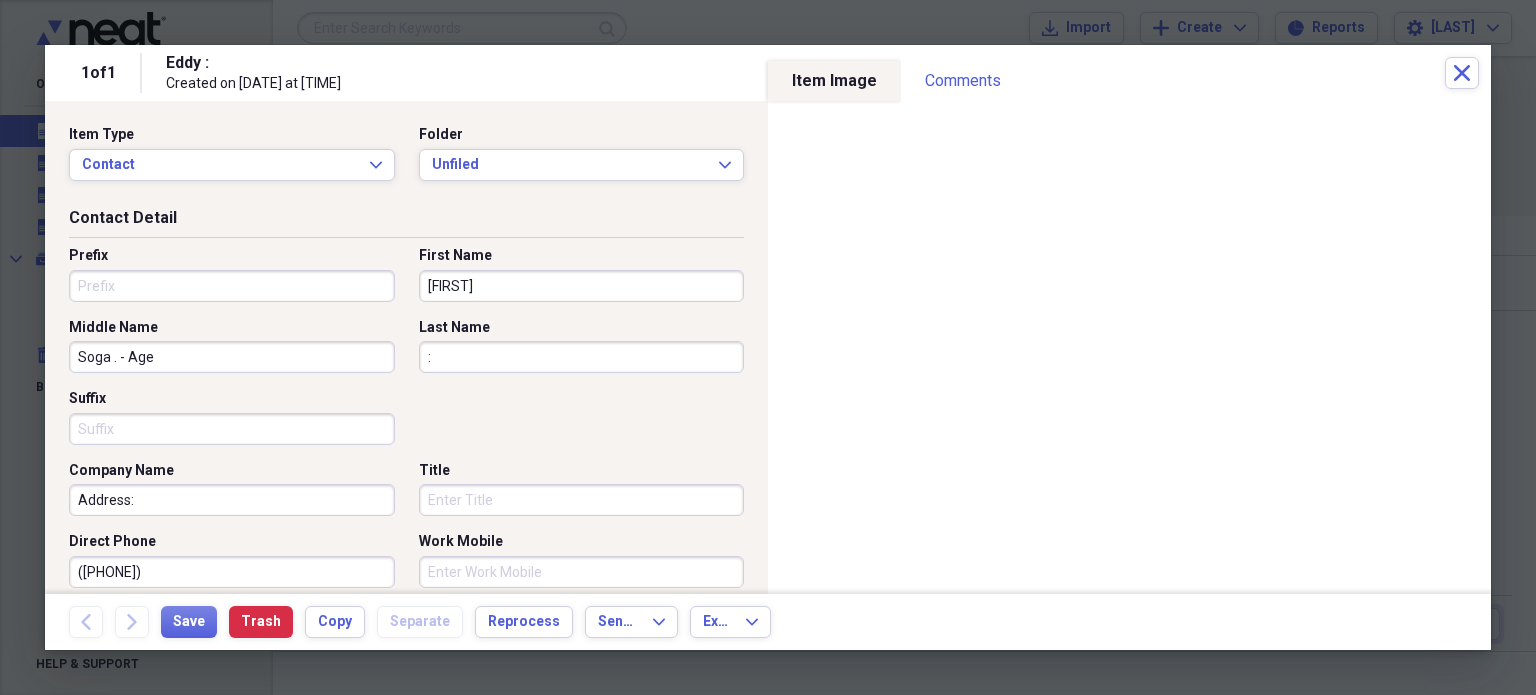 click on "Soga . - Age" at bounding box center (232, 357) 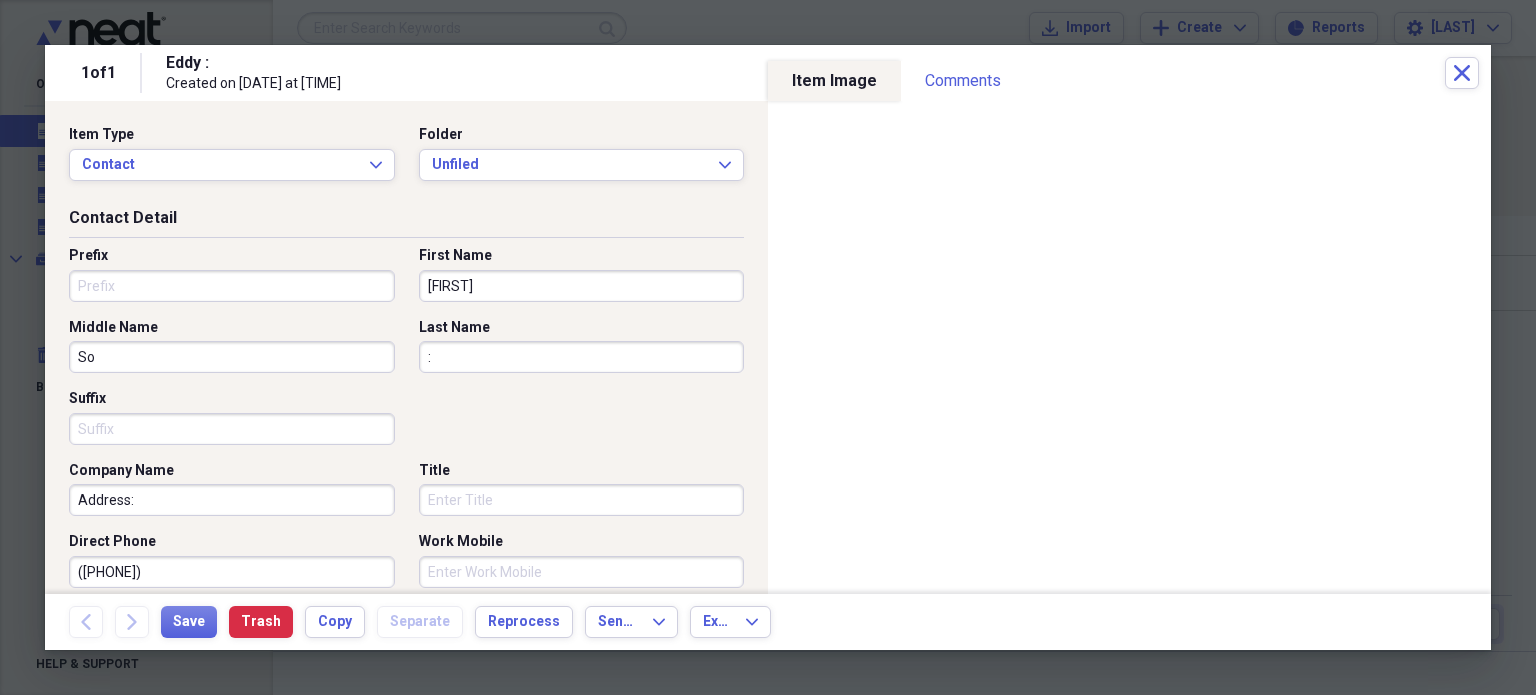 type on "S" 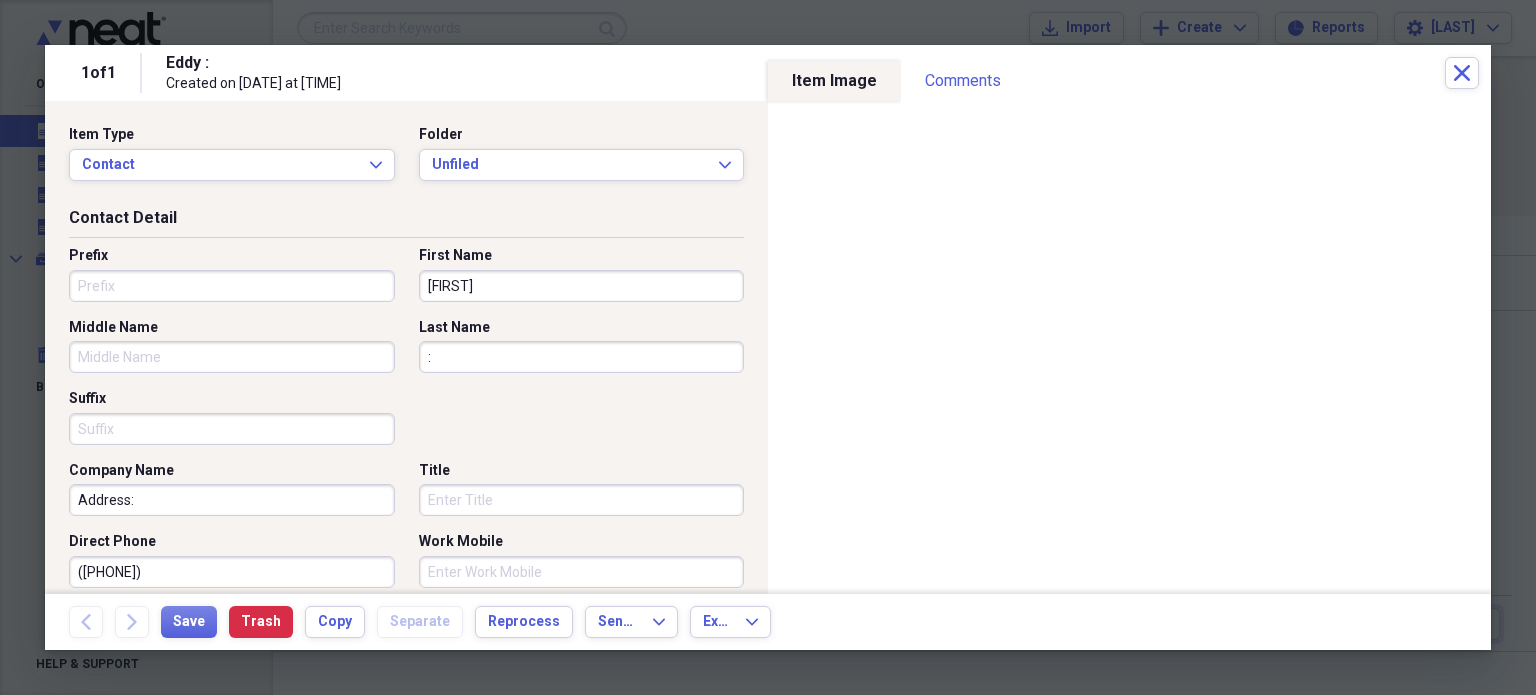 type 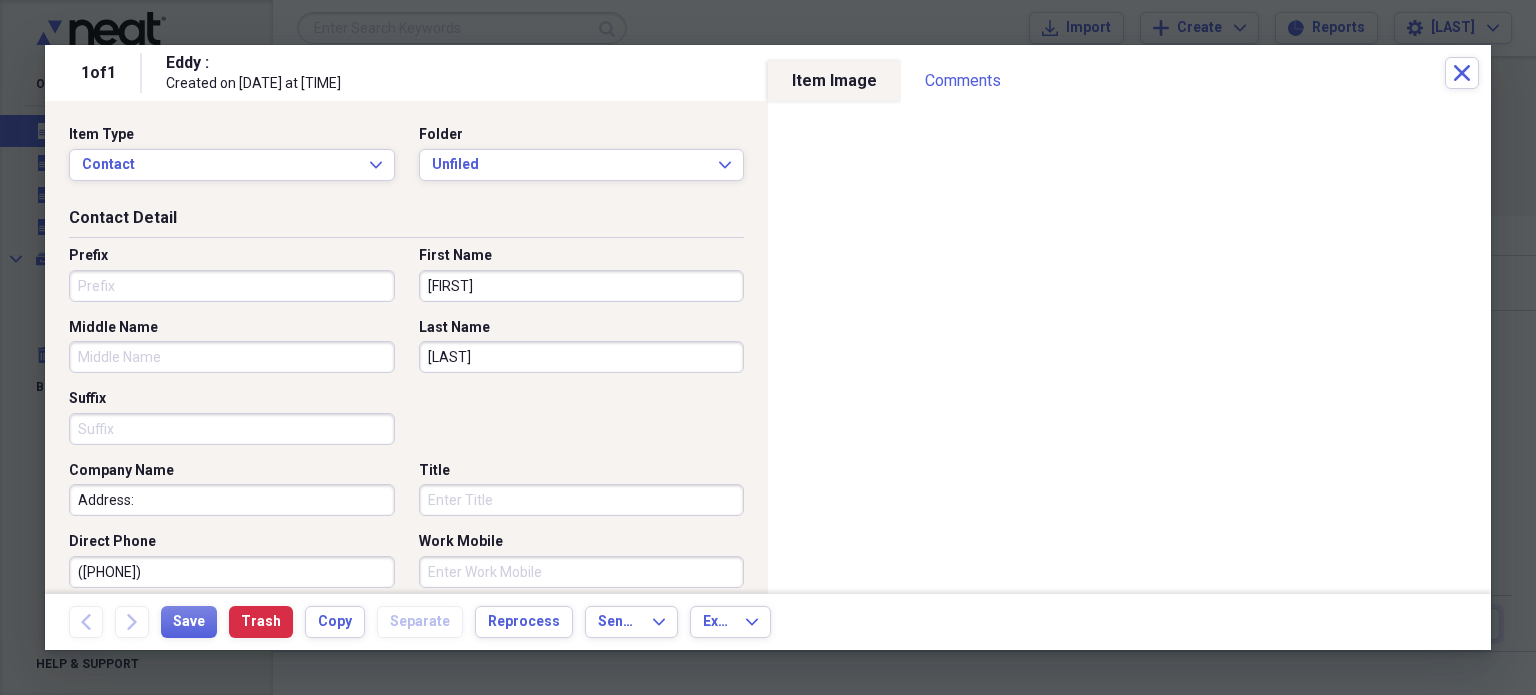 type on "SOSA" 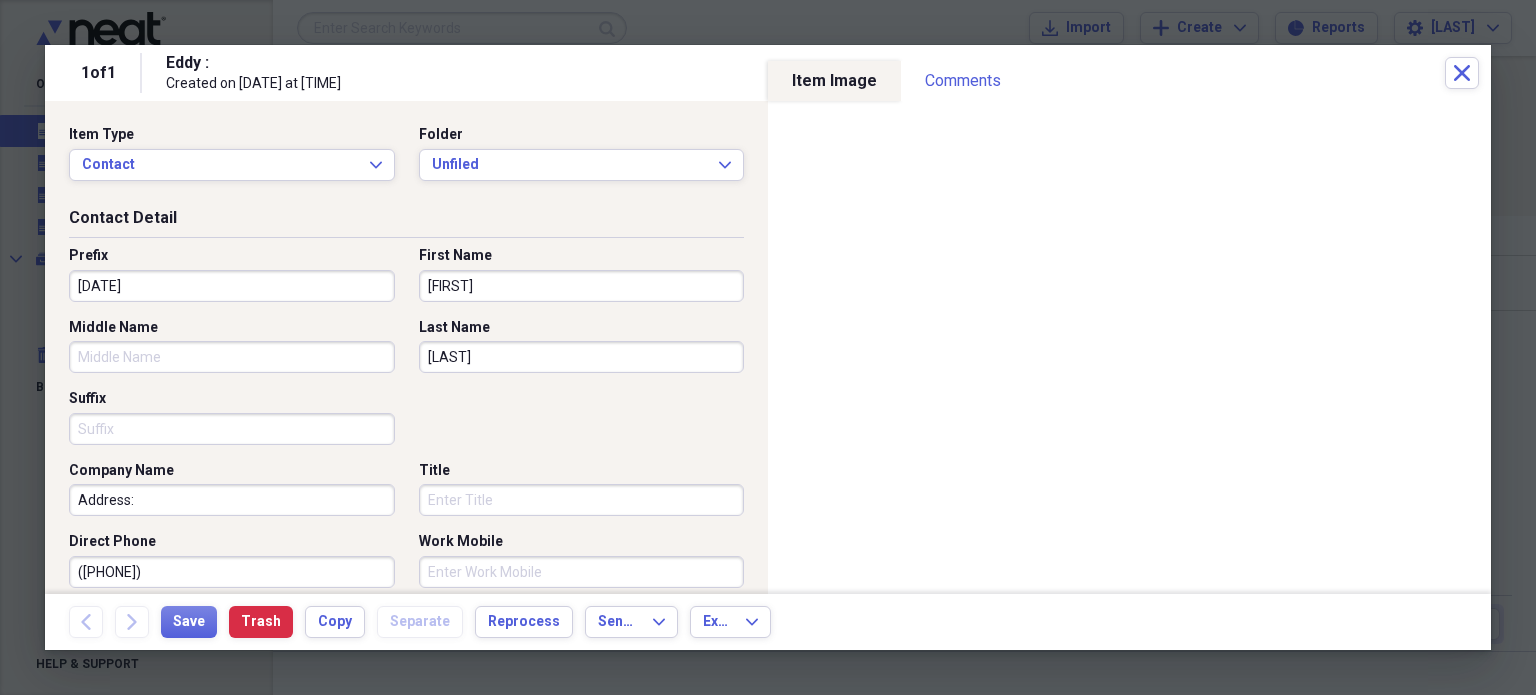 type on "11/22/1974" 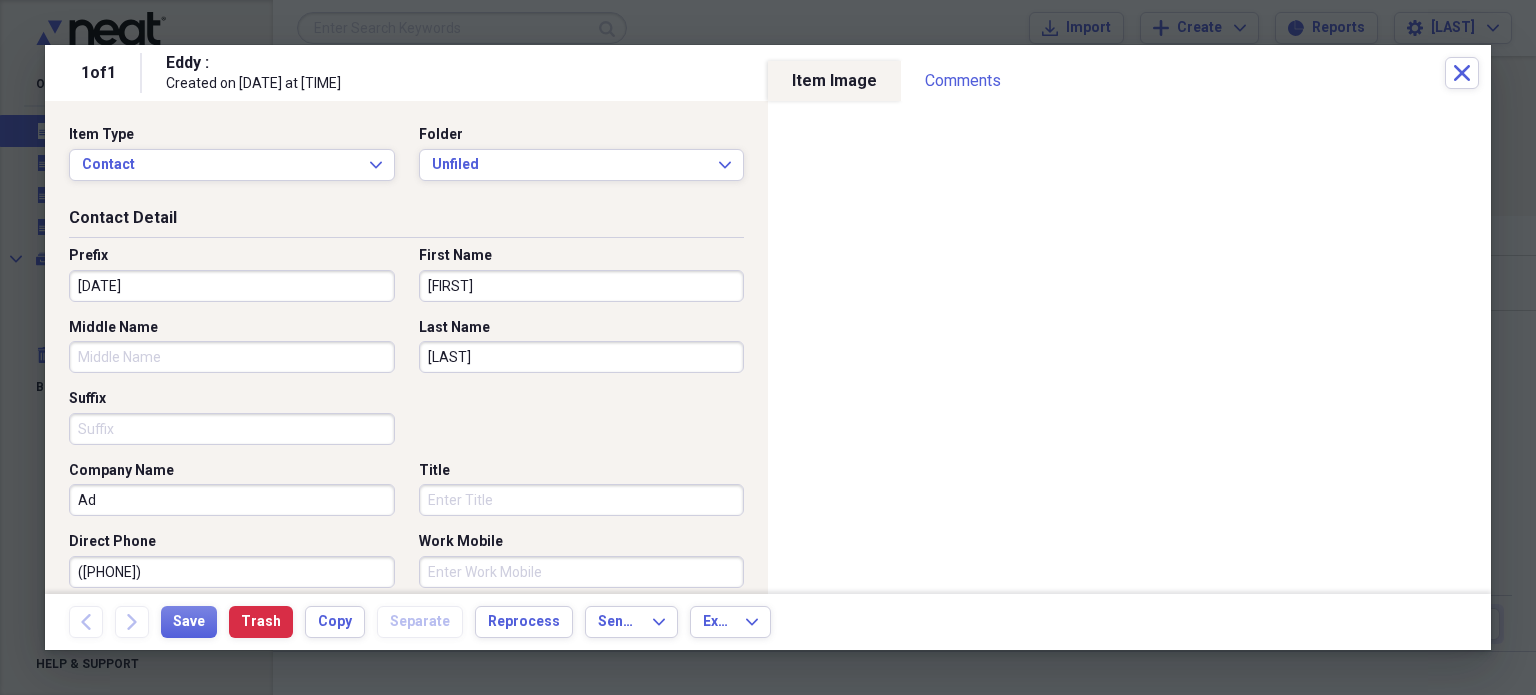 type on "A" 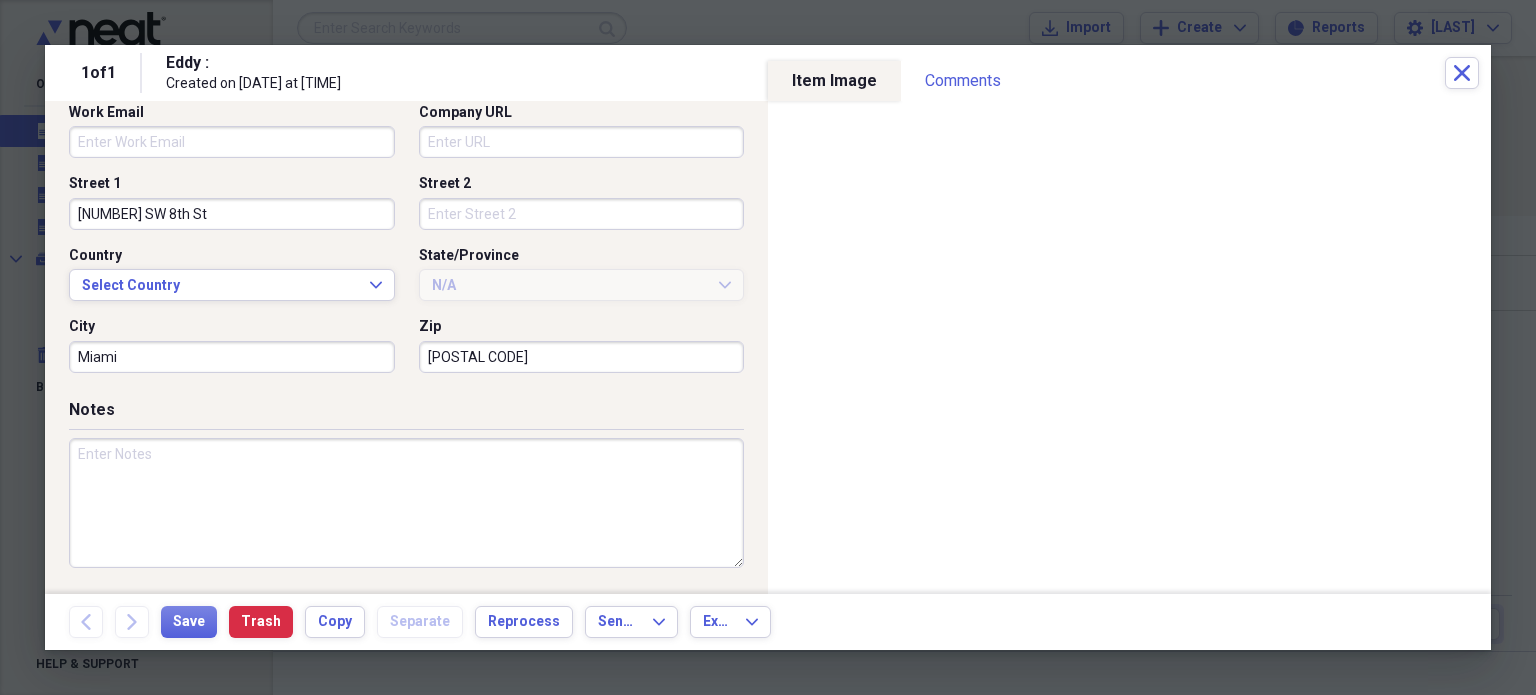 scroll, scrollTop: 575, scrollLeft: 0, axis: vertical 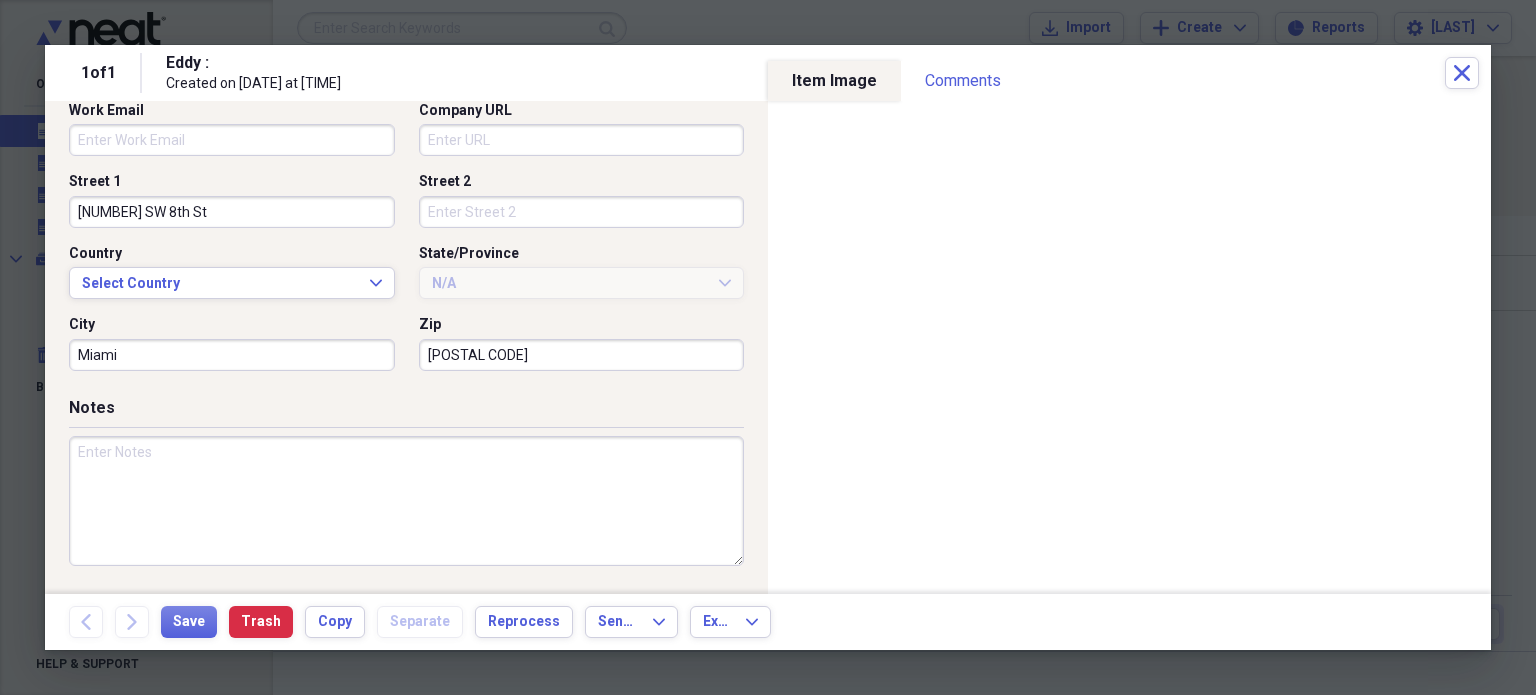 type 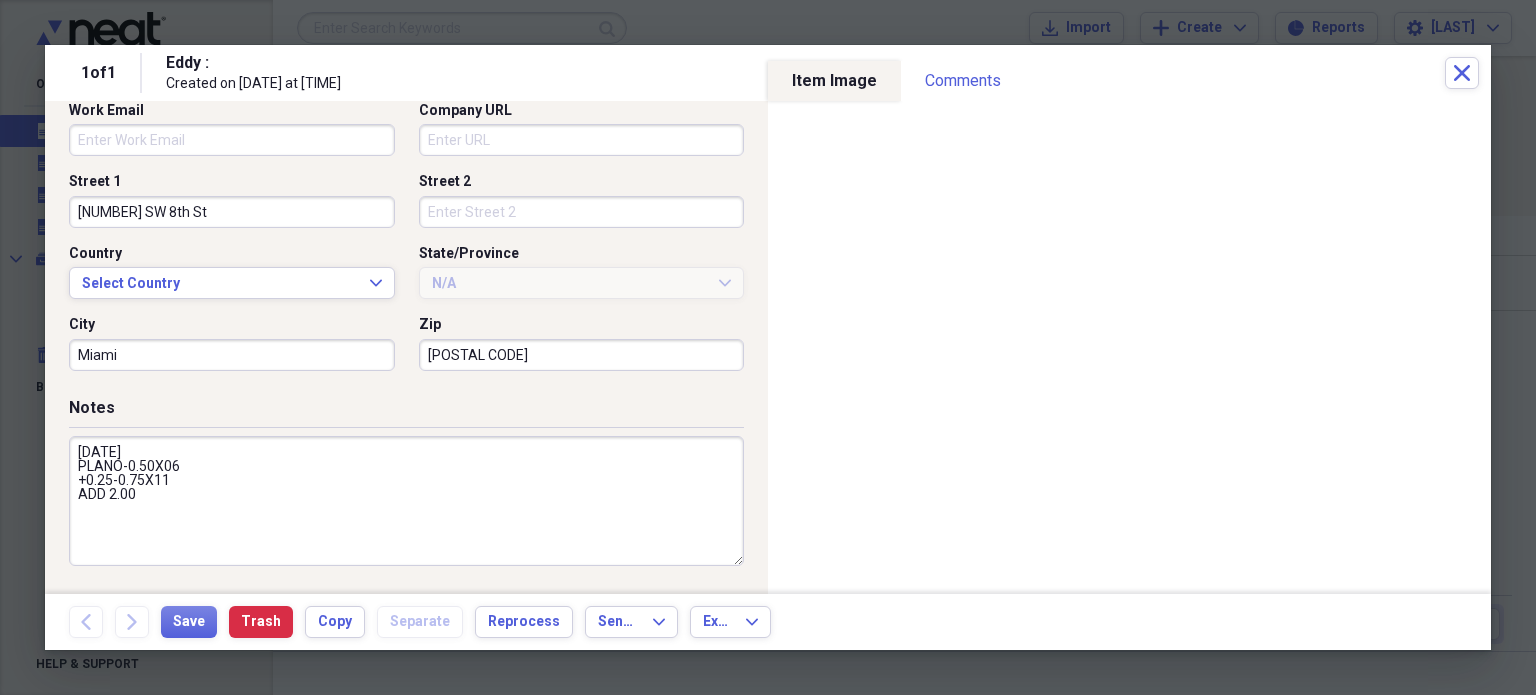 click on "01/15/2021
PLANO-0.50X06
+0.25-0.75X11
ADD 2.00" at bounding box center [406, 501] 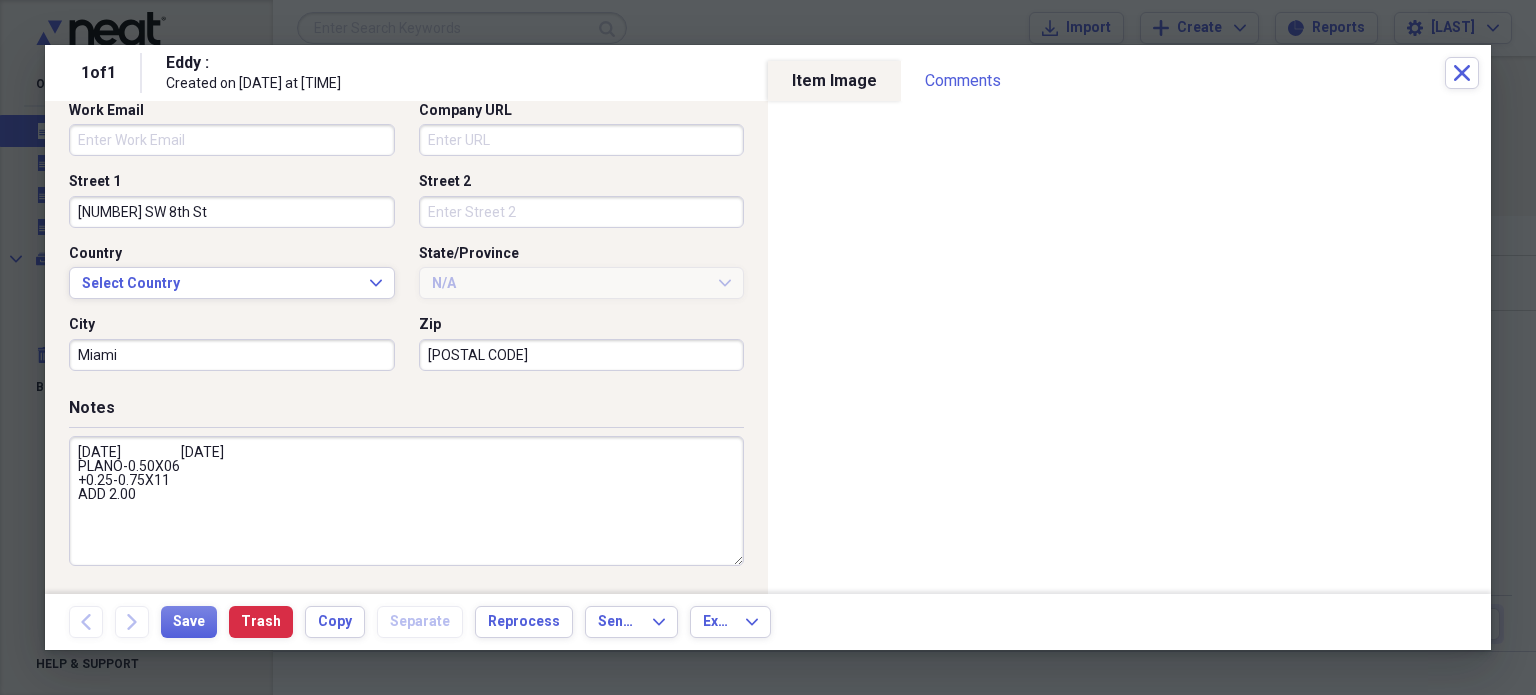 click on "01/15/2021                    02/24/2023
PLANO-0.50X06
+0.25-0.75X11
ADD 2.00" at bounding box center (406, 501) 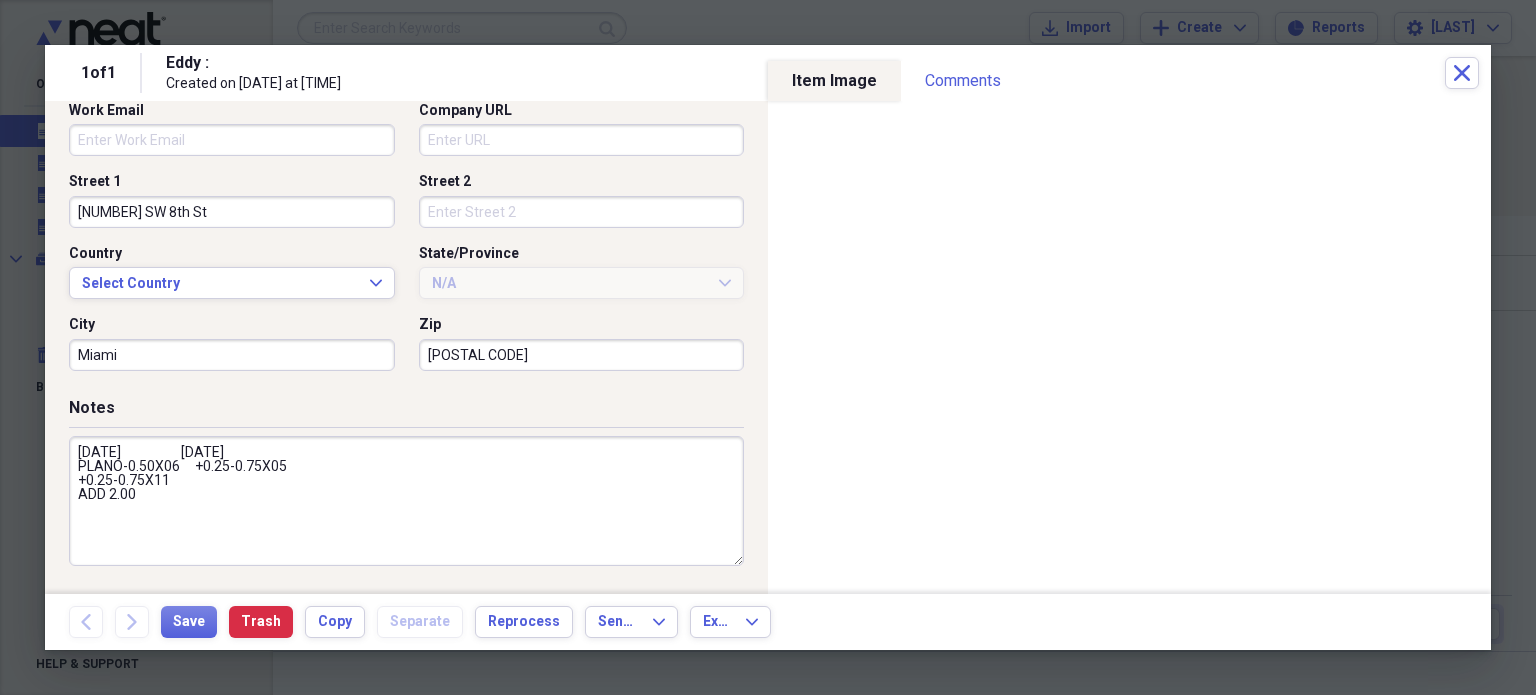 click on "01/15/2021                    02/24/2023
PLANO-0.50X06     +0.25-0.75X05
+0.25-0.75X11
ADD 2.00" at bounding box center (406, 501) 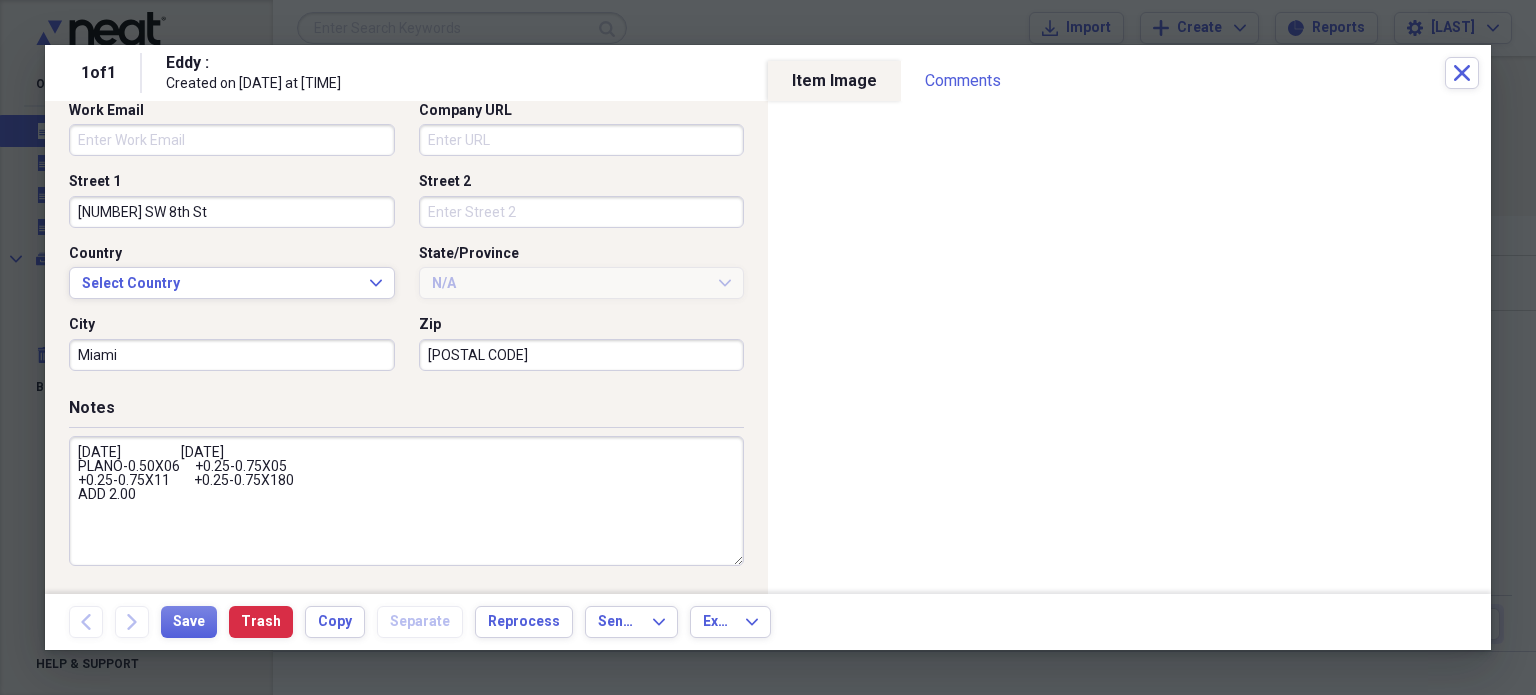 click on "01/15/2021                    02/24/2023
PLANO-0.50X06     +0.25-0.75X05
+0.25-0.75X11        +0.25-0.75X180
ADD 2.00" at bounding box center [406, 501] 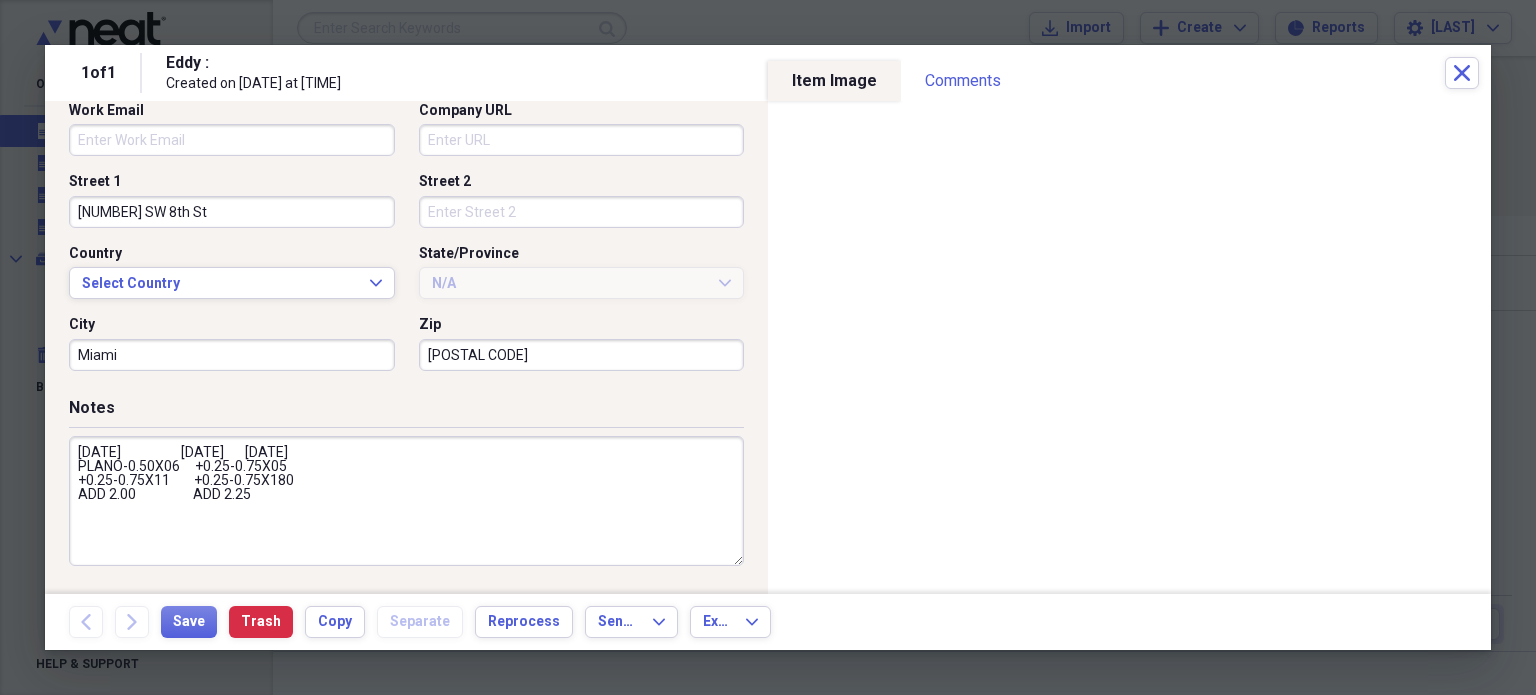 click on "01/15/2021                    02/24/2023
PLANO-0.50X06     +0.25-0.75X05
+0.25-0.75X11        +0.25-0.75X180
ADD 2.00                   ADD 2.25" at bounding box center [406, 501] 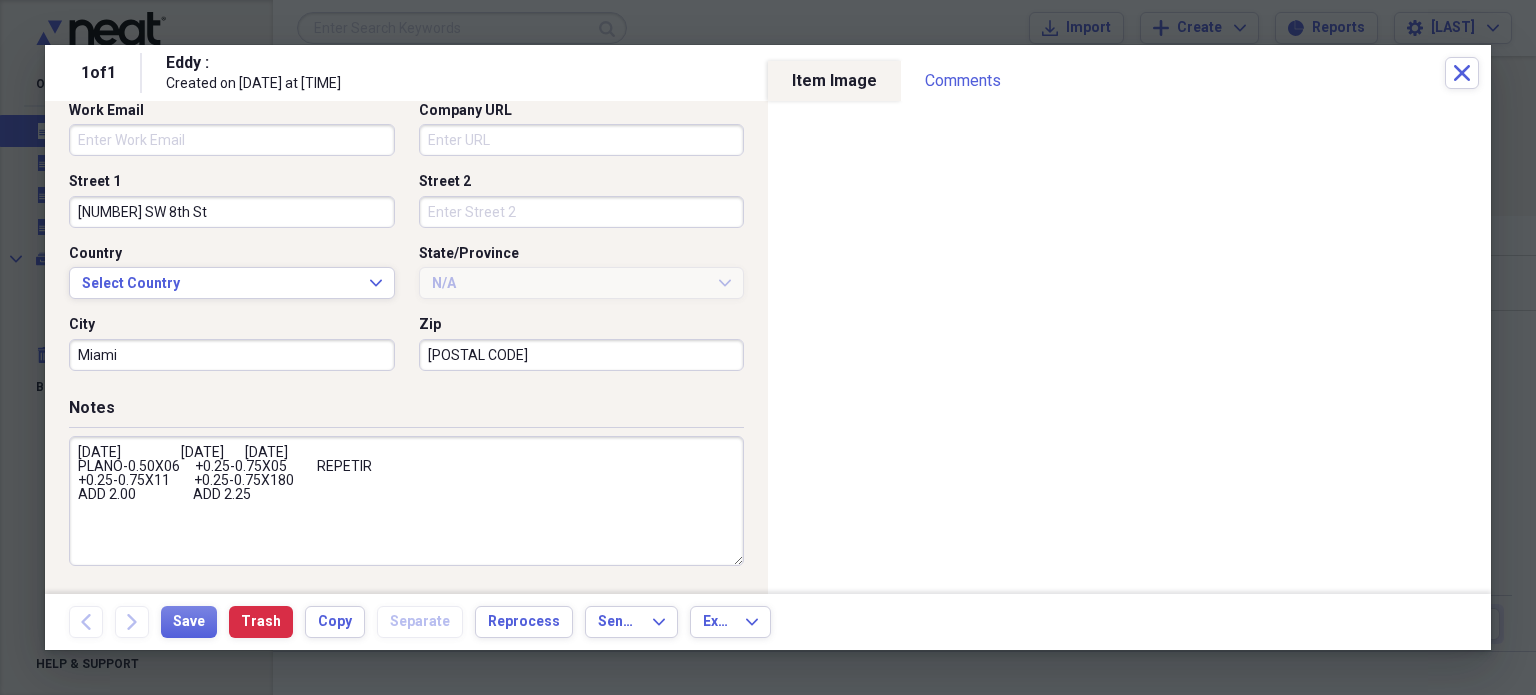 click on "01/15/2021                    02/24/2023       02/10/2024
PLANO-0.50X06     +0.25-0.75X05          REPETIR
+0.25-0.75X11        +0.25-0.75X180
ADD 2.00                   ADD 2.25" at bounding box center (406, 501) 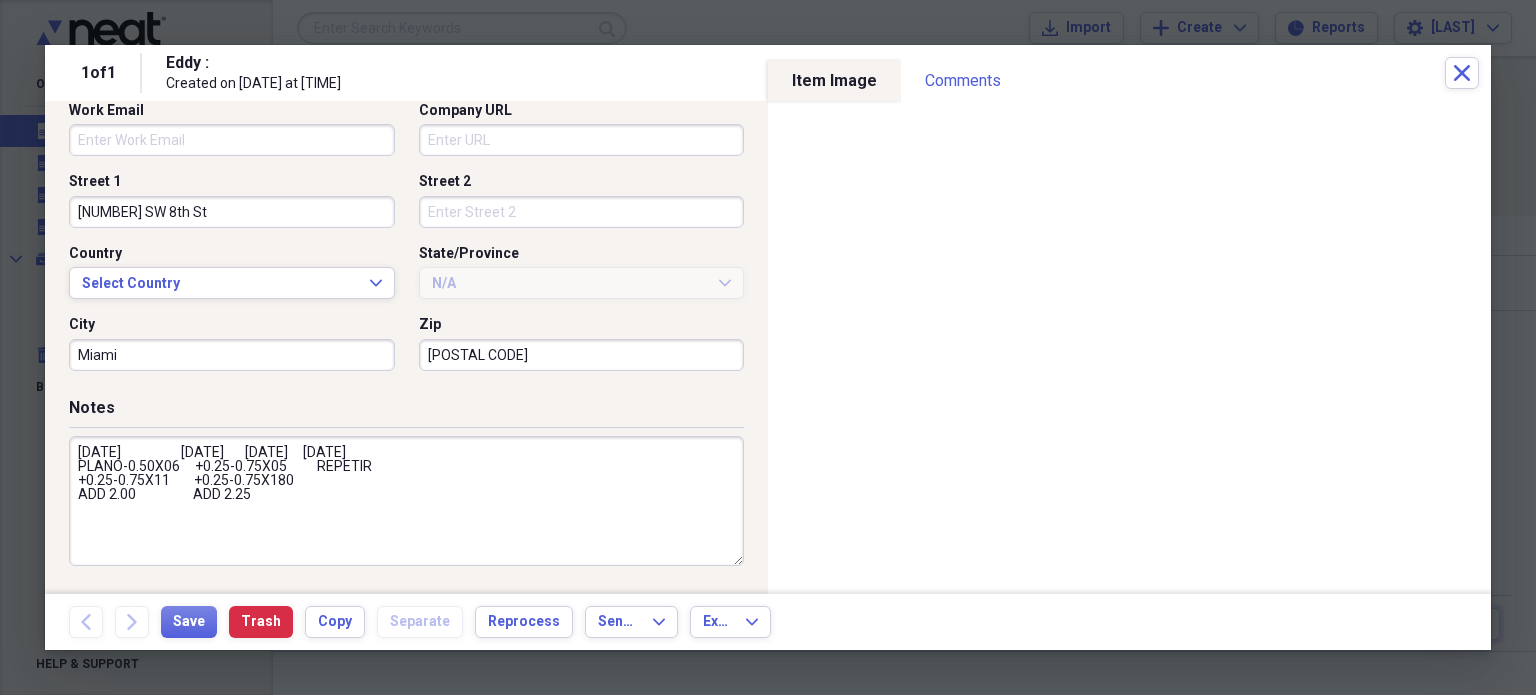 click on "01/15/2021                    02/24/2023       02/10/2024     07/28/2025
PLANO-0.50X06     +0.25-0.75X05          REPETIR
+0.25-0.75X11        +0.25-0.75X180
ADD 2.00                   ADD 2.25" at bounding box center [406, 501] 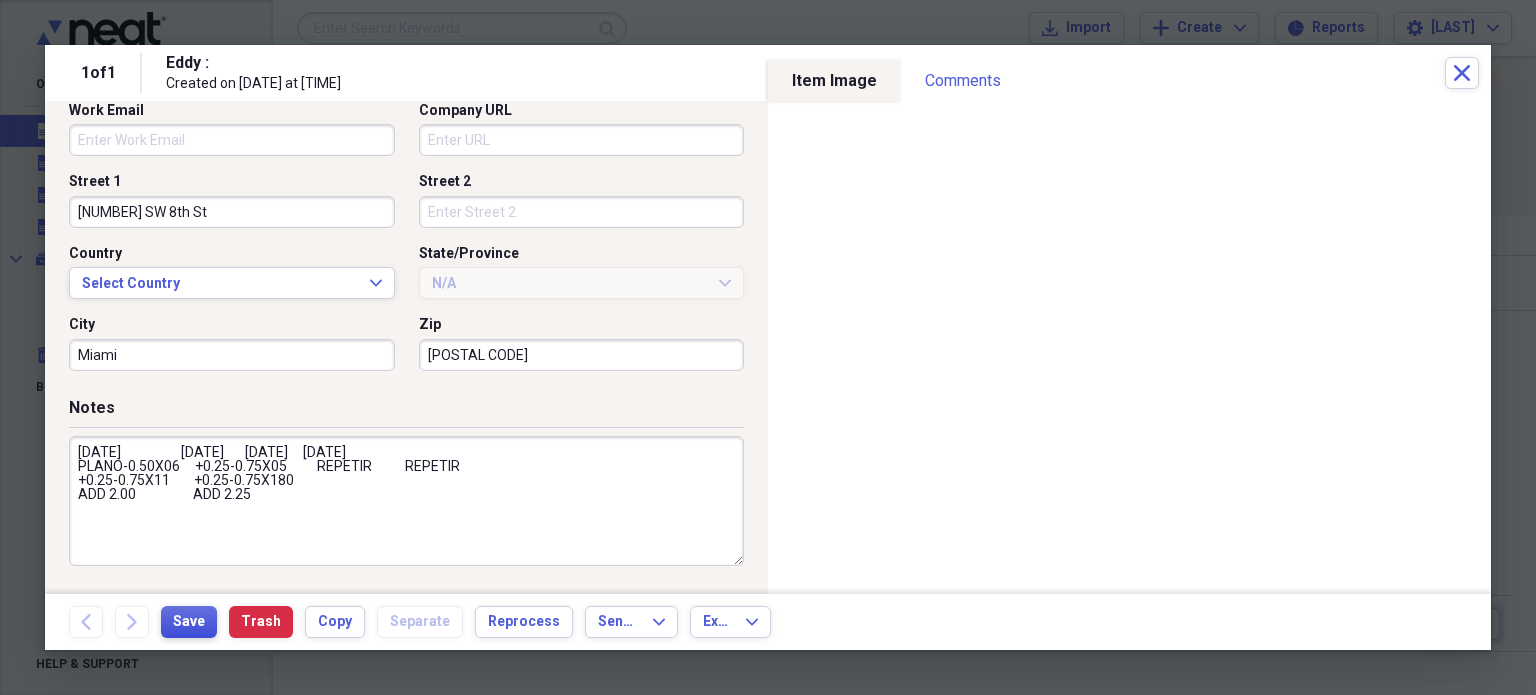 type on "01/15/2021                    02/24/2023       02/10/2024     07/28/2025
PLANO-0.50X06     +0.25-0.75X05          REPETIR           REPETIR
+0.25-0.75X11        +0.25-0.75X180
ADD 2.00                   ADD 2.25" 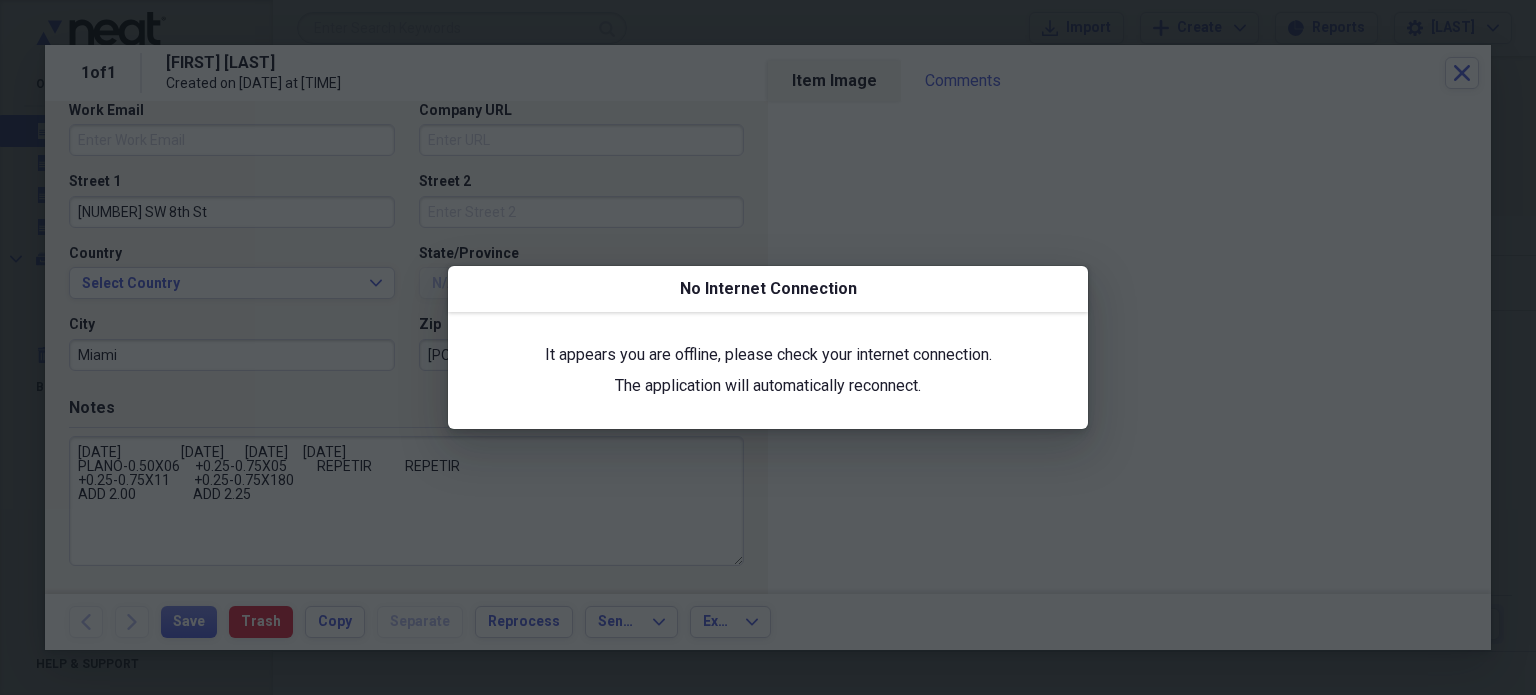 click at bounding box center (768, 347) 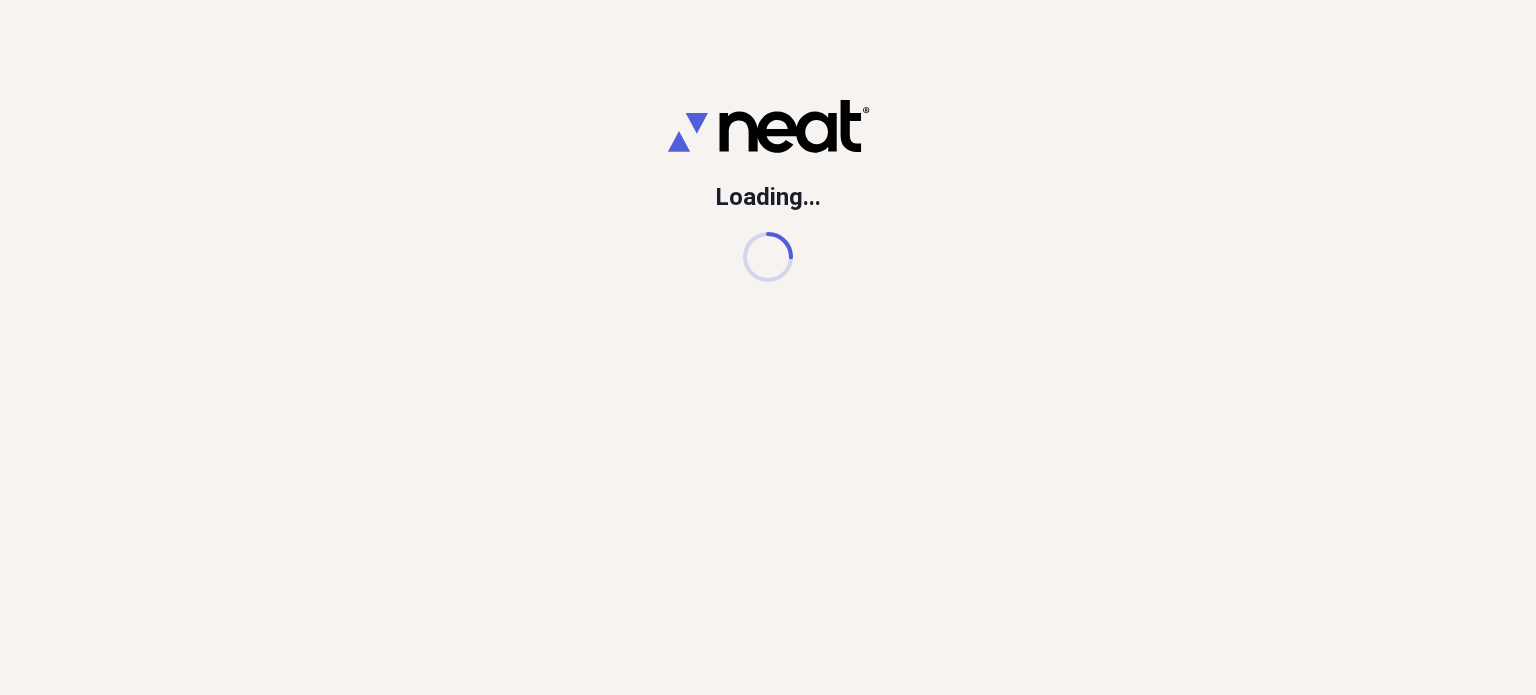 scroll, scrollTop: 0, scrollLeft: 0, axis: both 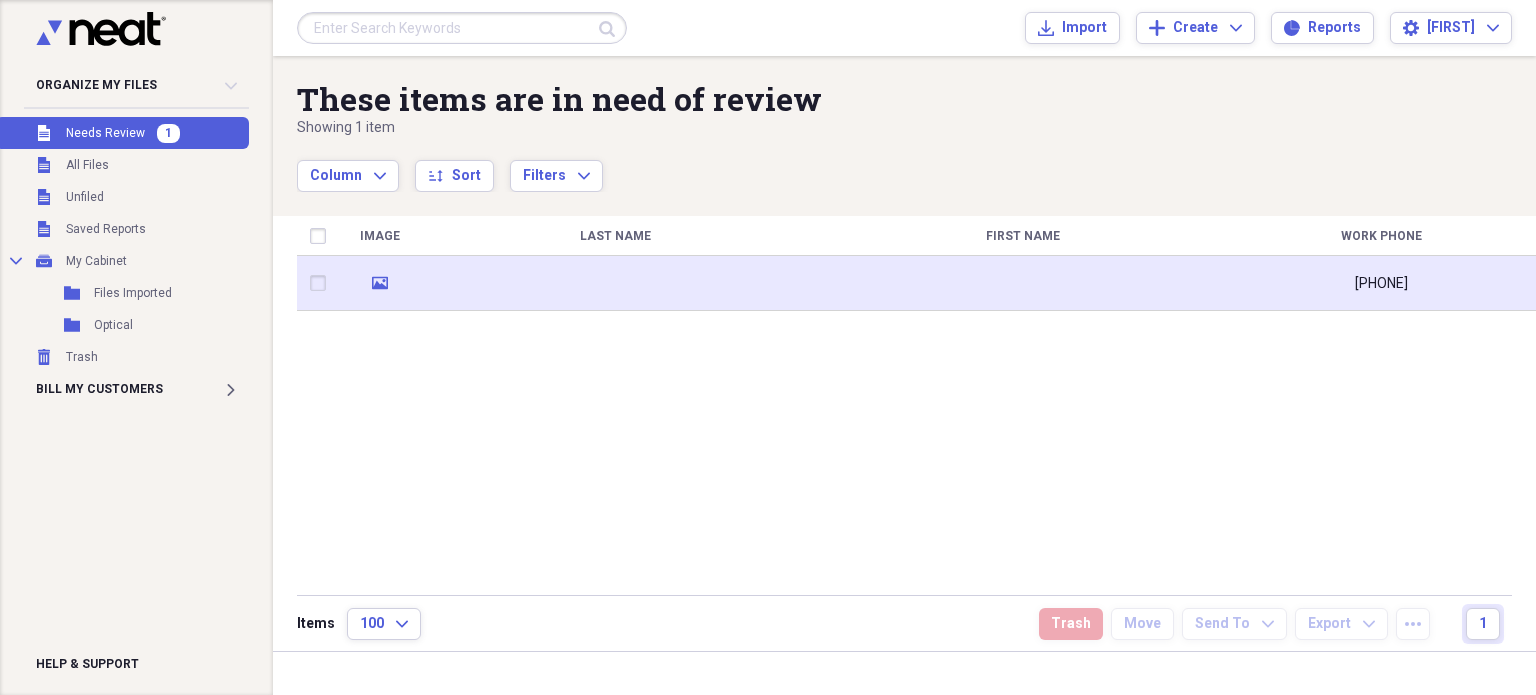 click at bounding box center (615, 283) 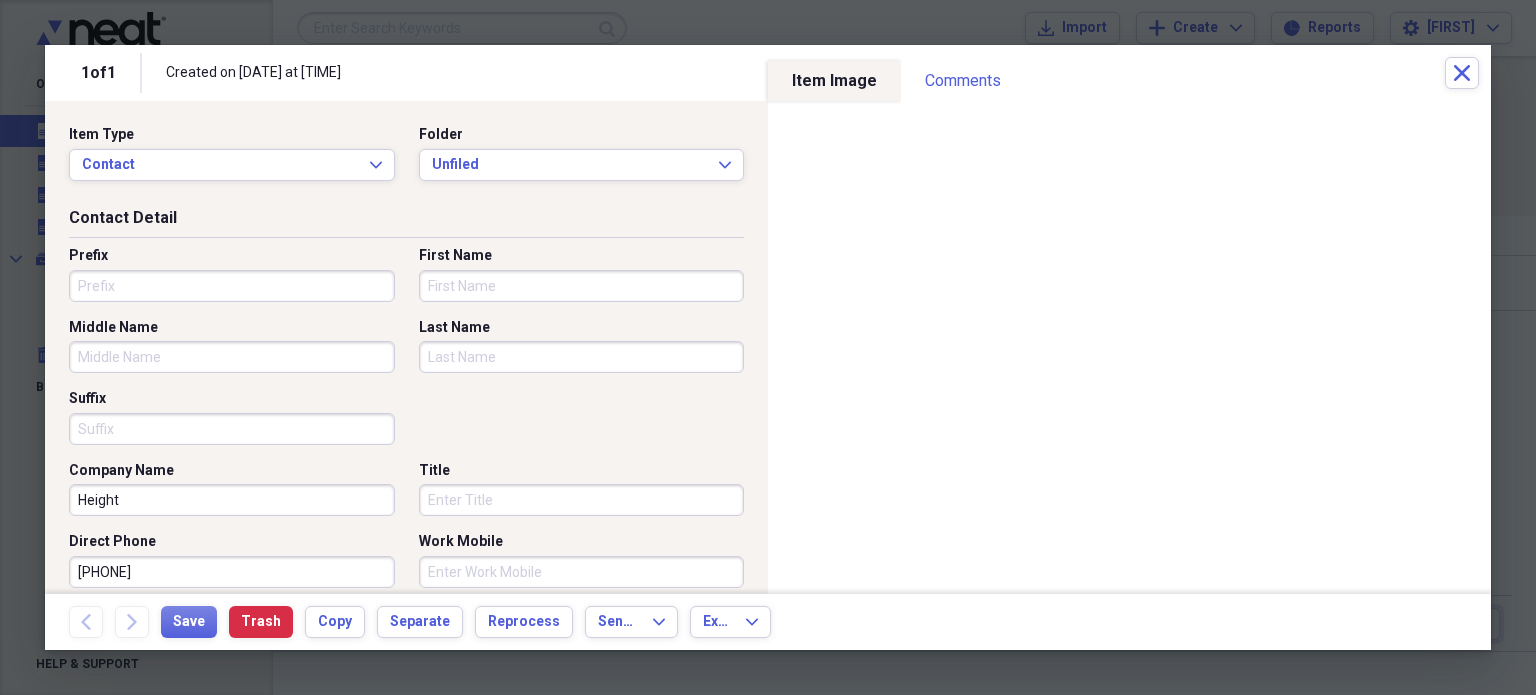 click on "First Name" at bounding box center [582, 286] 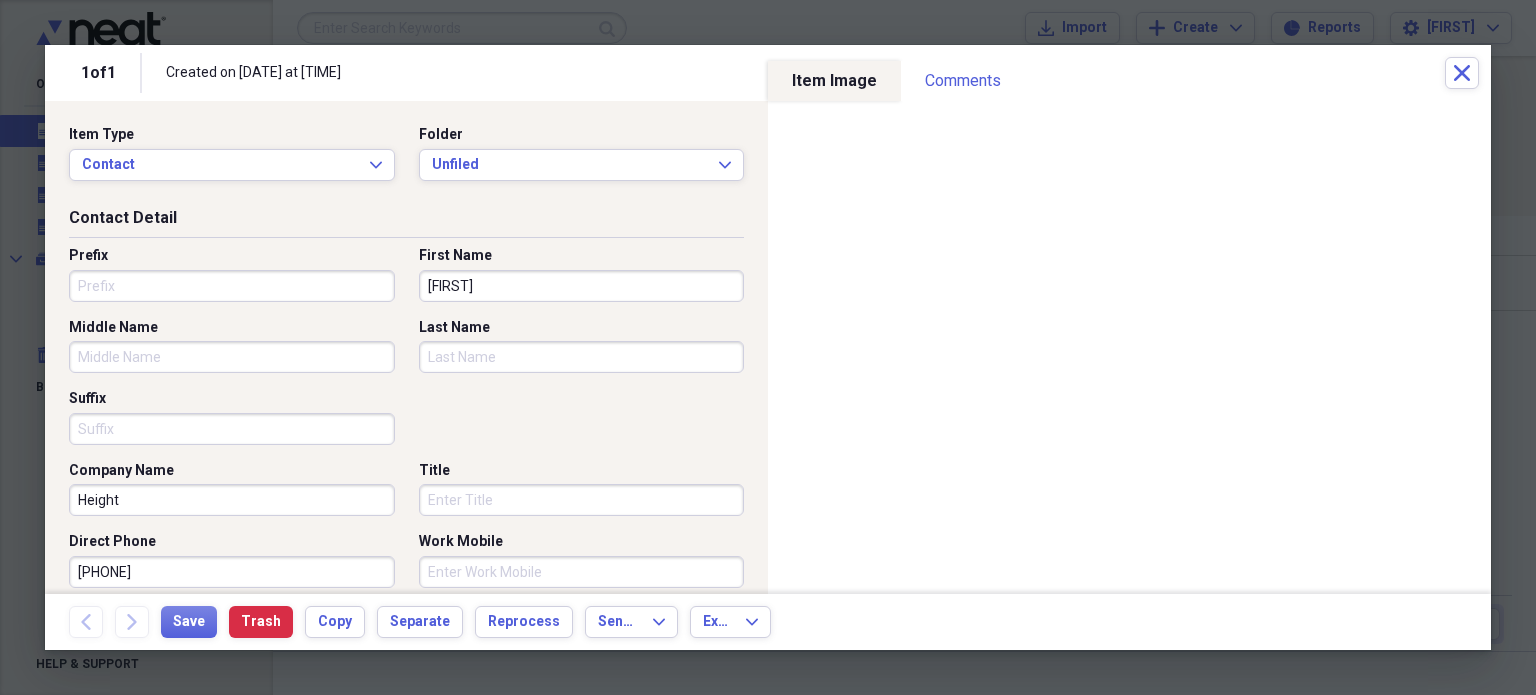 type on "[FIRST]" 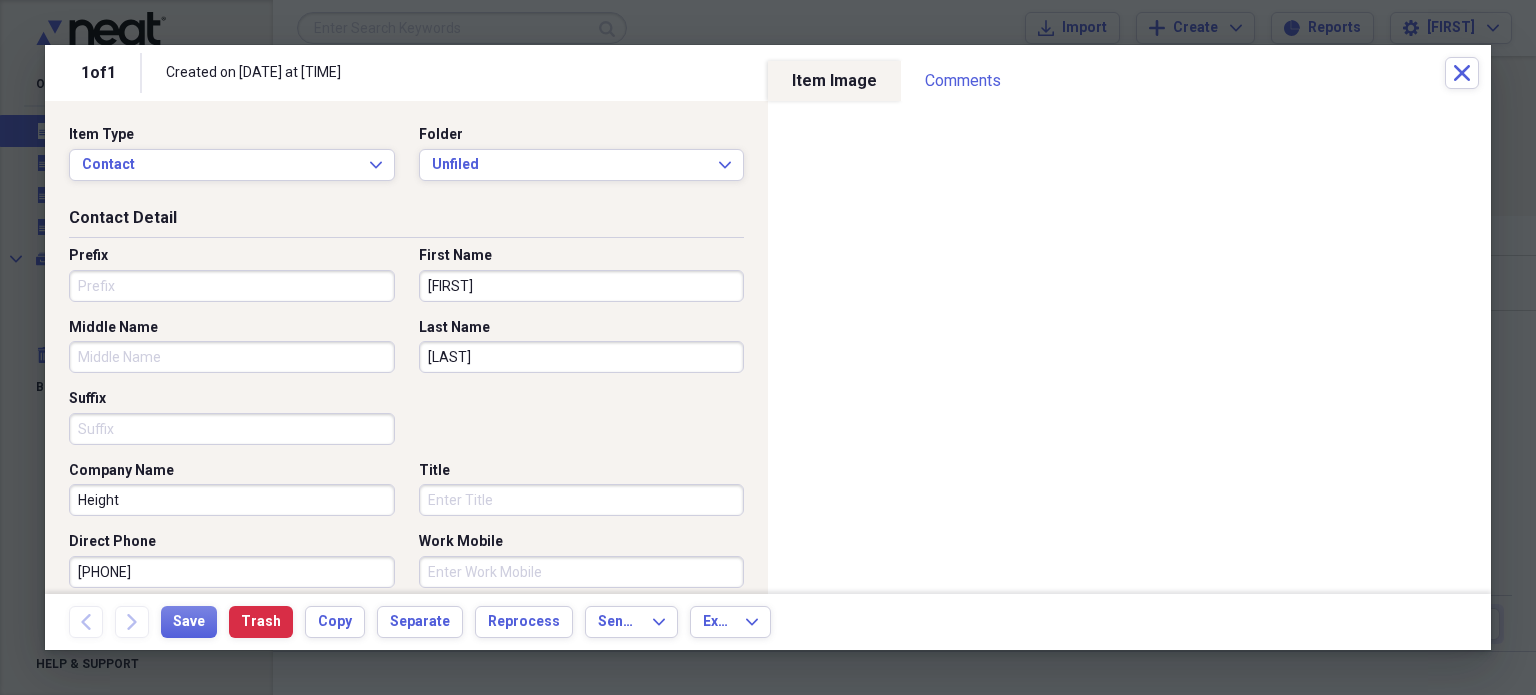 type on "[LAST]" 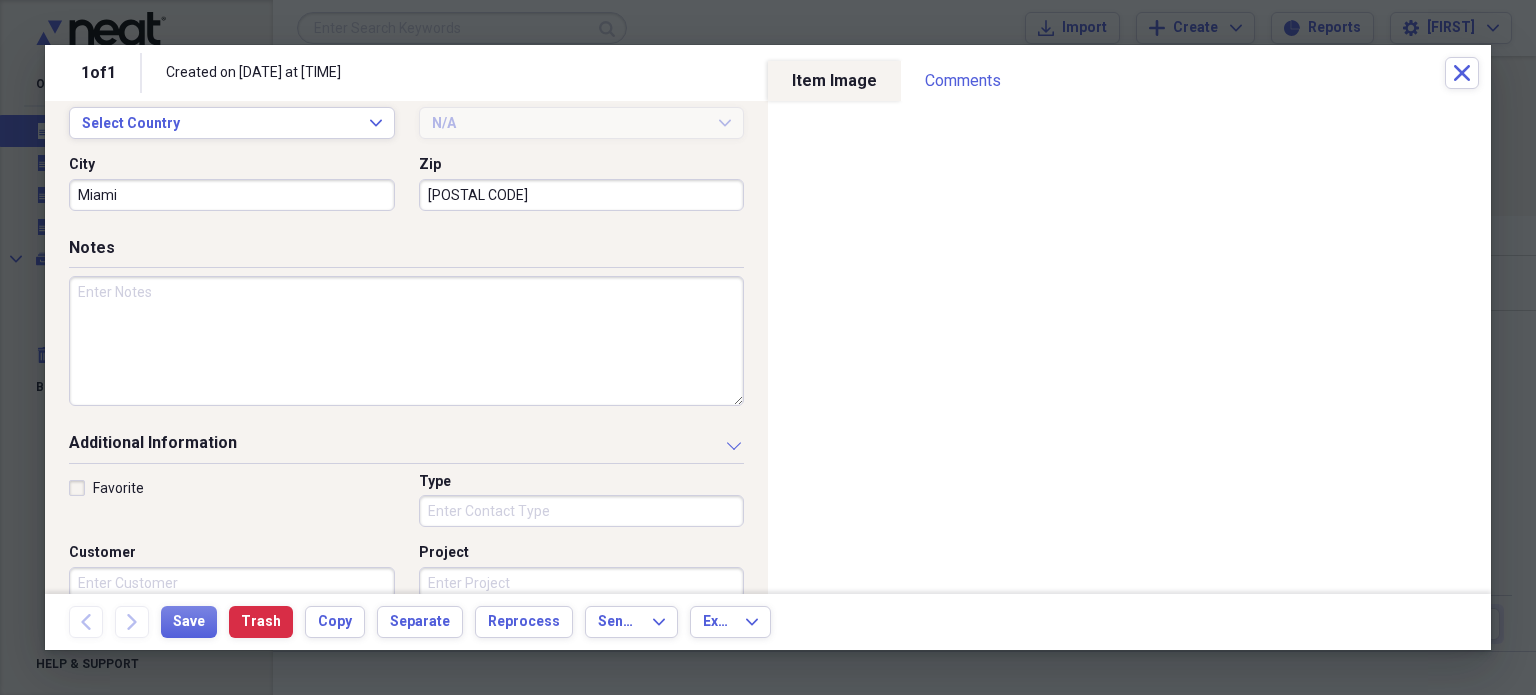 scroll, scrollTop: 737, scrollLeft: 0, axis: vertical 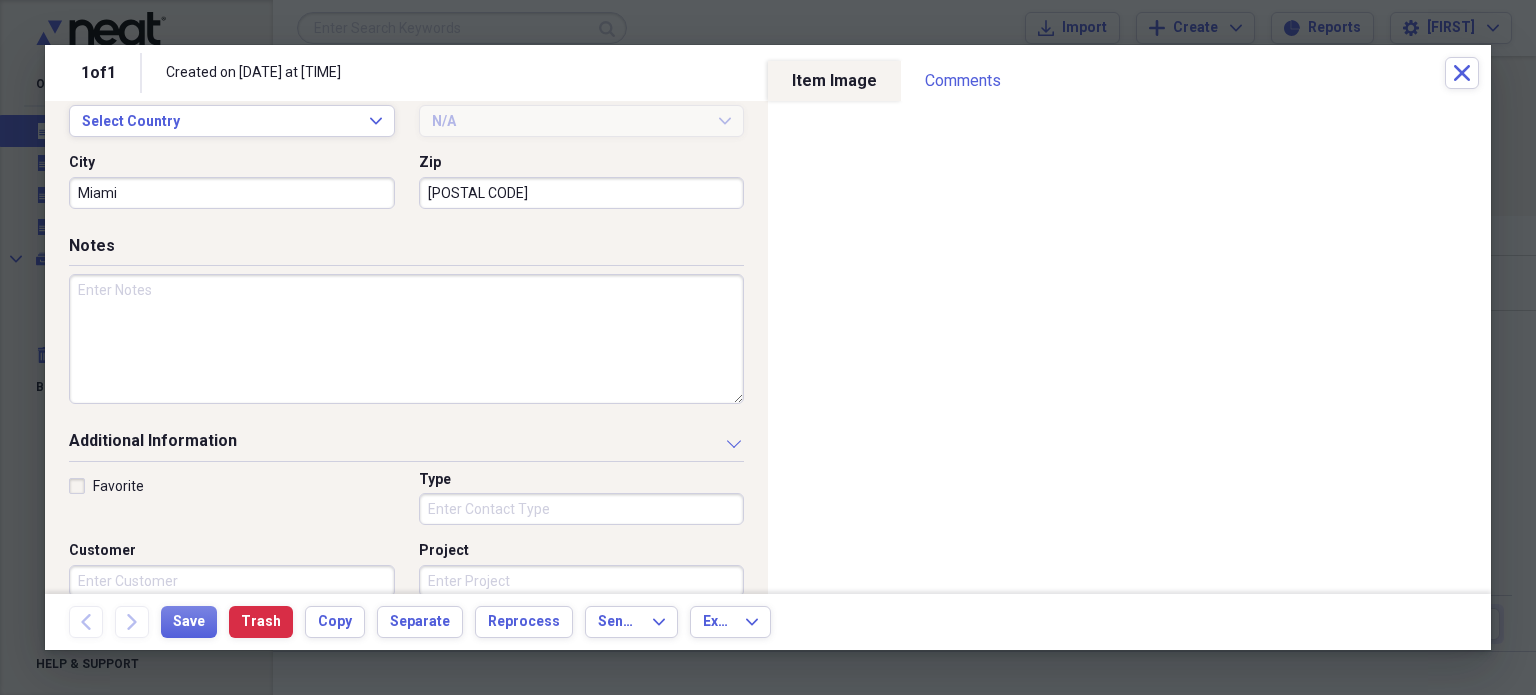 type on "[DATE]" 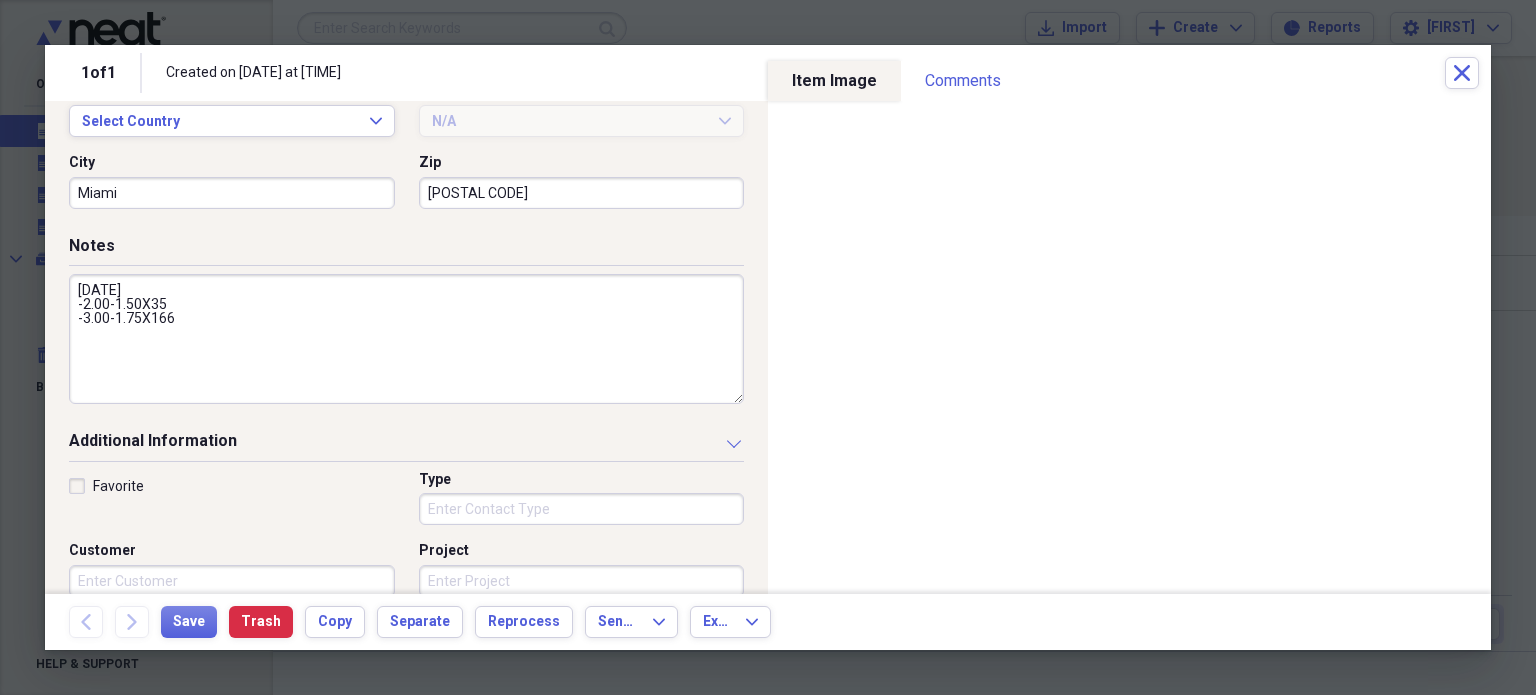 click on "[DATE]
-2.00-1.50X35
-3.00-1.75X166" at bounding box center (406, 339) 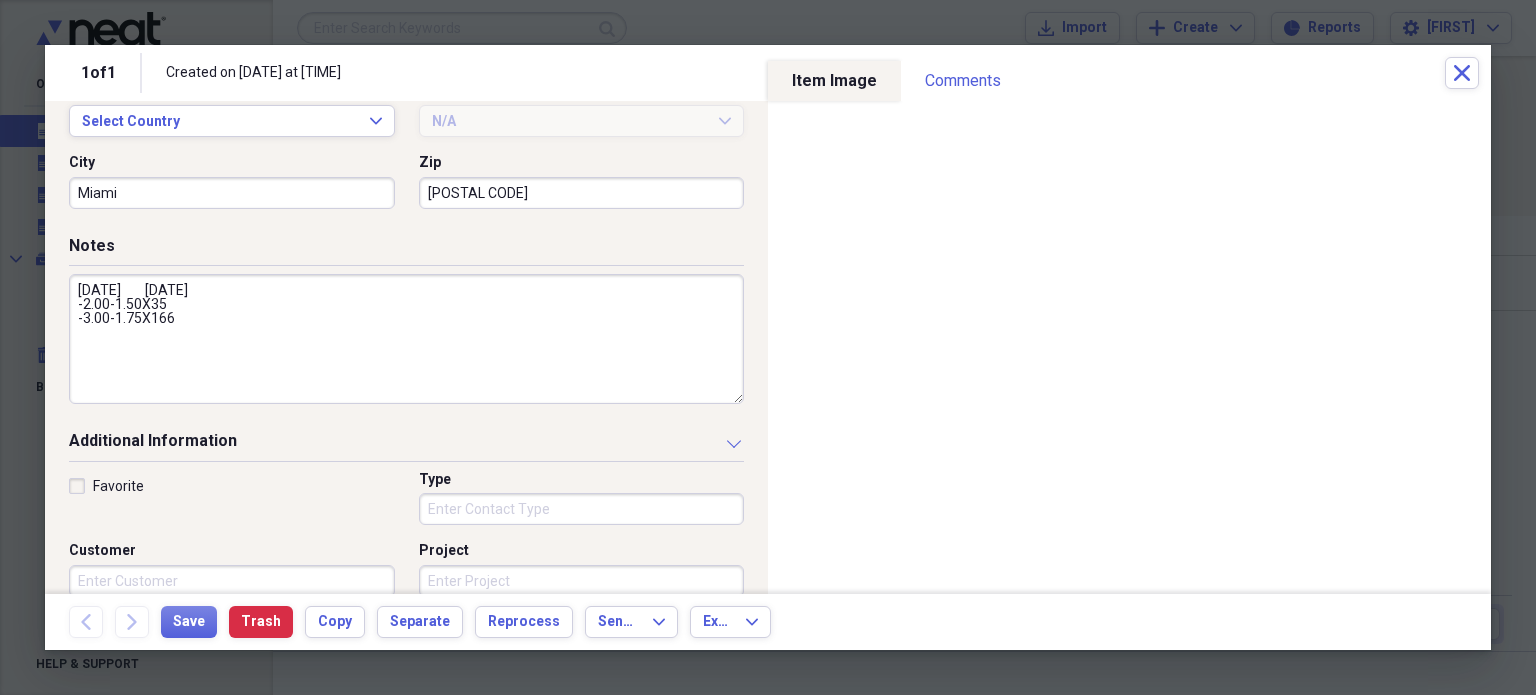 click on "[DATE]        [DATE]
-2.00-1.50X35
-3.00-1.75X166" at bounding box center [406, 339] 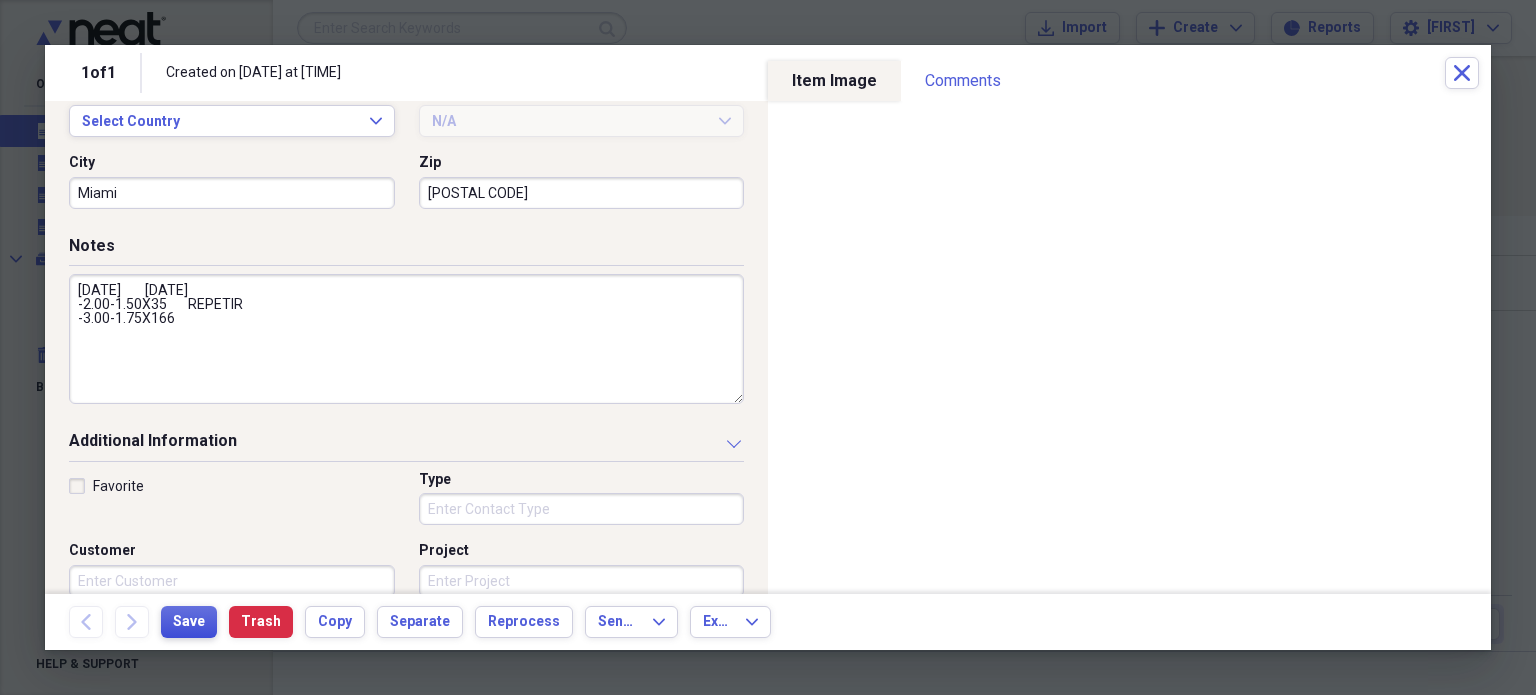 type on "[DATE]        [DATE]
-2.00-1.50X35       REPETIR
-3.00-1.75X166" 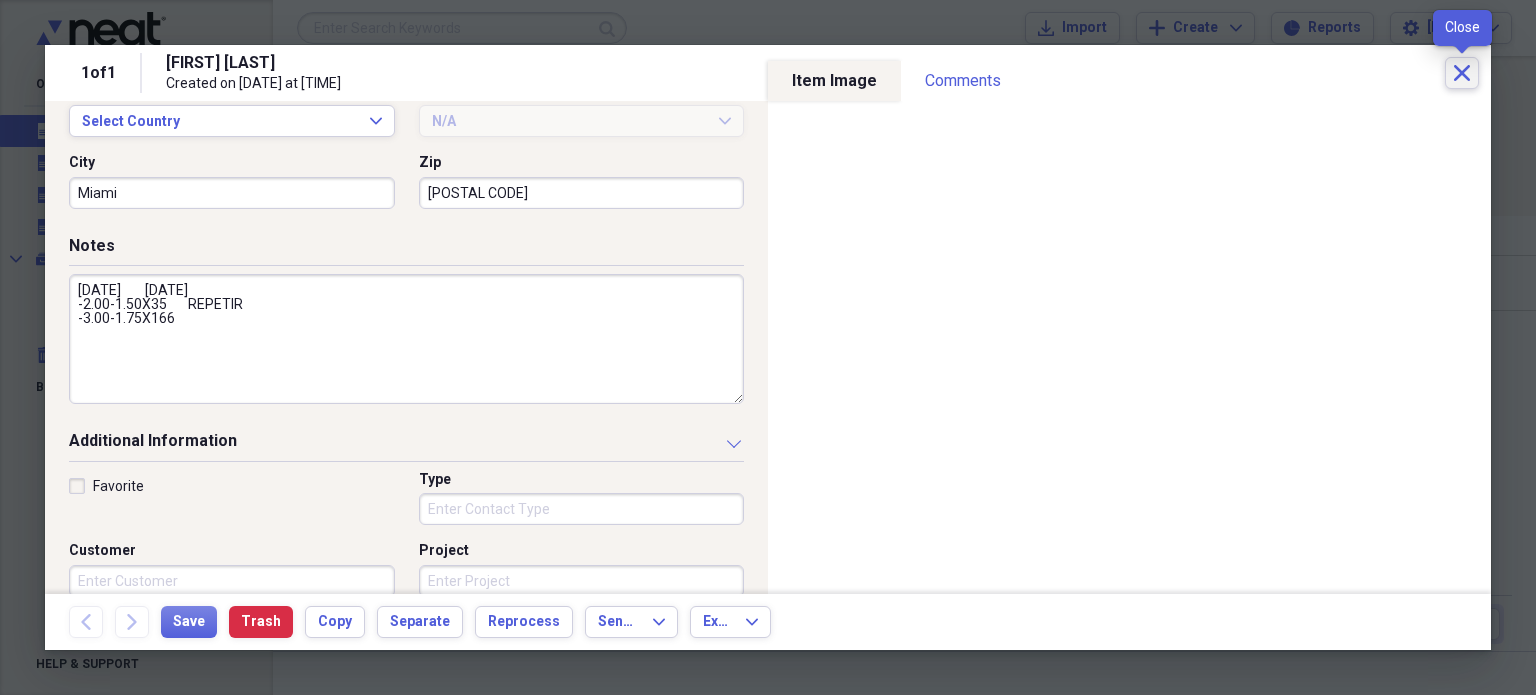 click 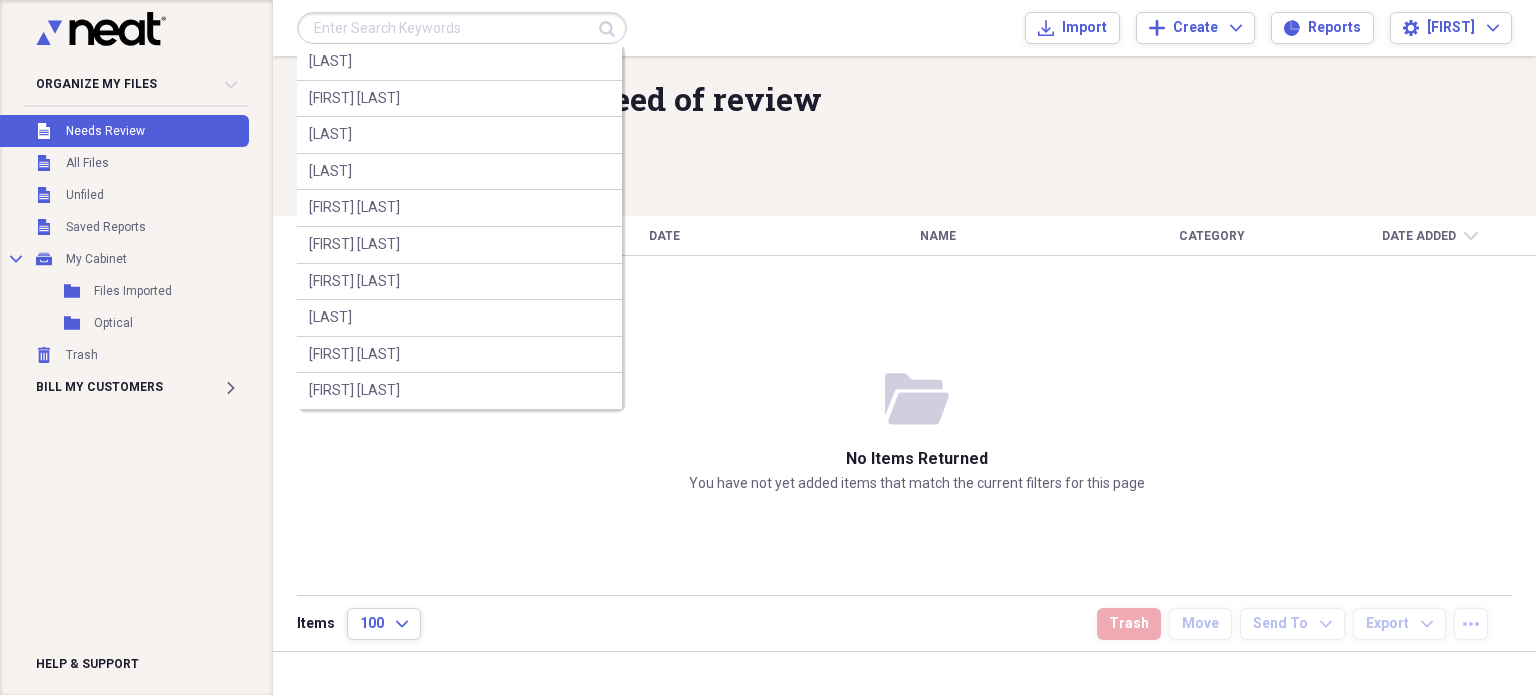 click at bounding box center [462, 28] 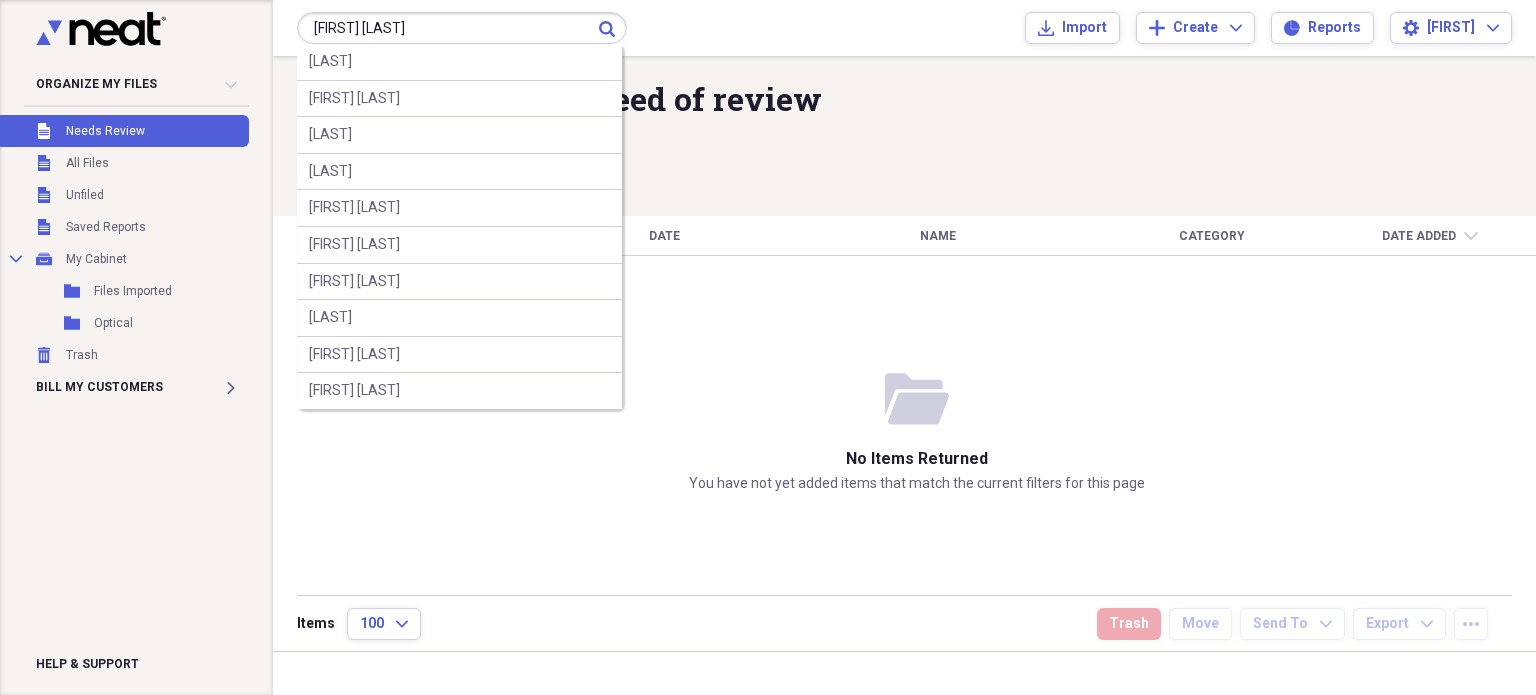 type on "[FIRST] [LAST]" 